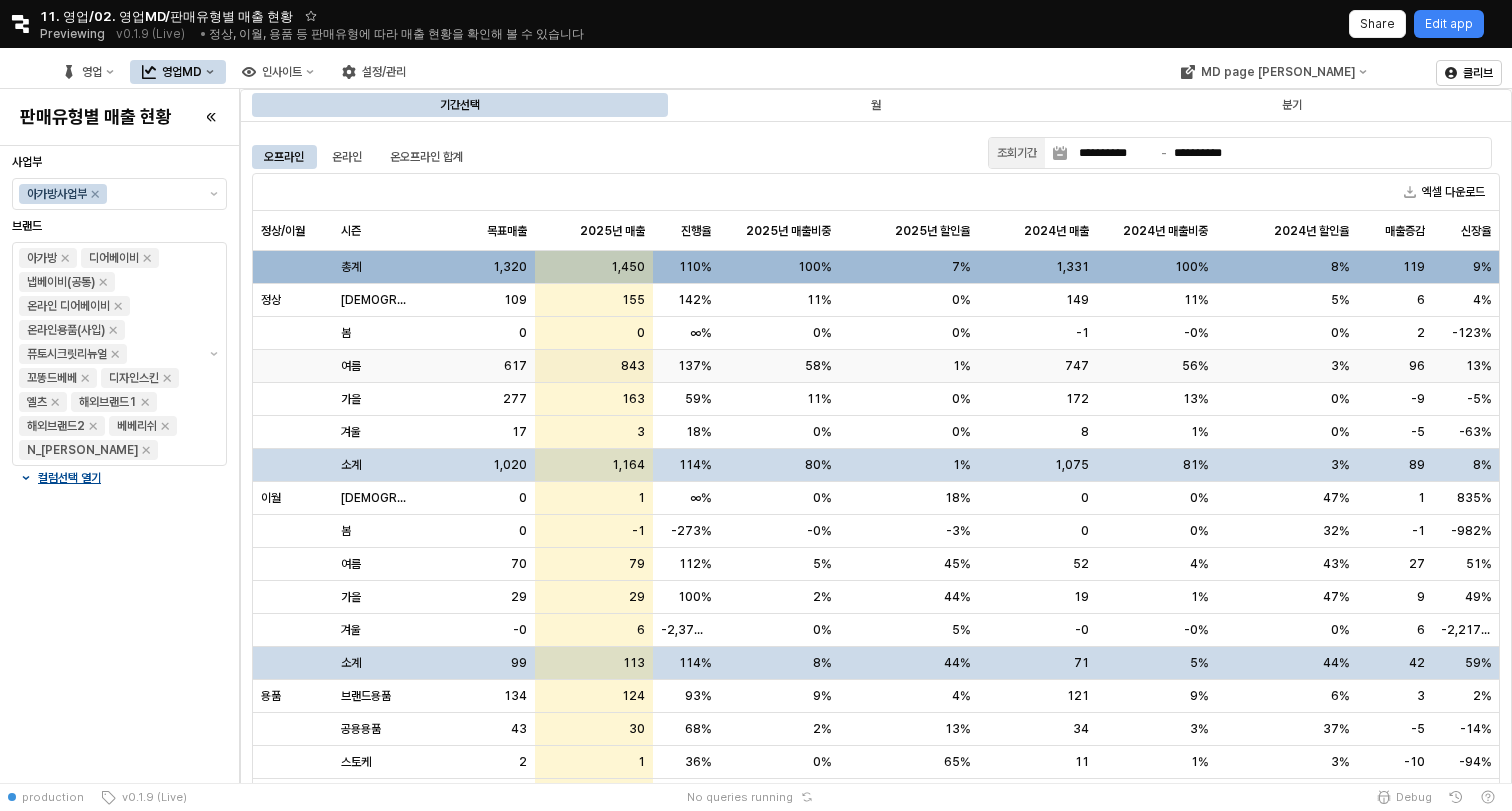 scroll, scrollTop: 0, scrollLeft: 0, axis: both 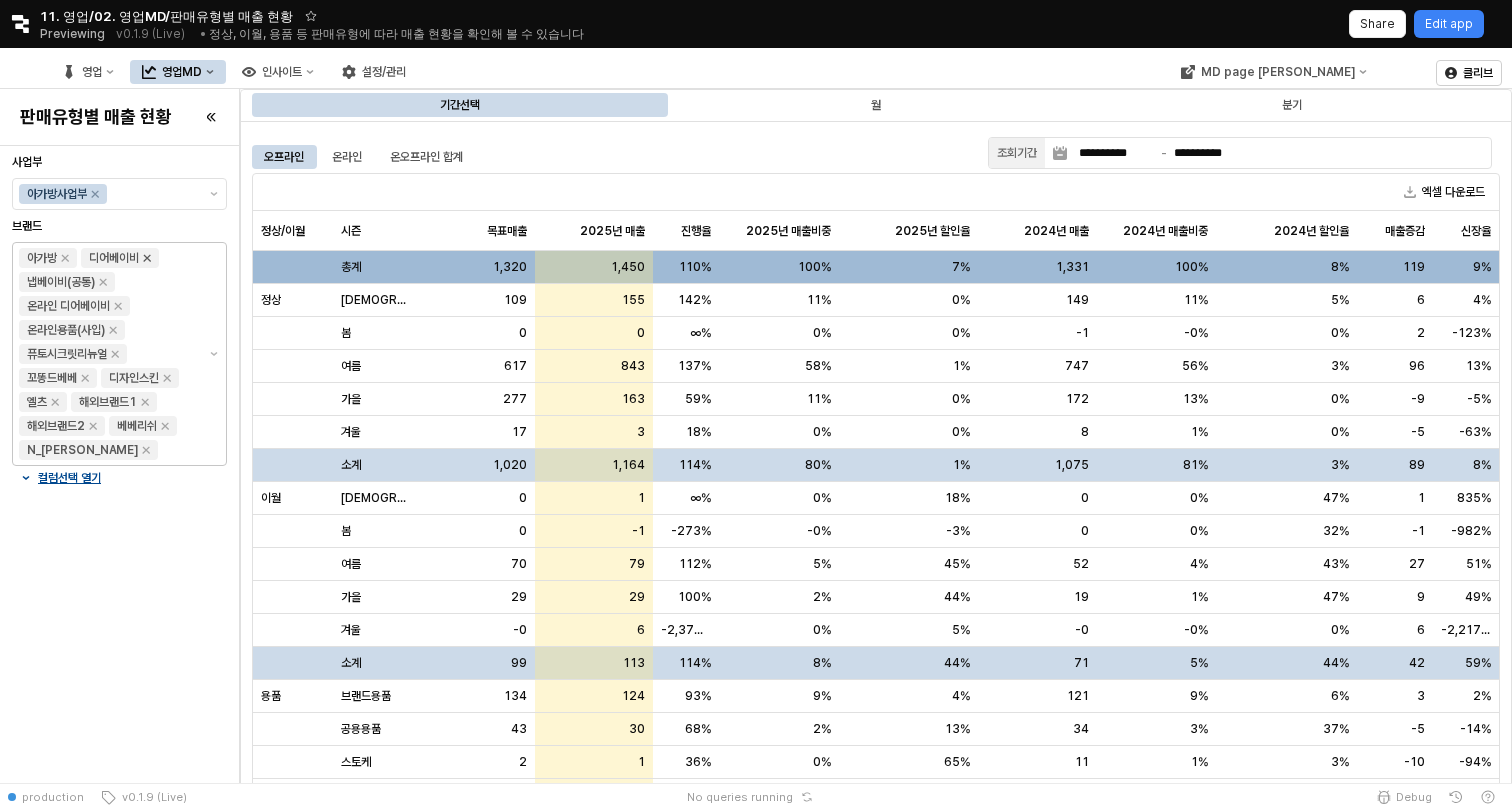 click 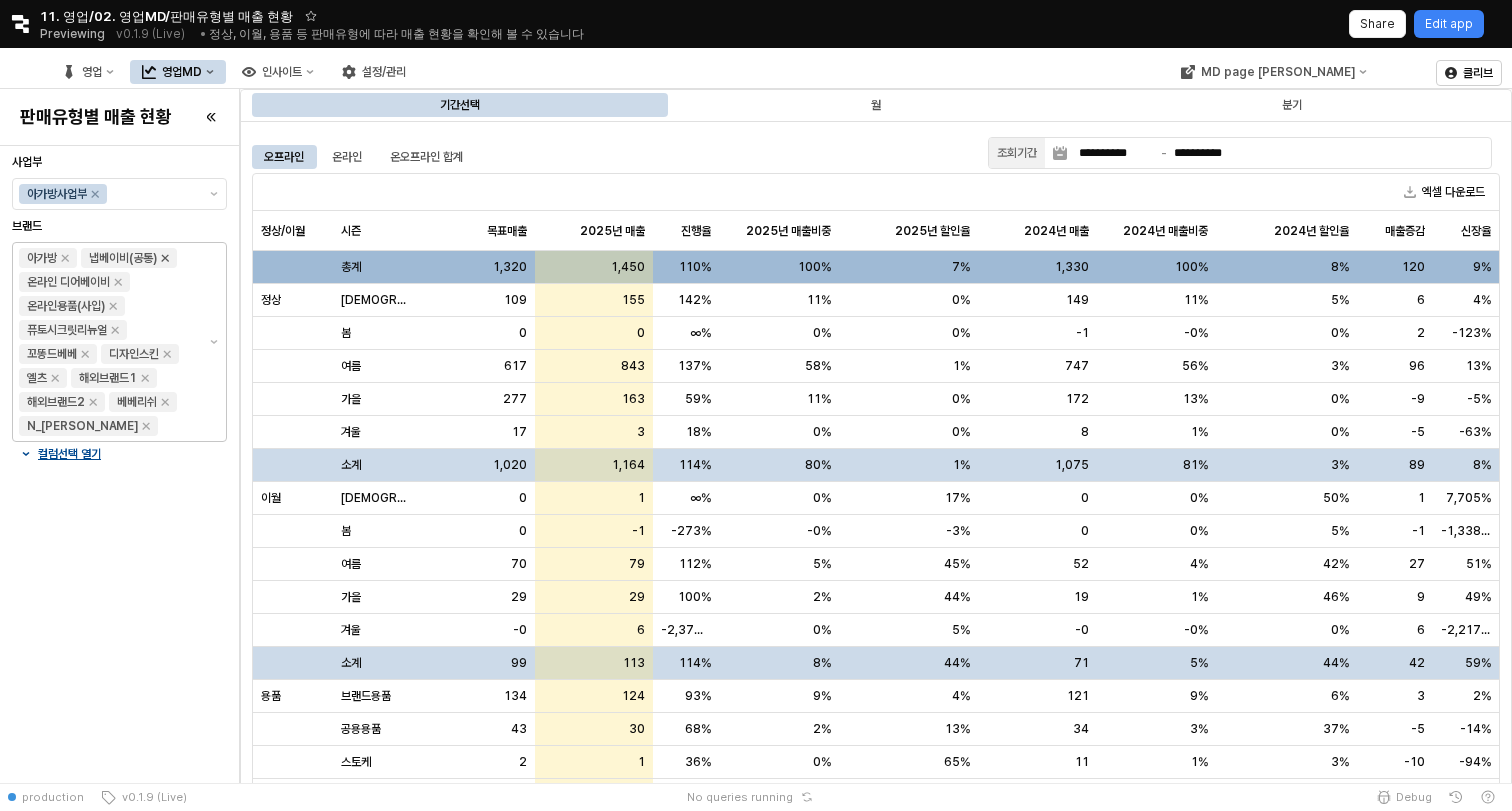 click 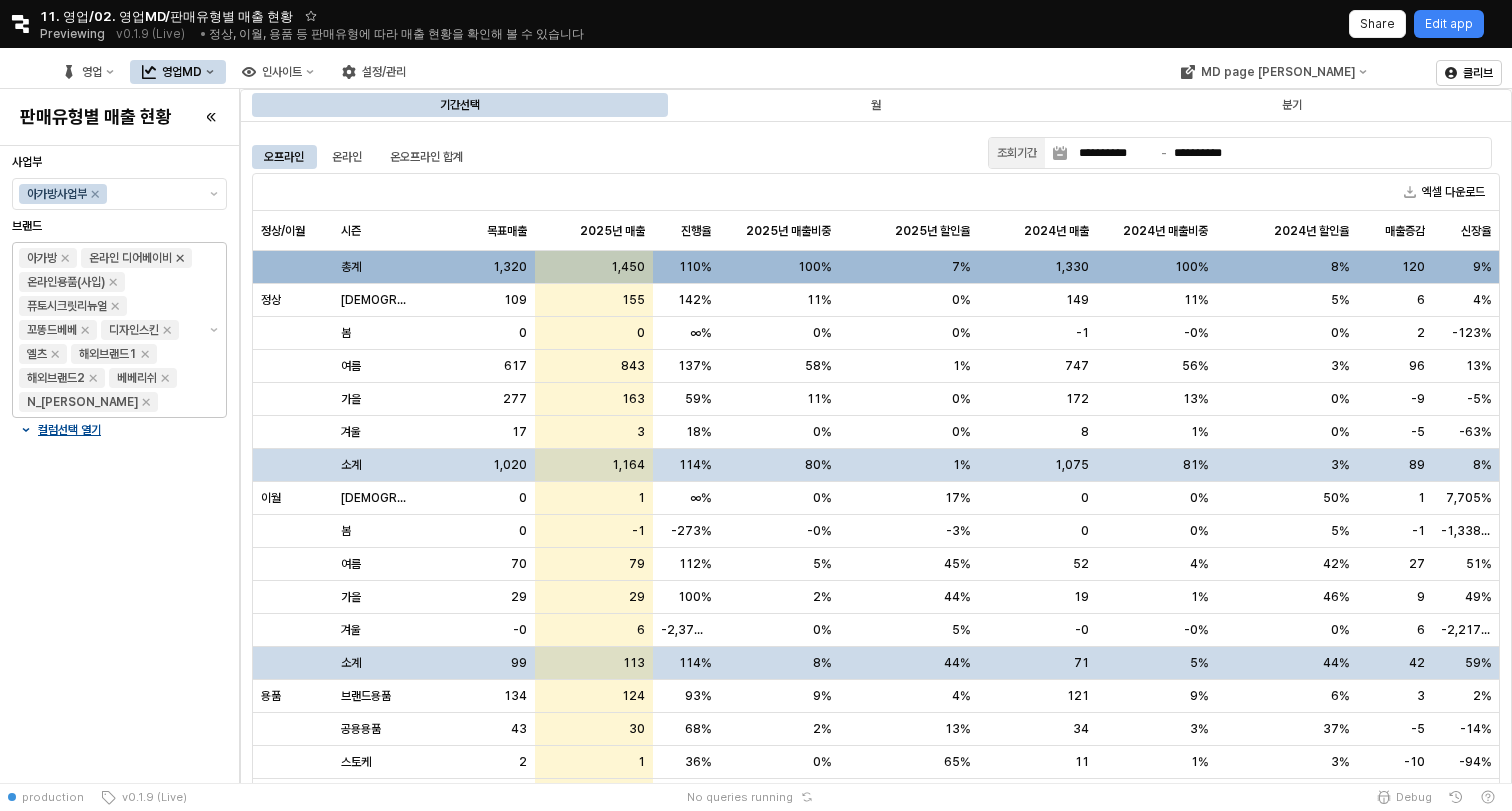click 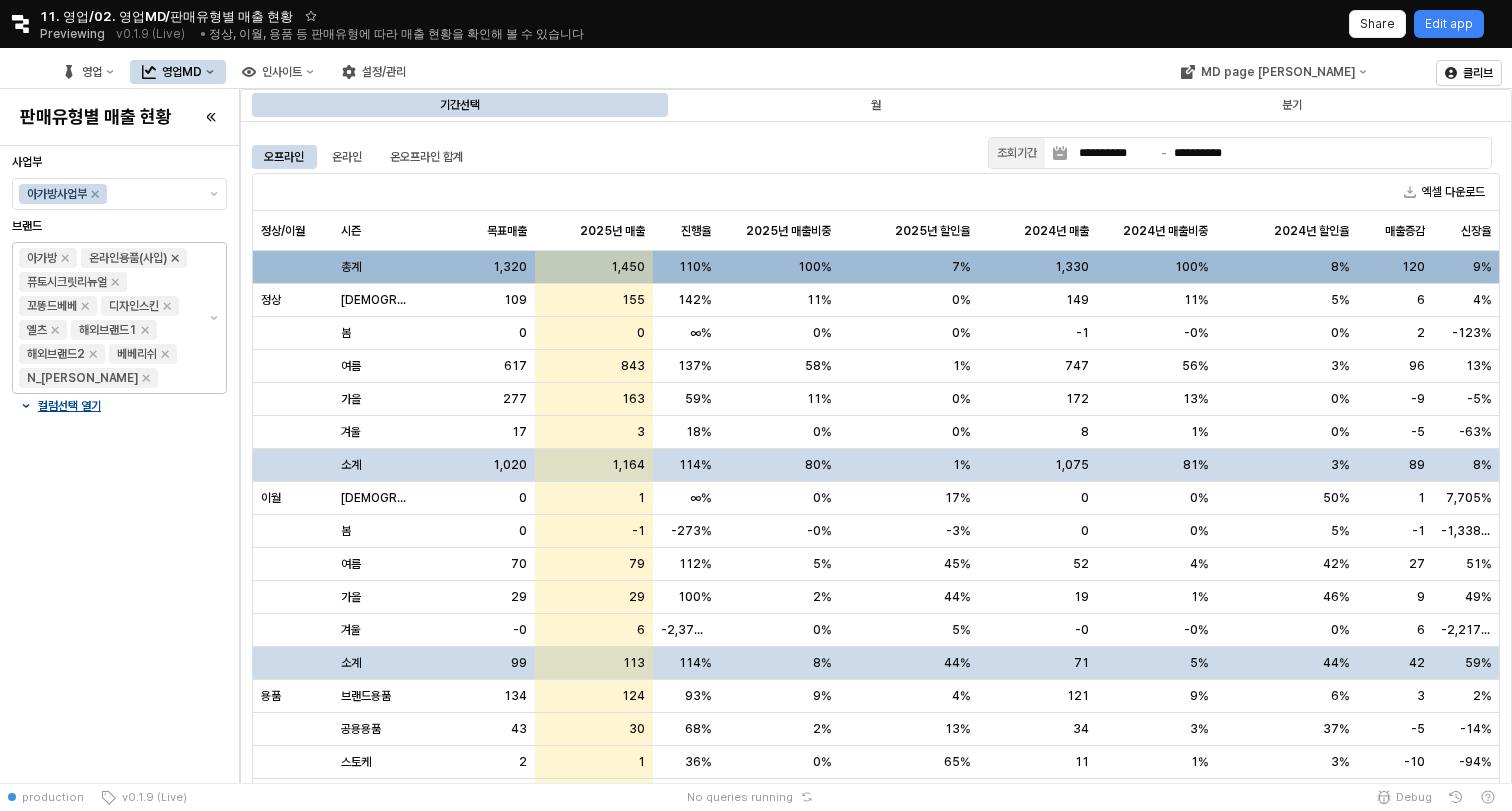 click 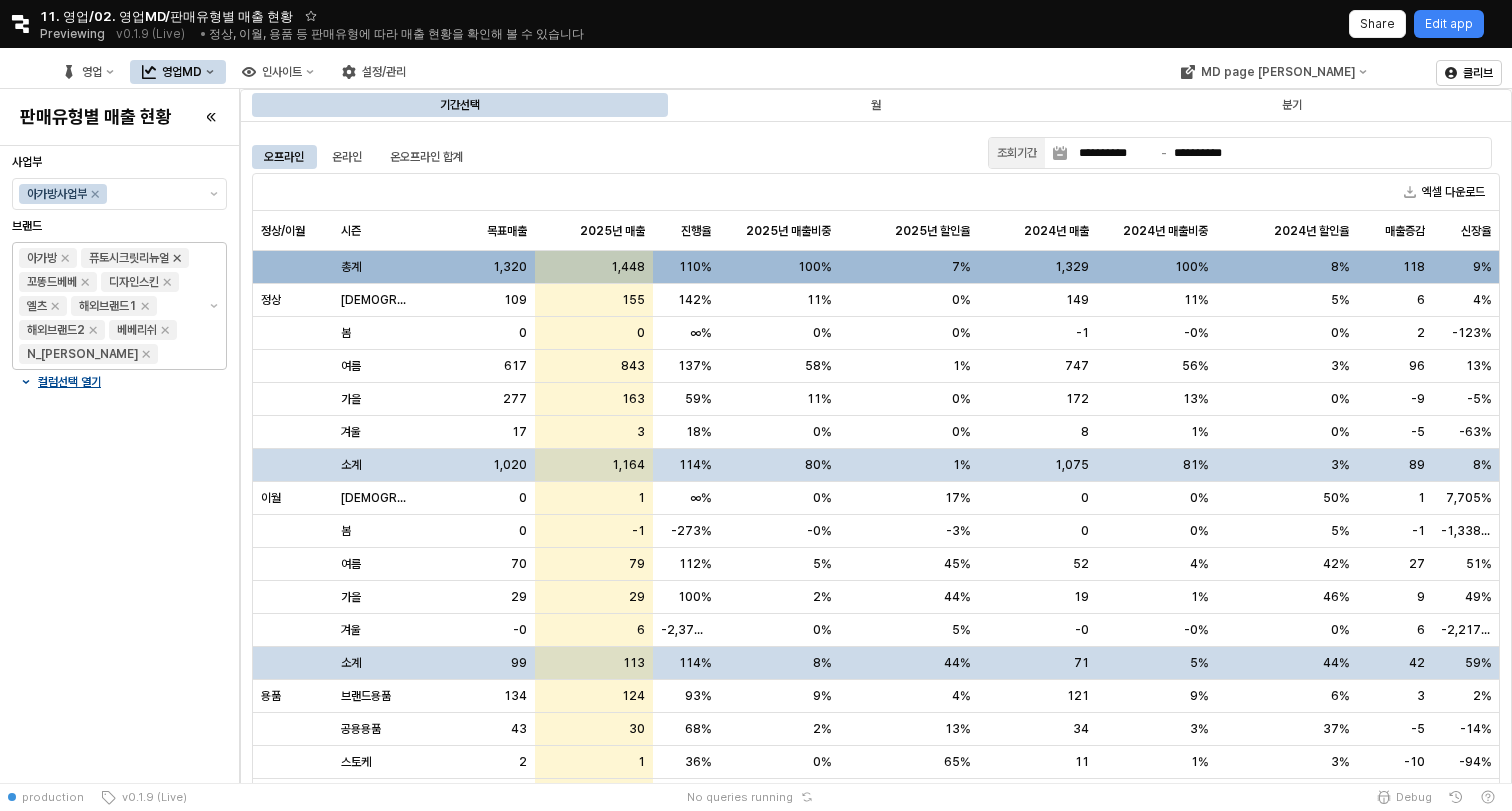 click 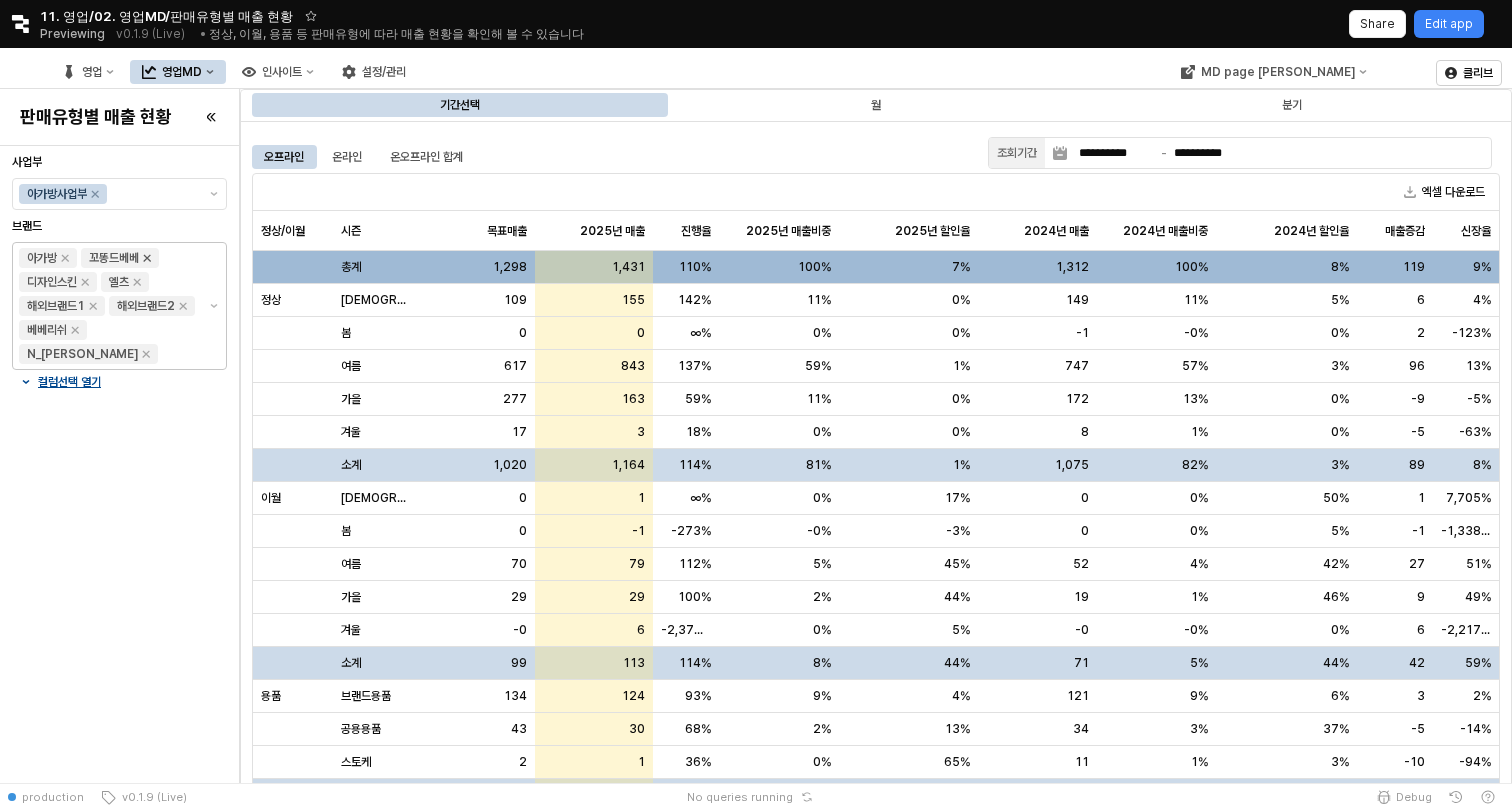 click 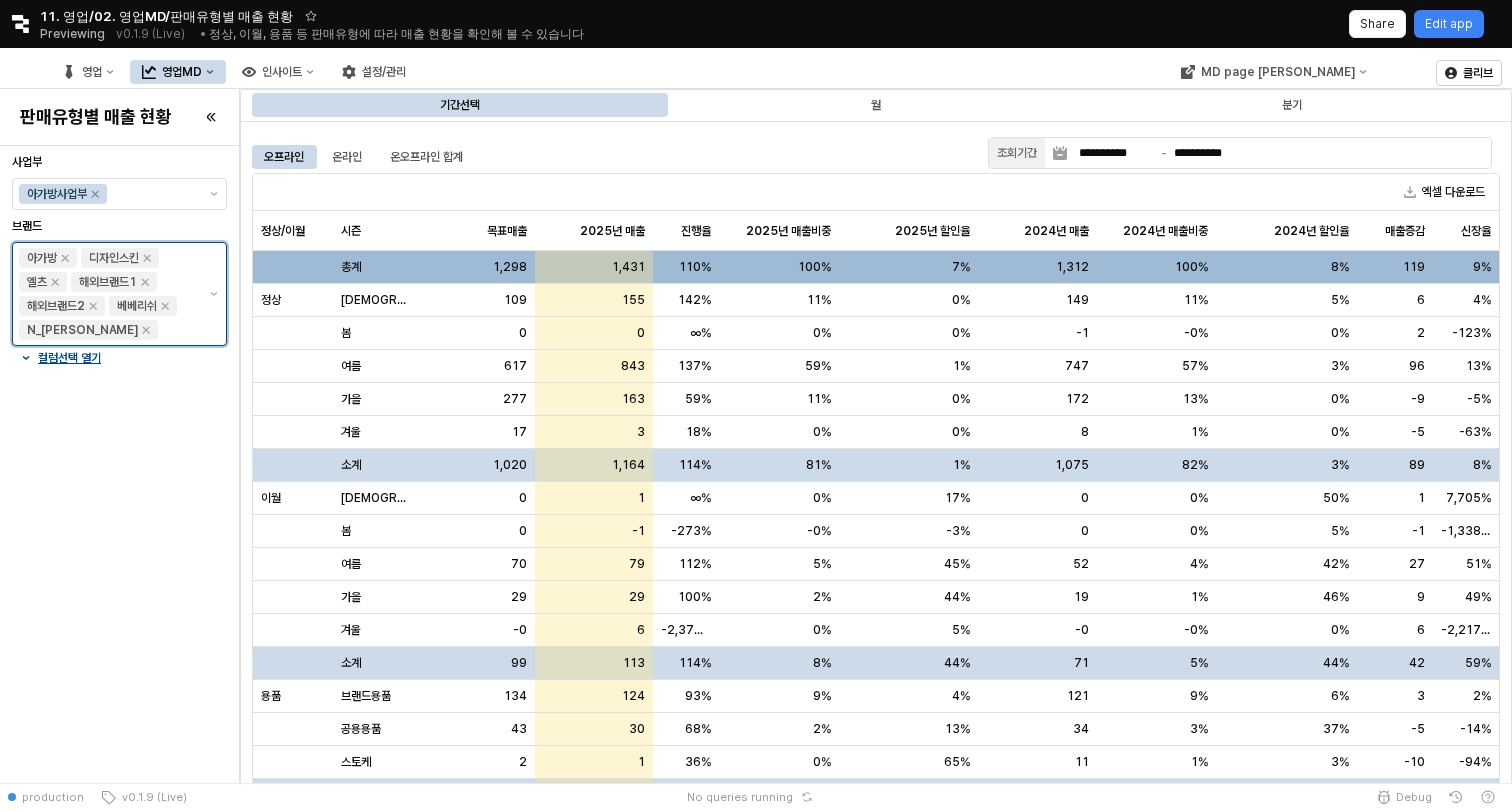 click on "디자인스킨" at bounding box center (120, 258) 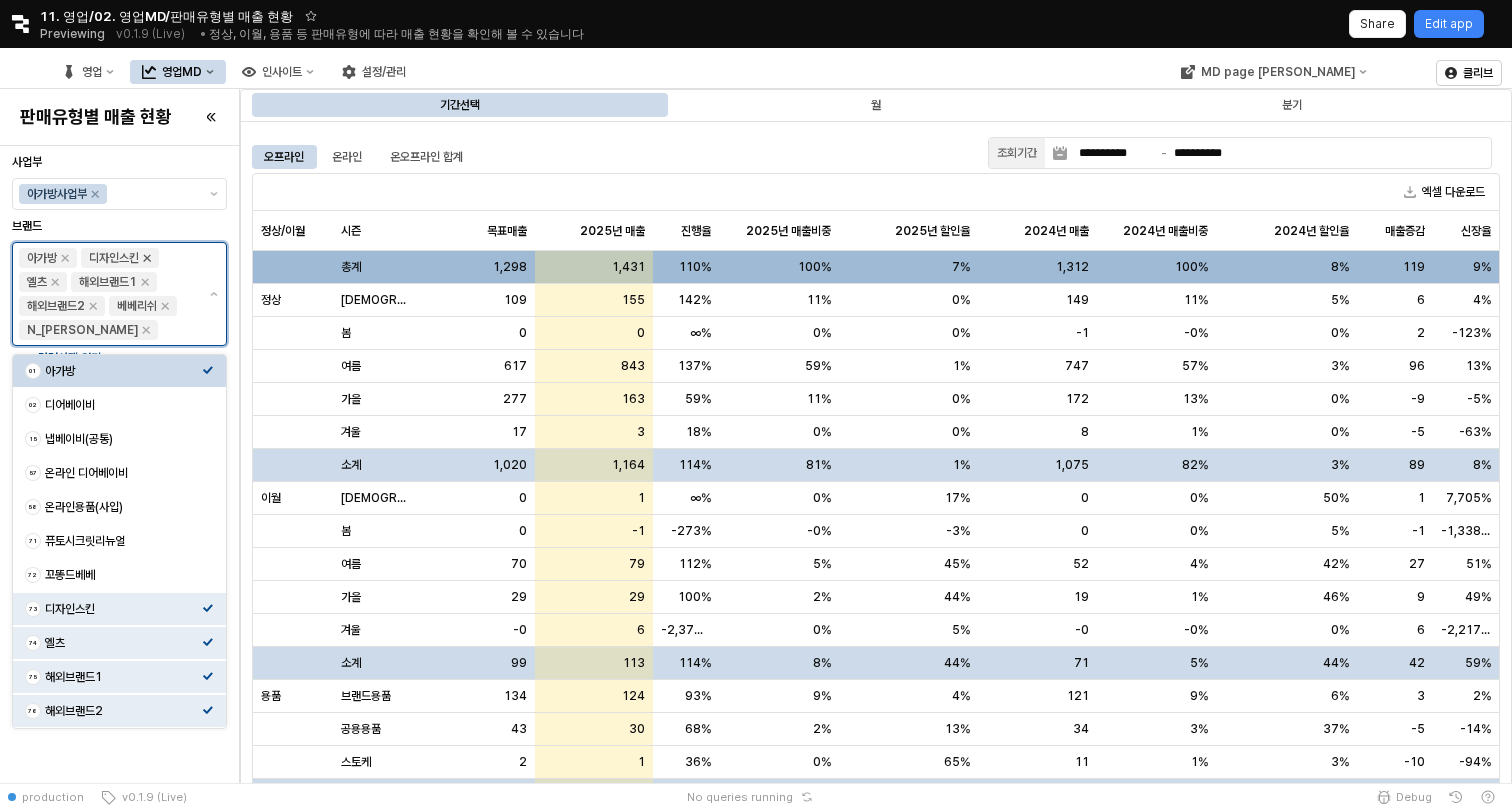 click 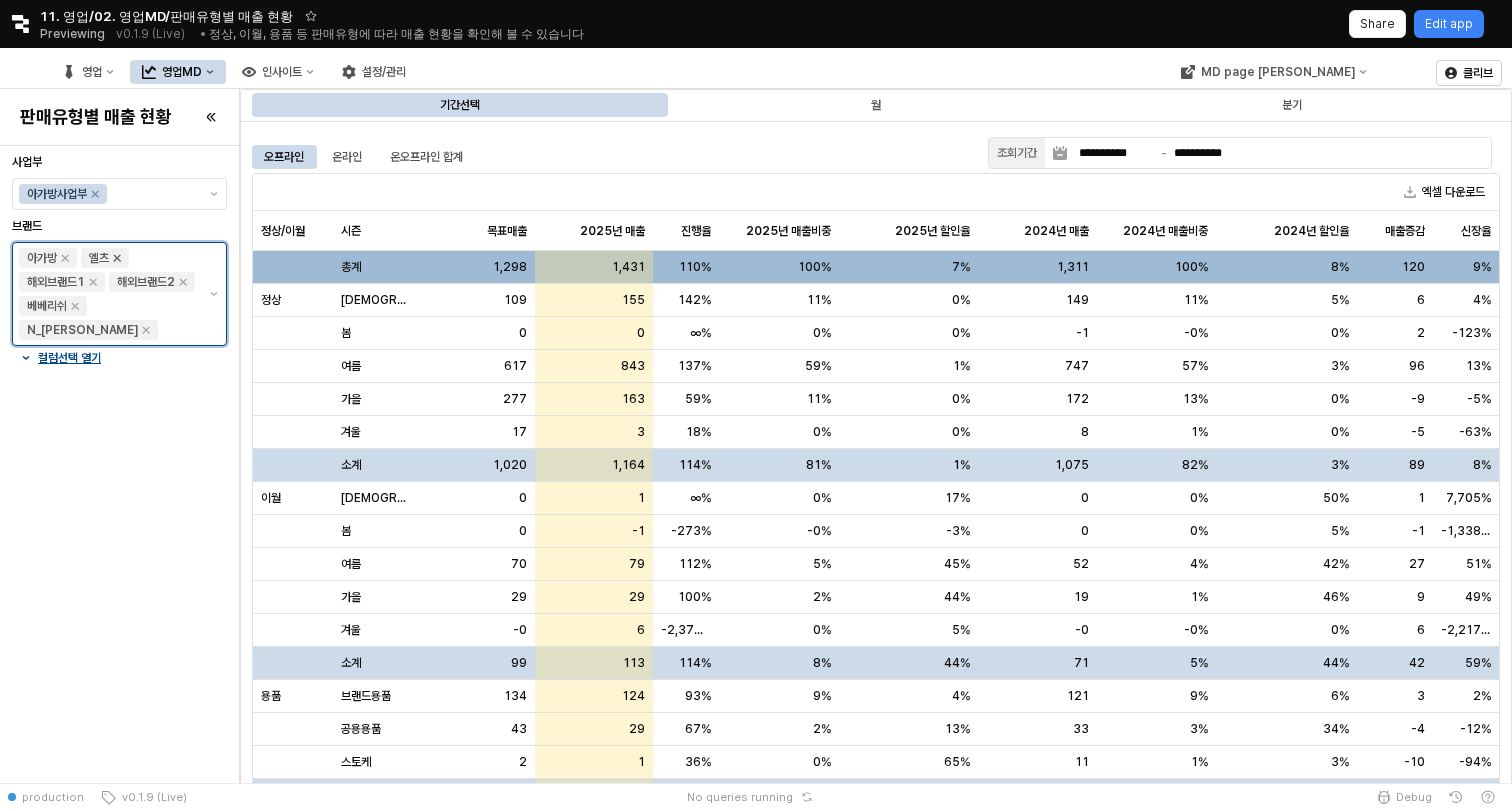 click 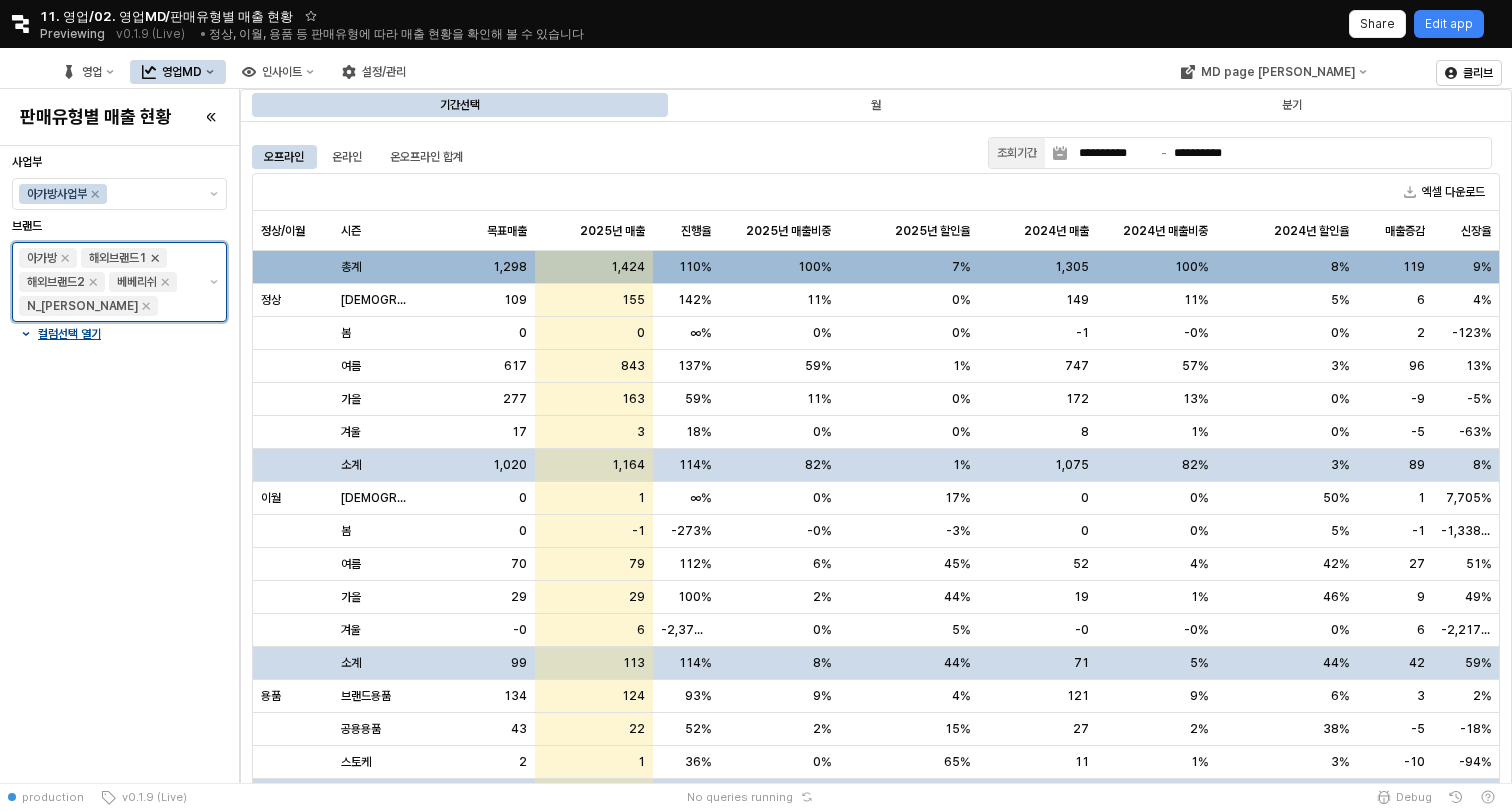 click 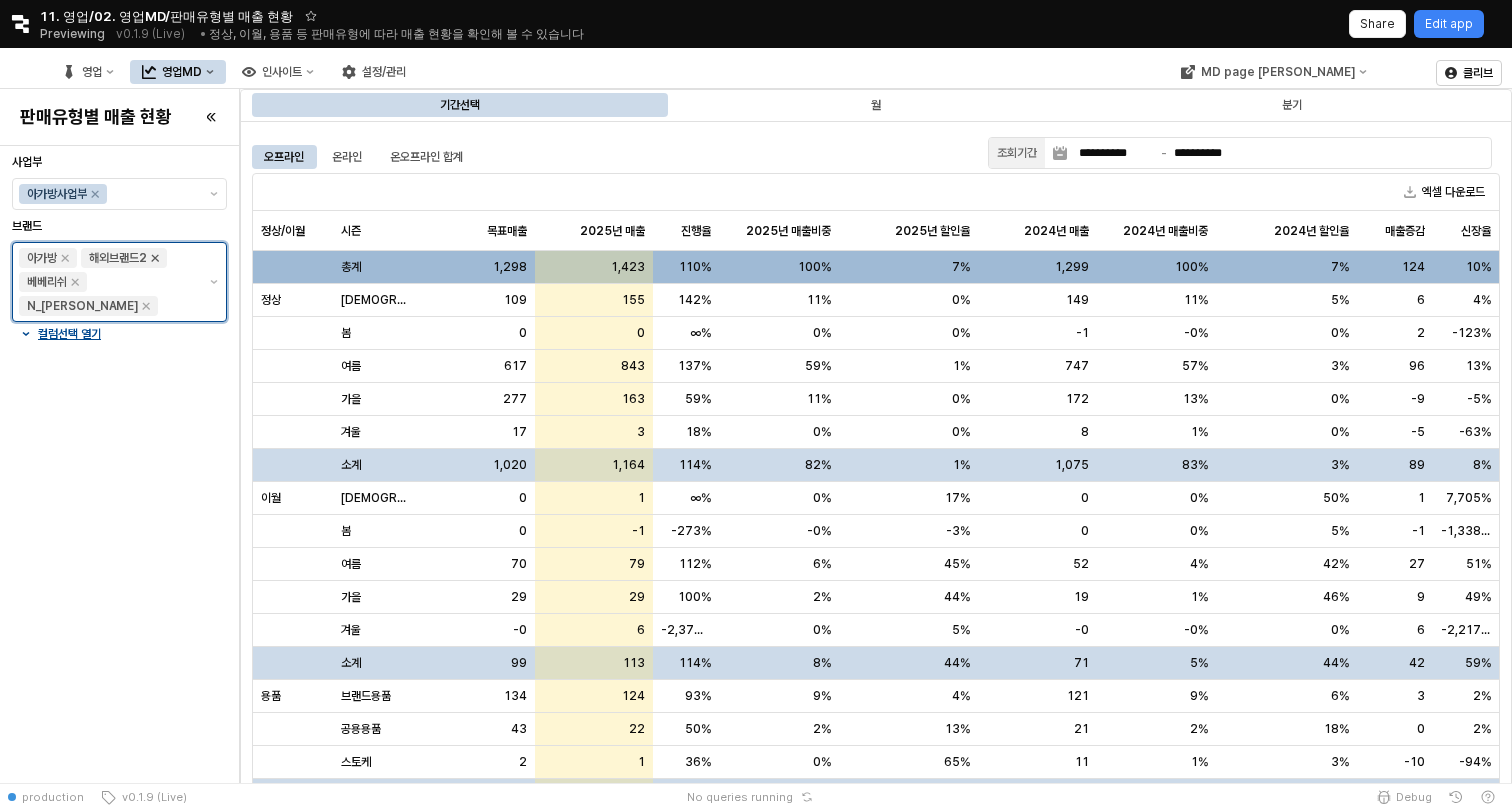 click 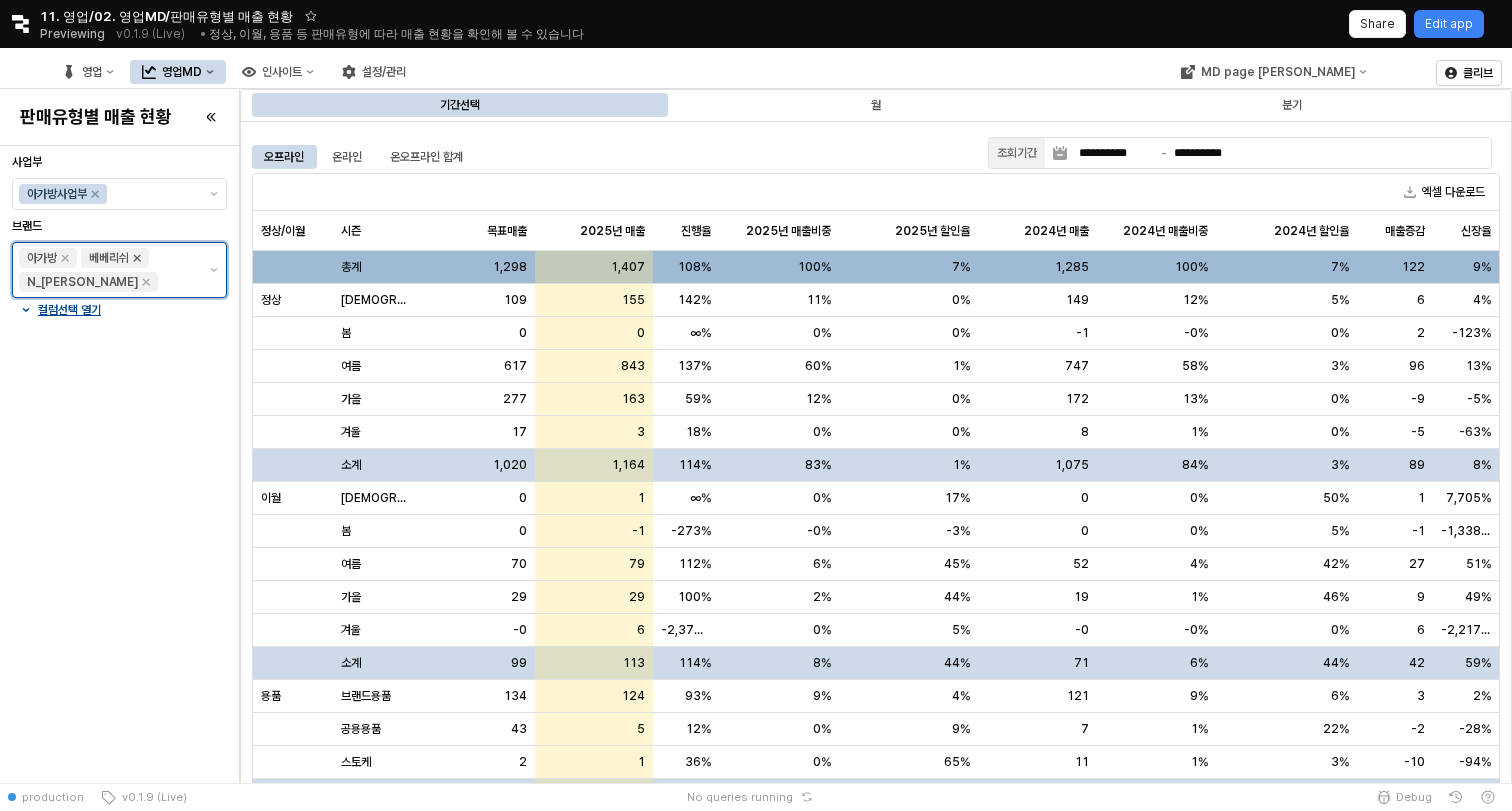 click 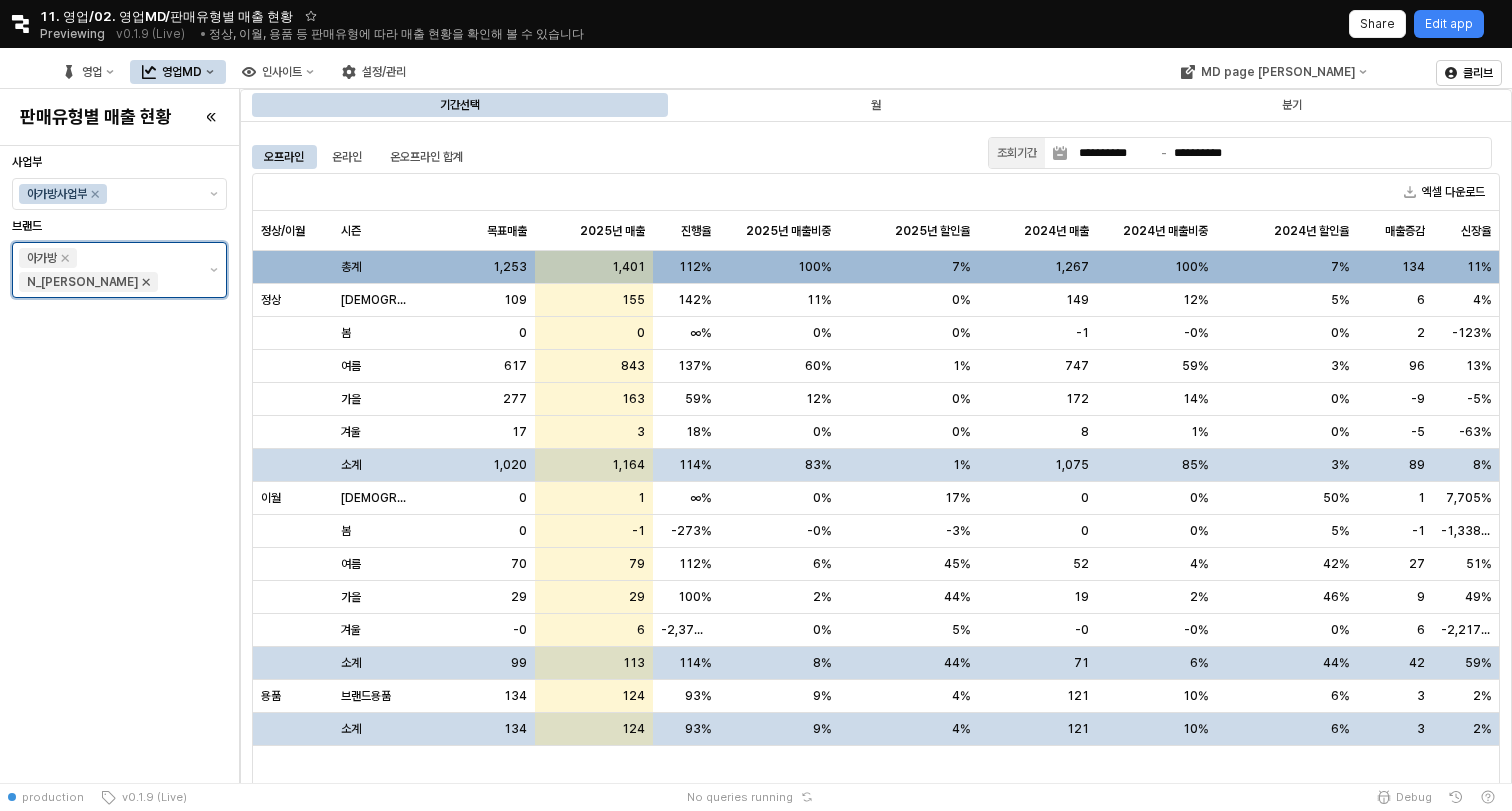 click 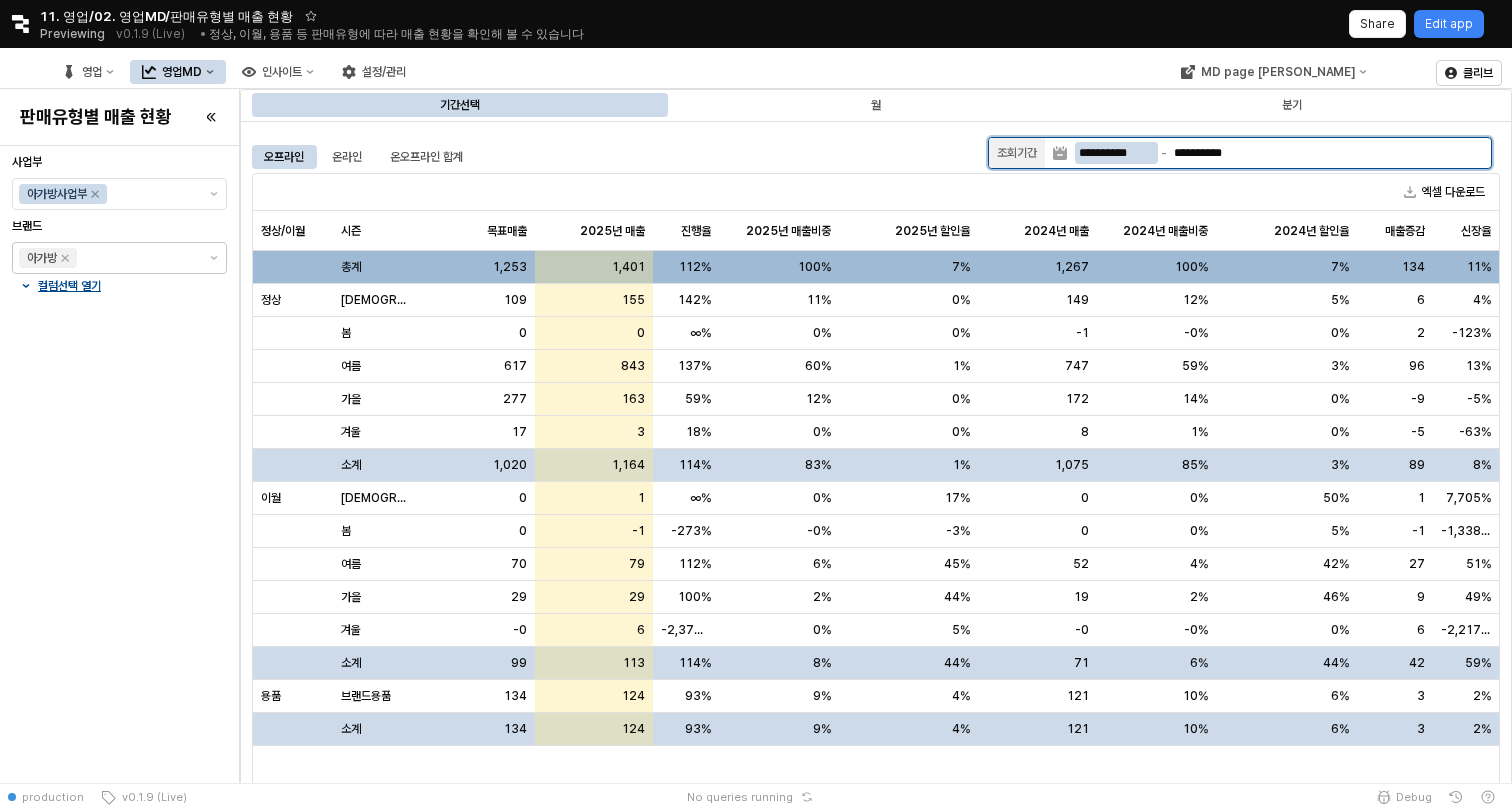 click on "**********" at bounding box center [1116, 153] 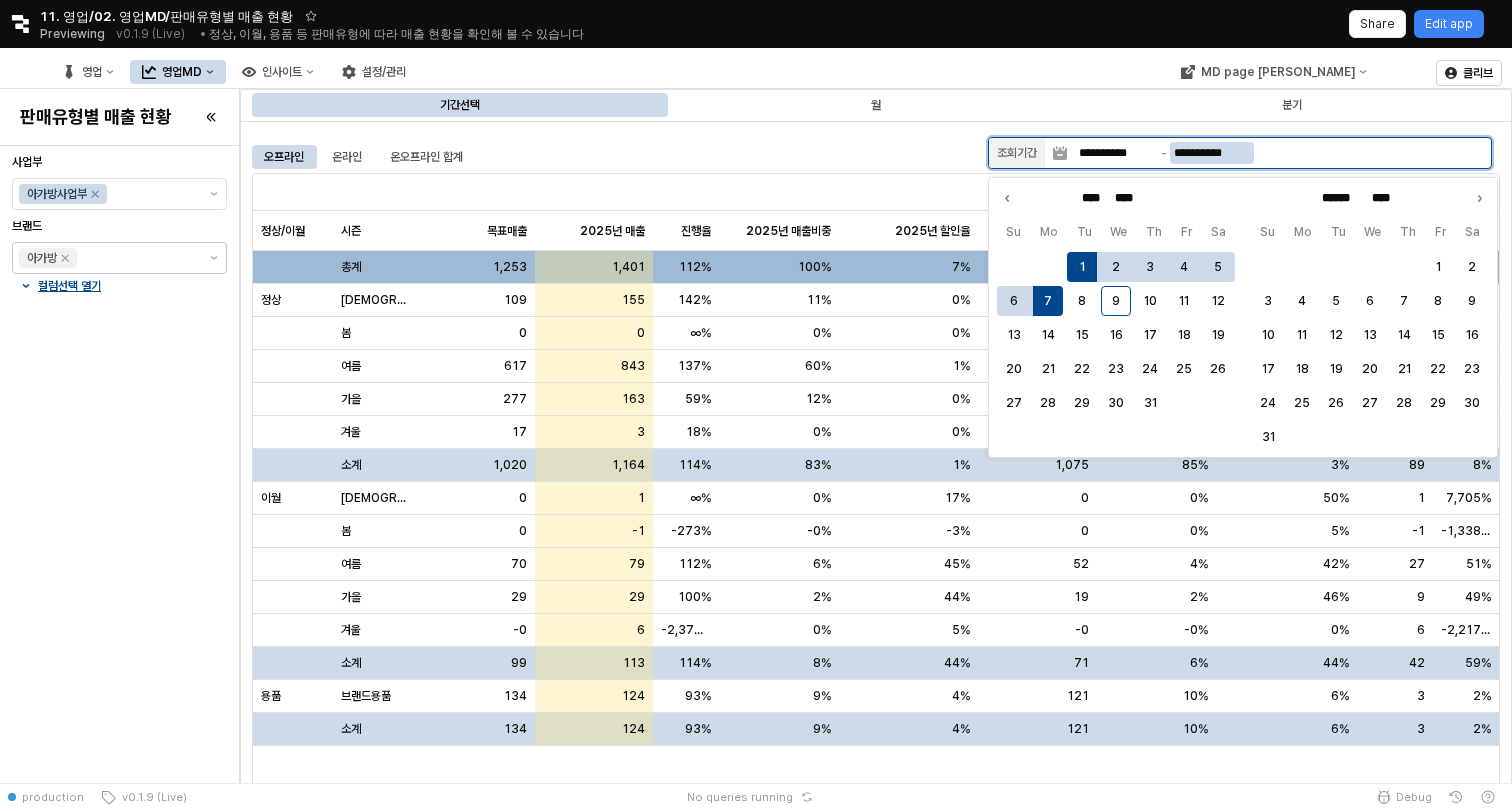 click on "**********" at bounding box center (1212, 153) 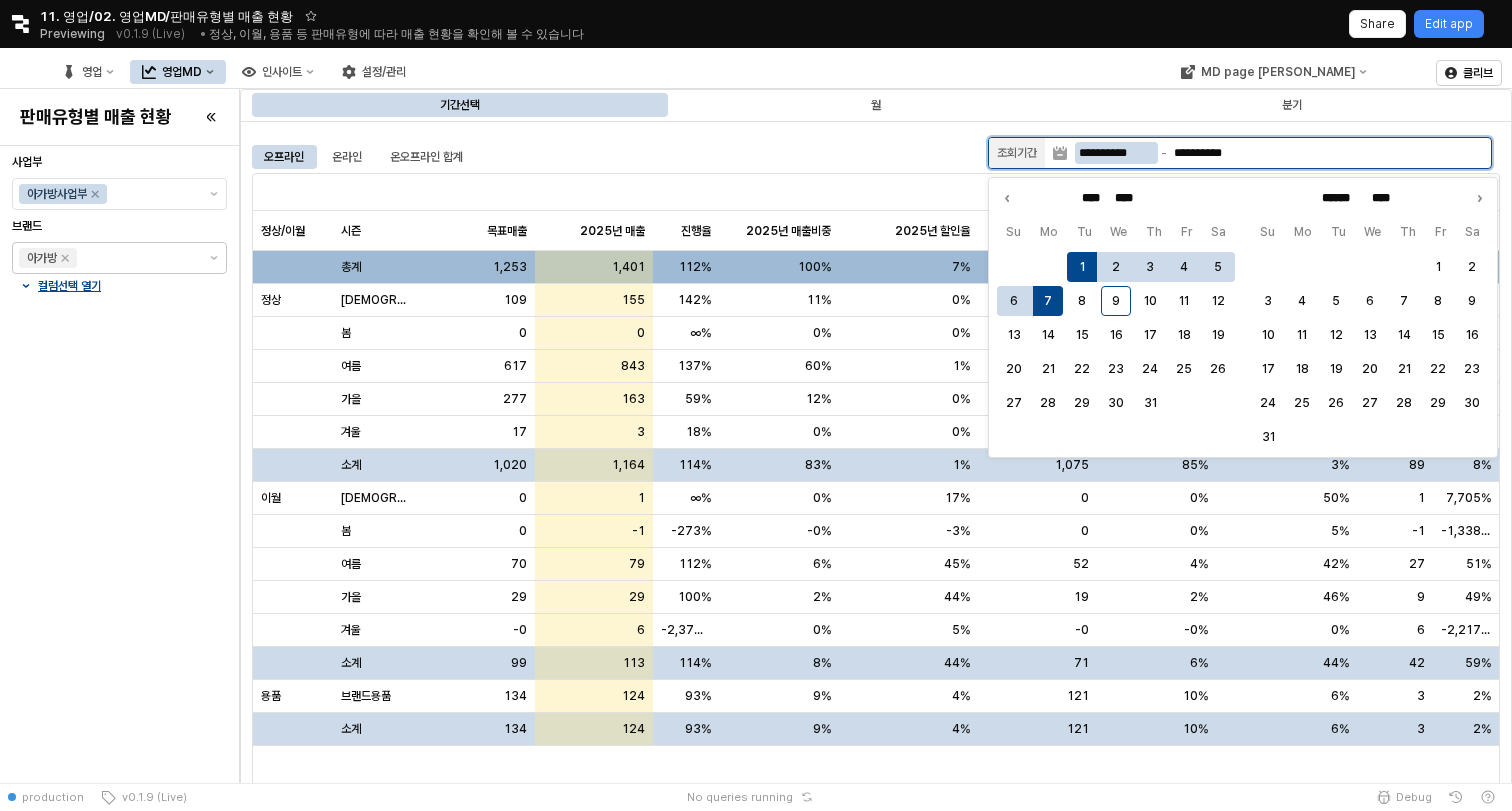 click on "**********" at bounding box center (1116, 153) 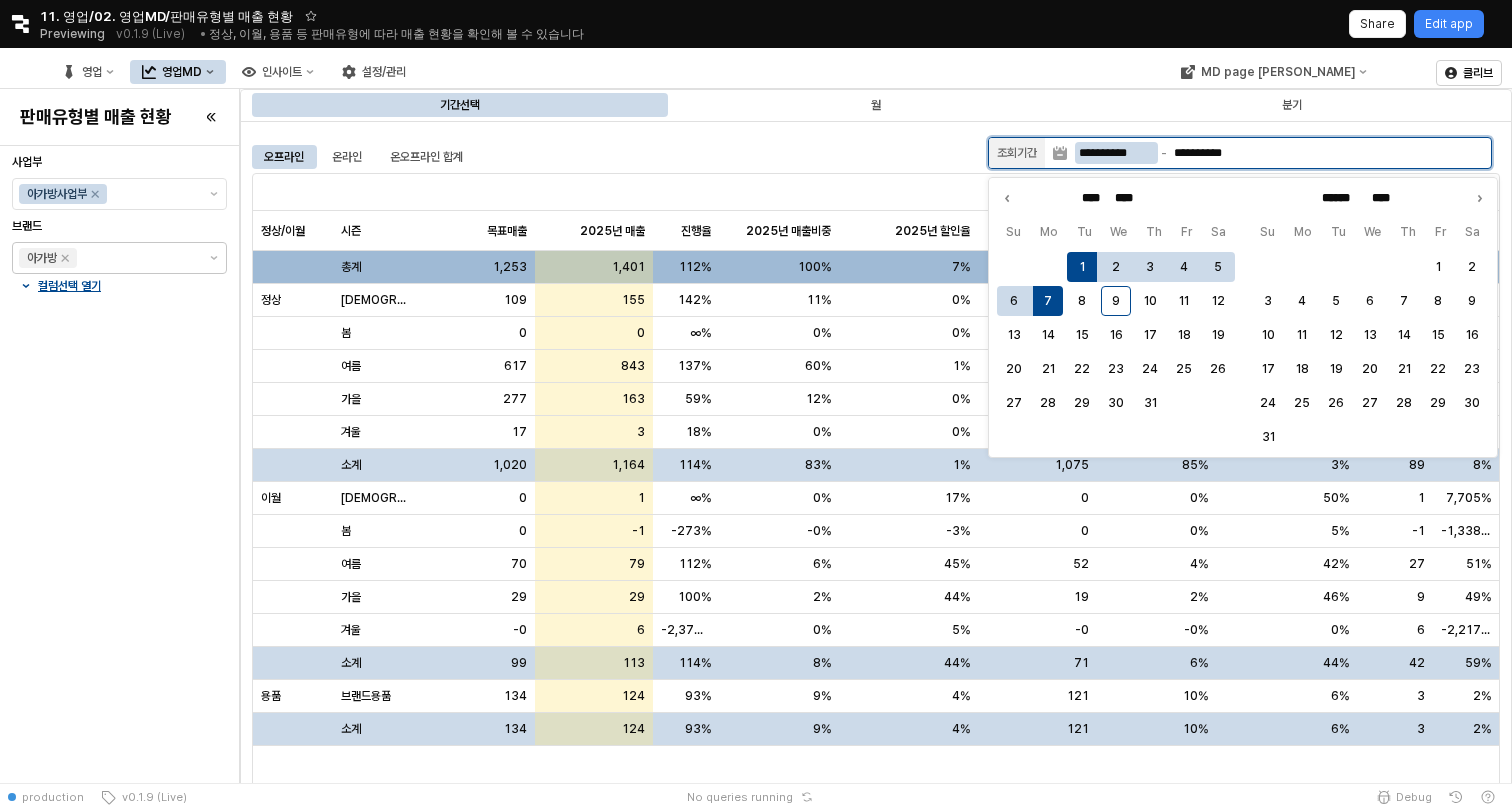 drag, startPoint x: 1150, startPoint y: 154, endPoint x: 1096, endPoint y: 156, distance: 54.037025 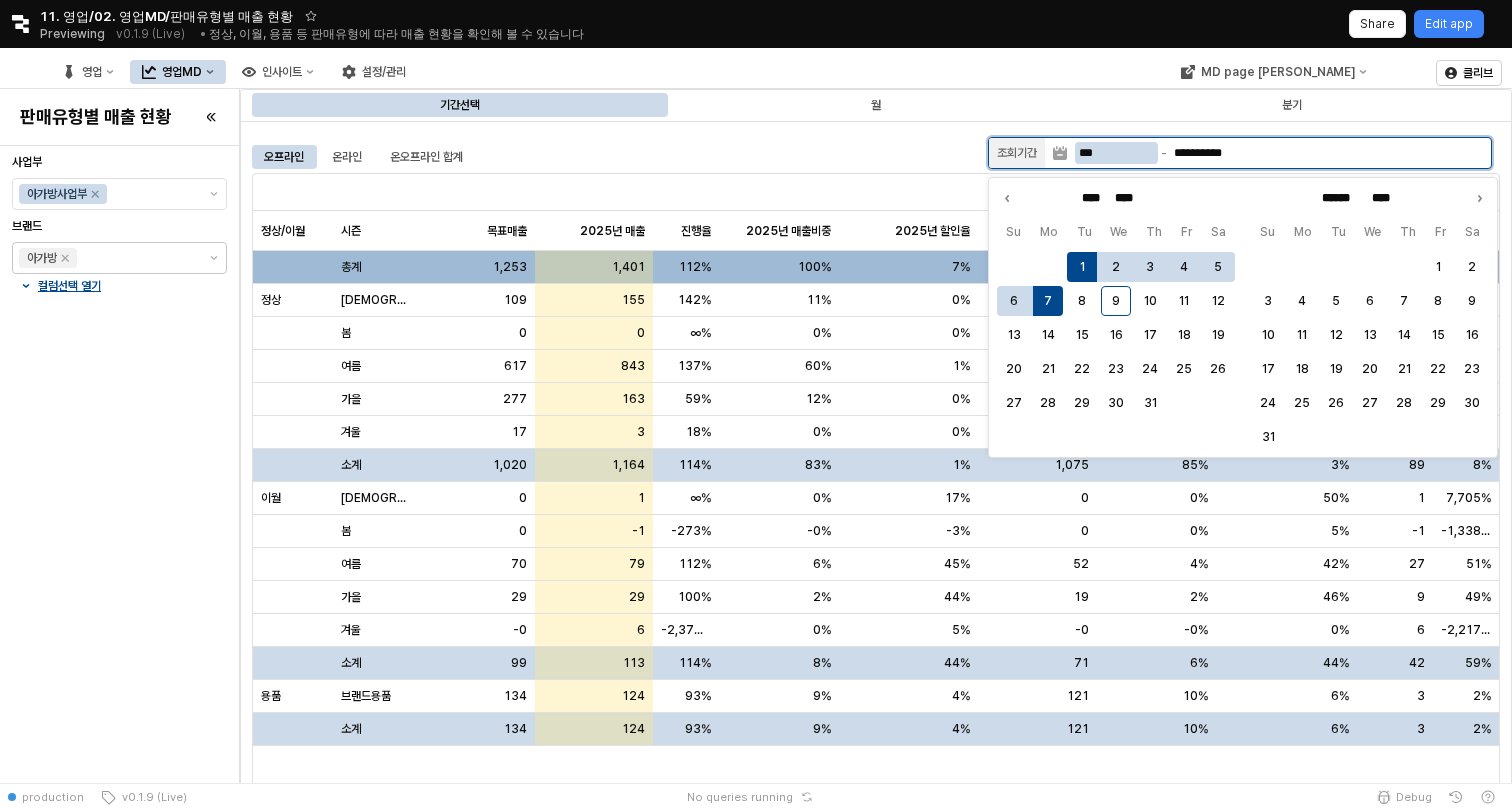 type on "*******" 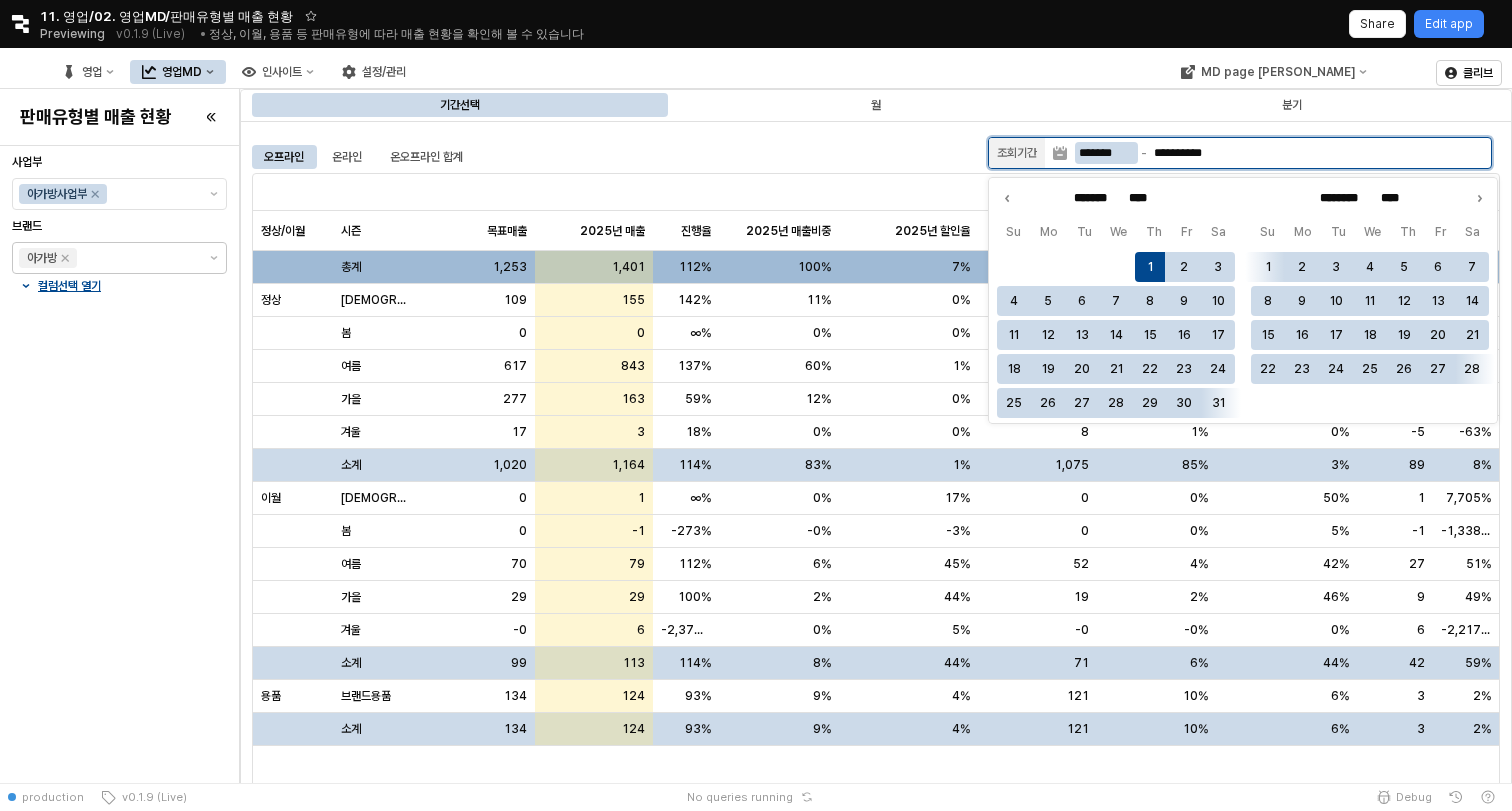 type on "********" 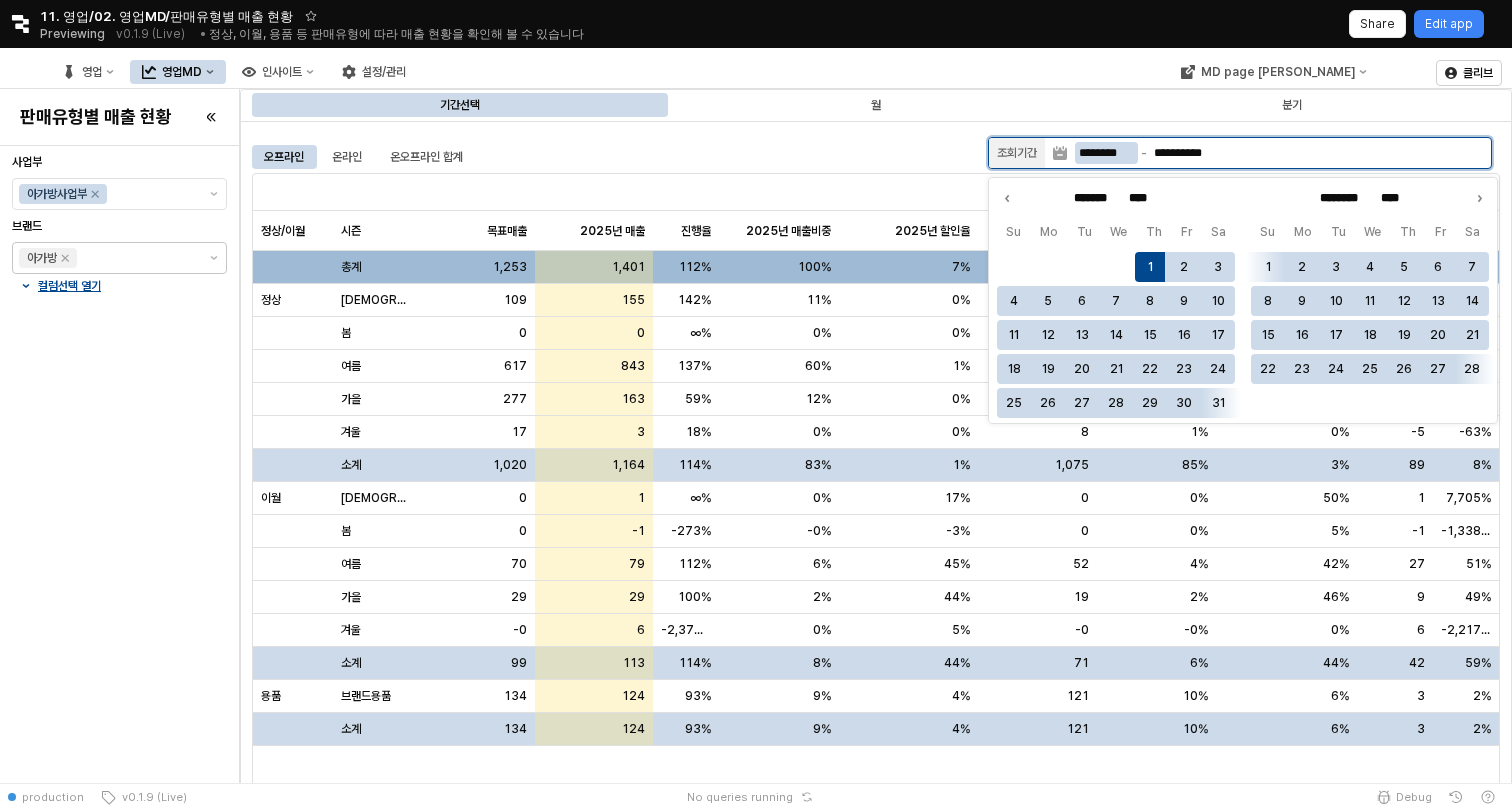 type on "****" 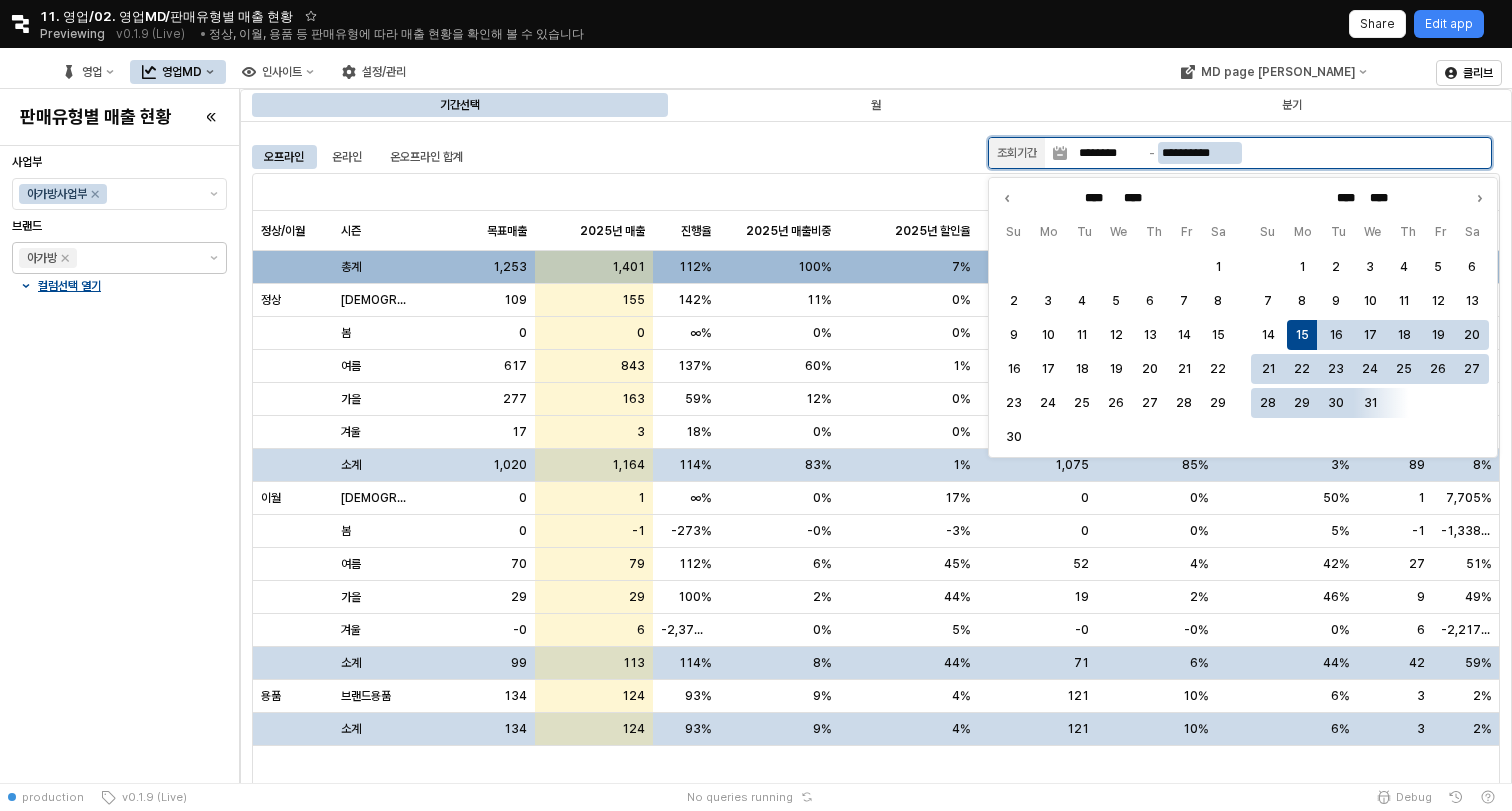 type on "**********" 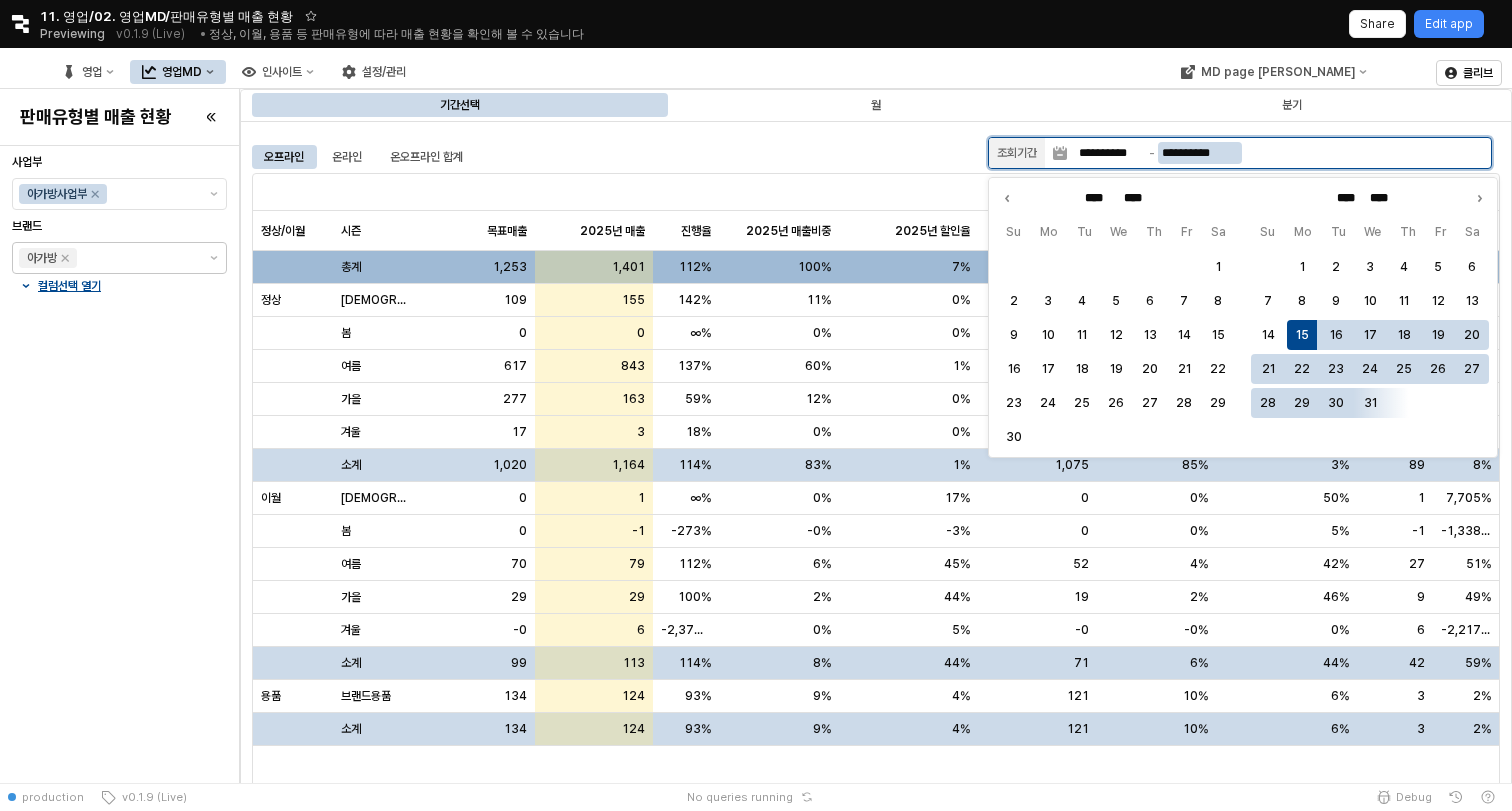 type on "****" 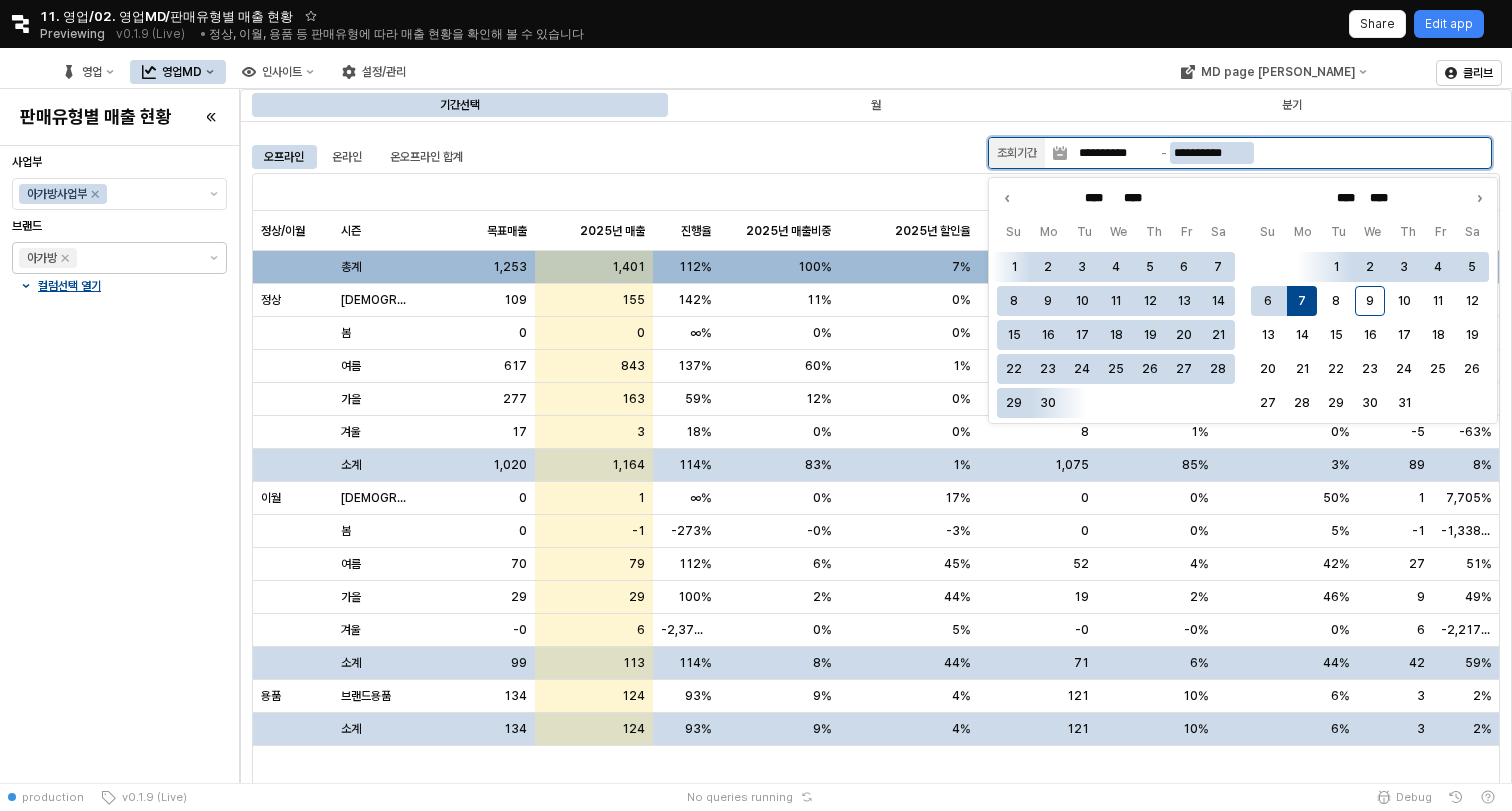 click on "**********" at bounding box center [1212, 153] 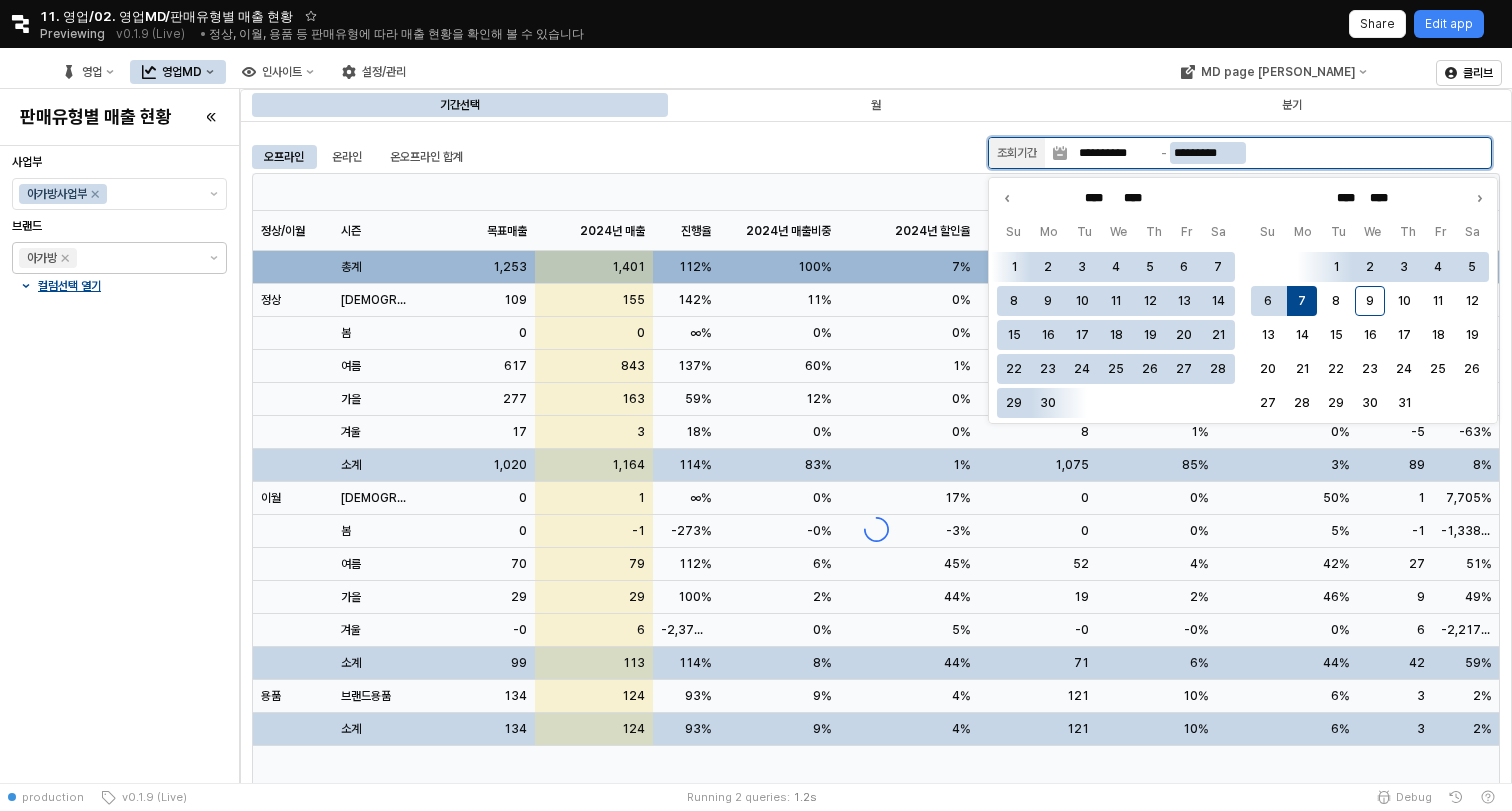 type on "**********" 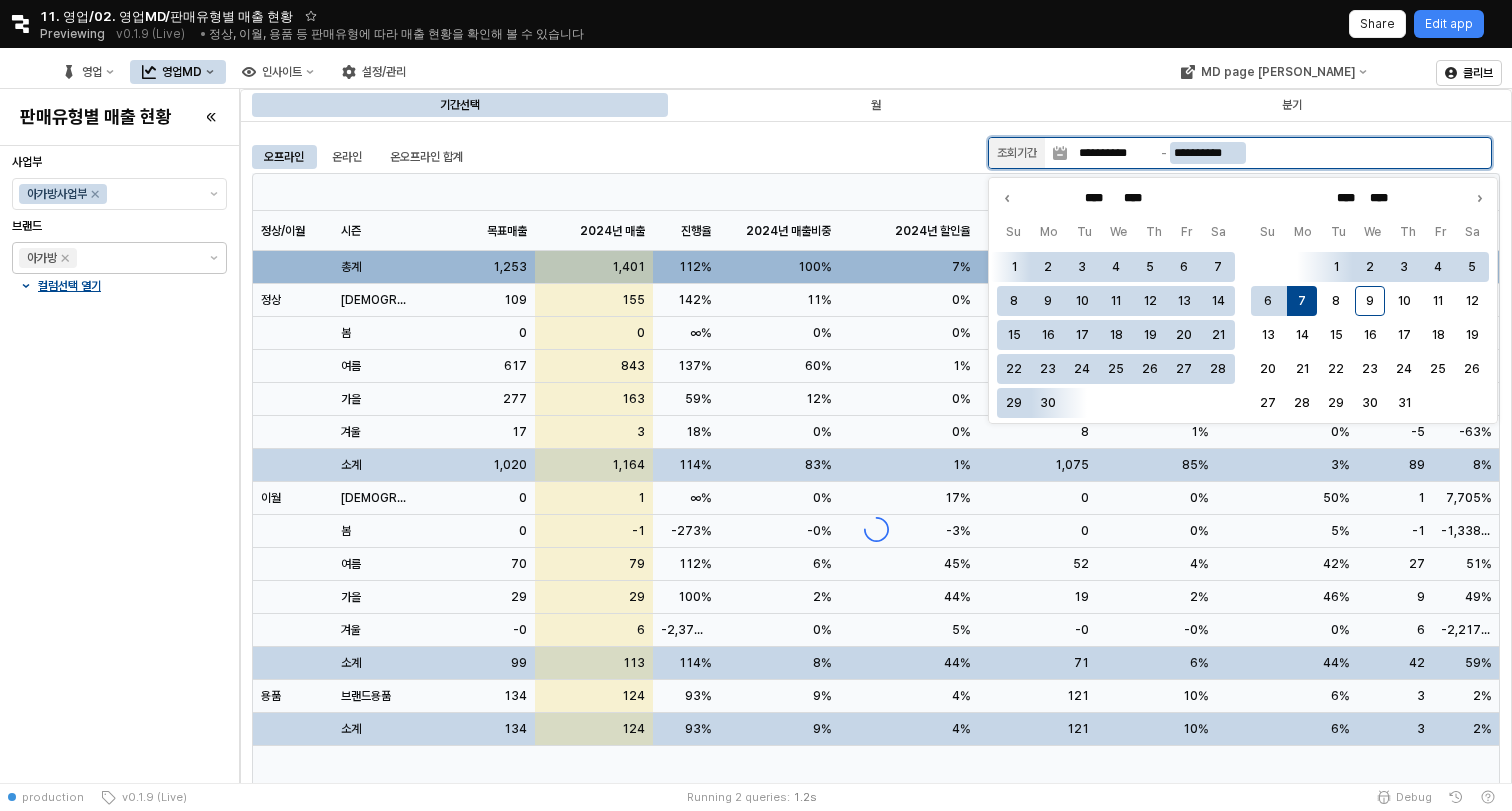 type on "***" 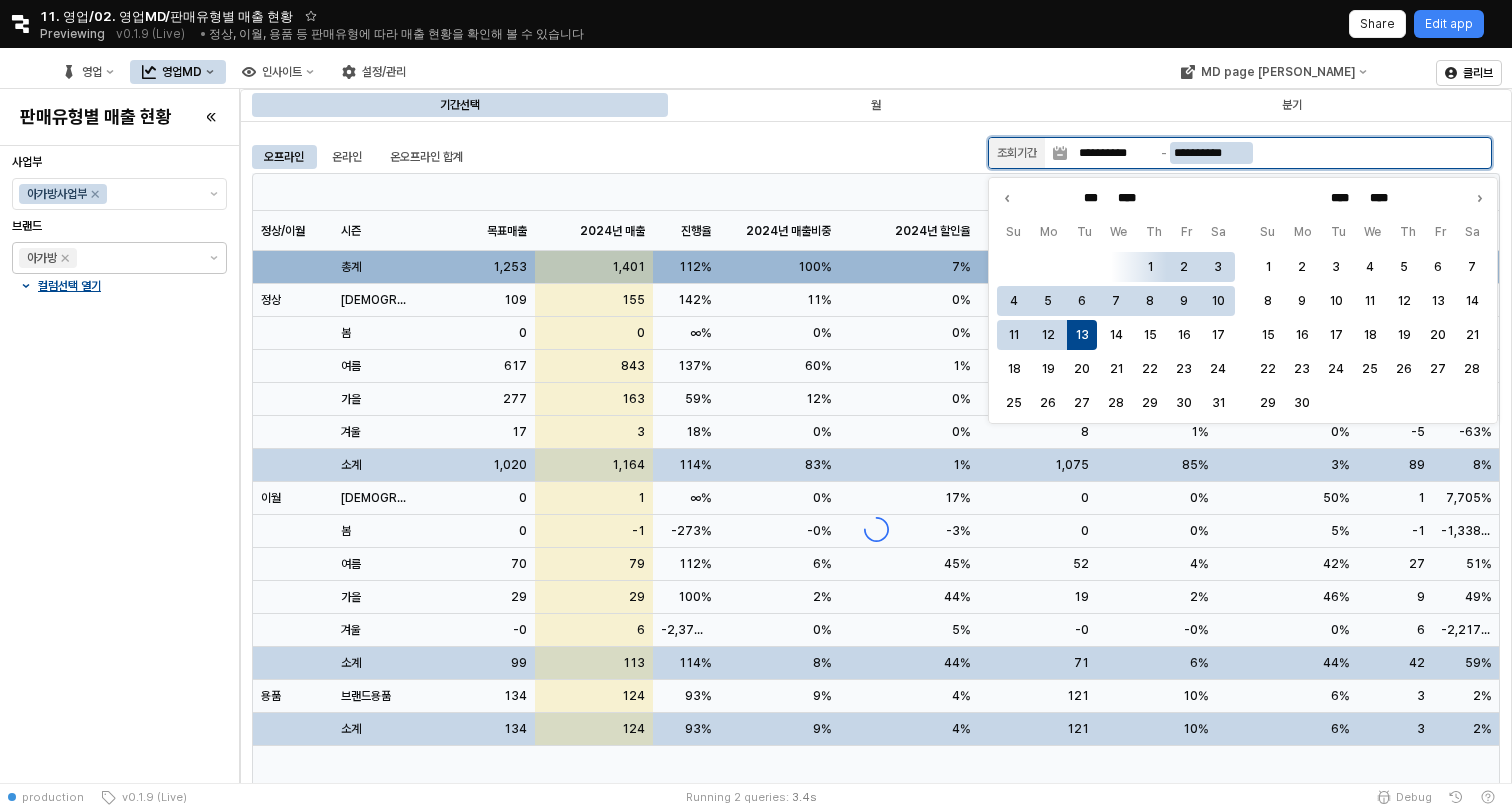 type on "**********" 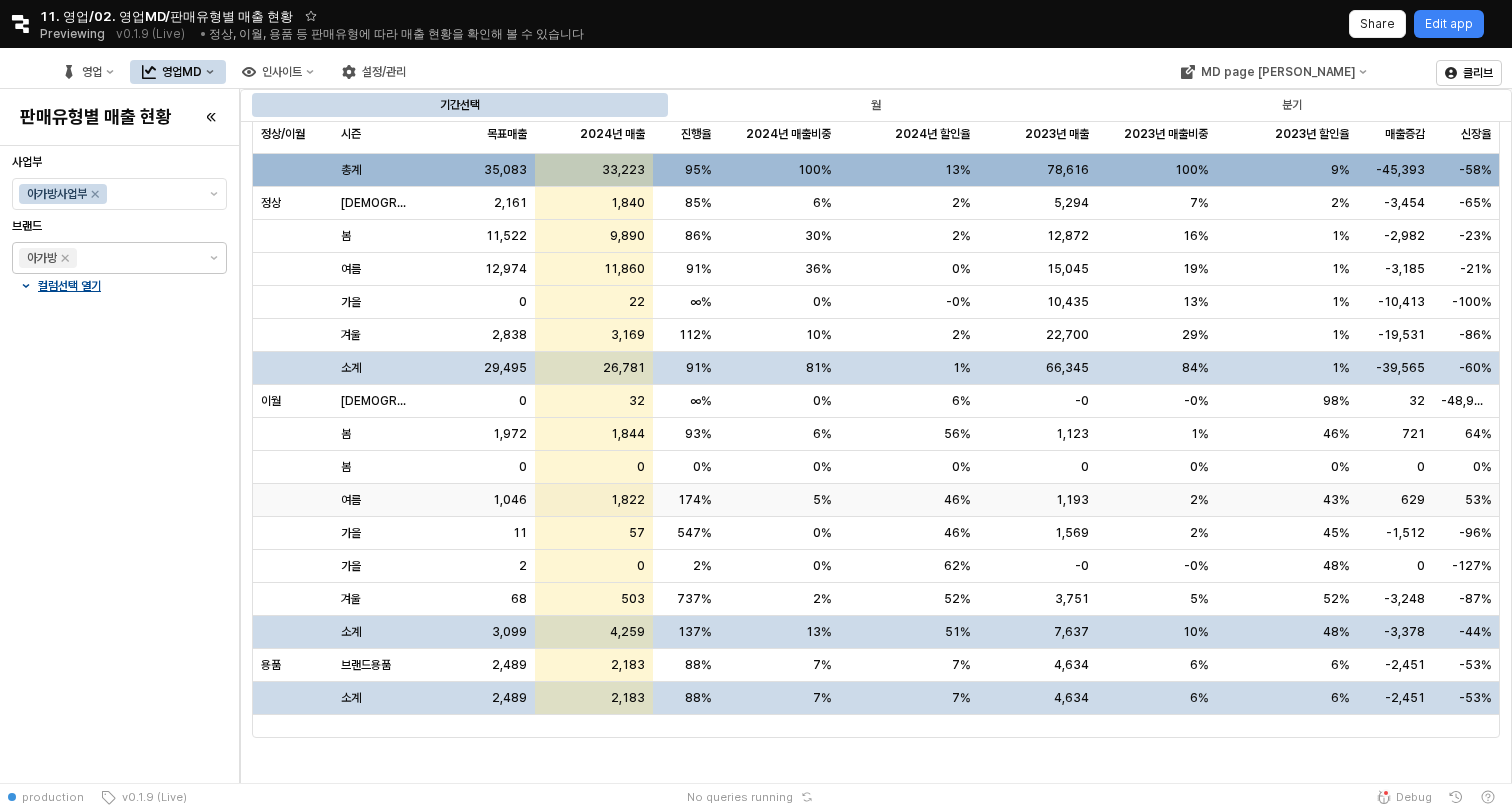 scroll, scrollTop: 0, scrollLeft: 0, axis: both 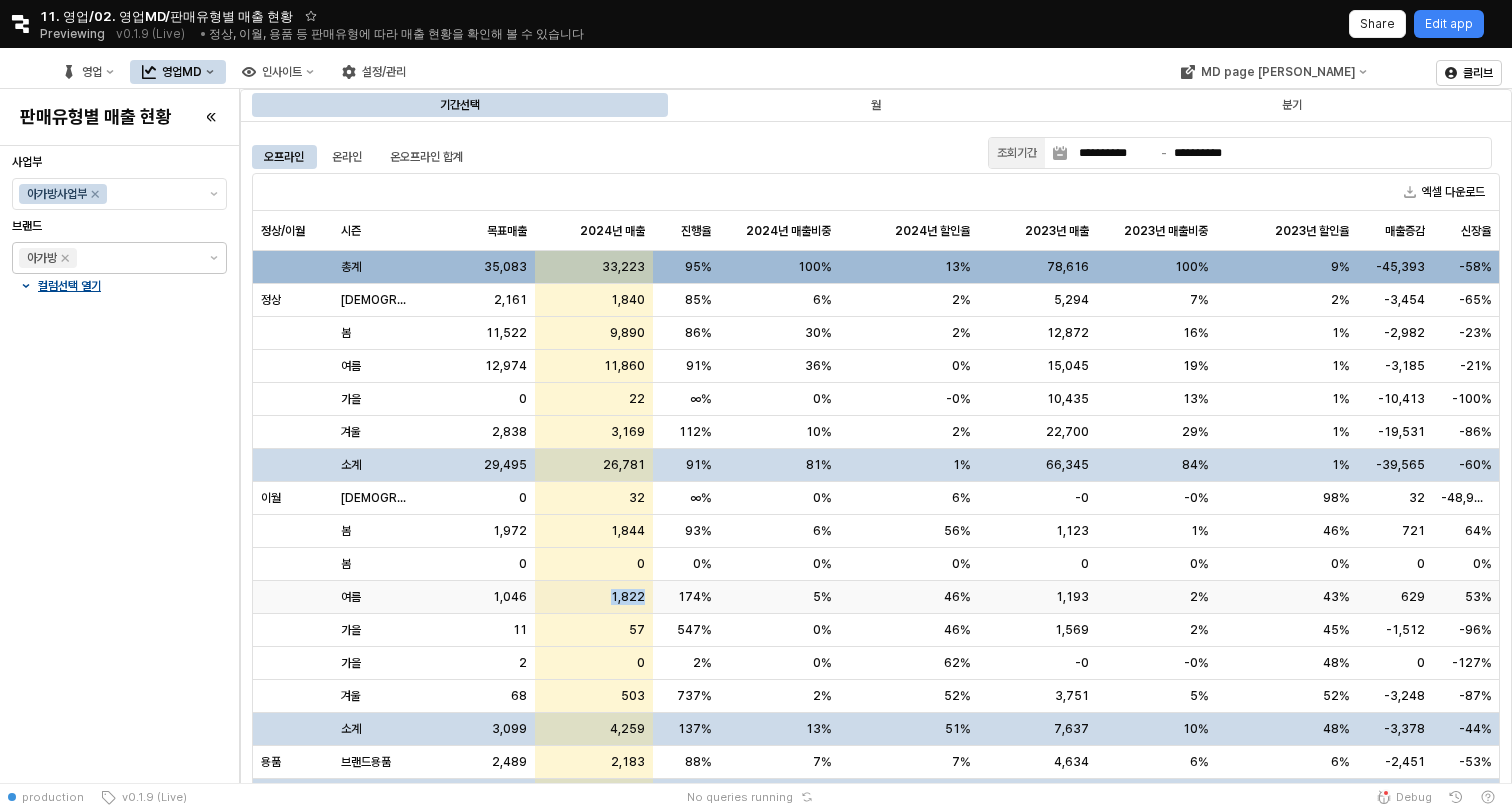 drag, startPoint x: 611, startPoint y: 599, endPoint x: 649, endPoint y: 599, distance: 38 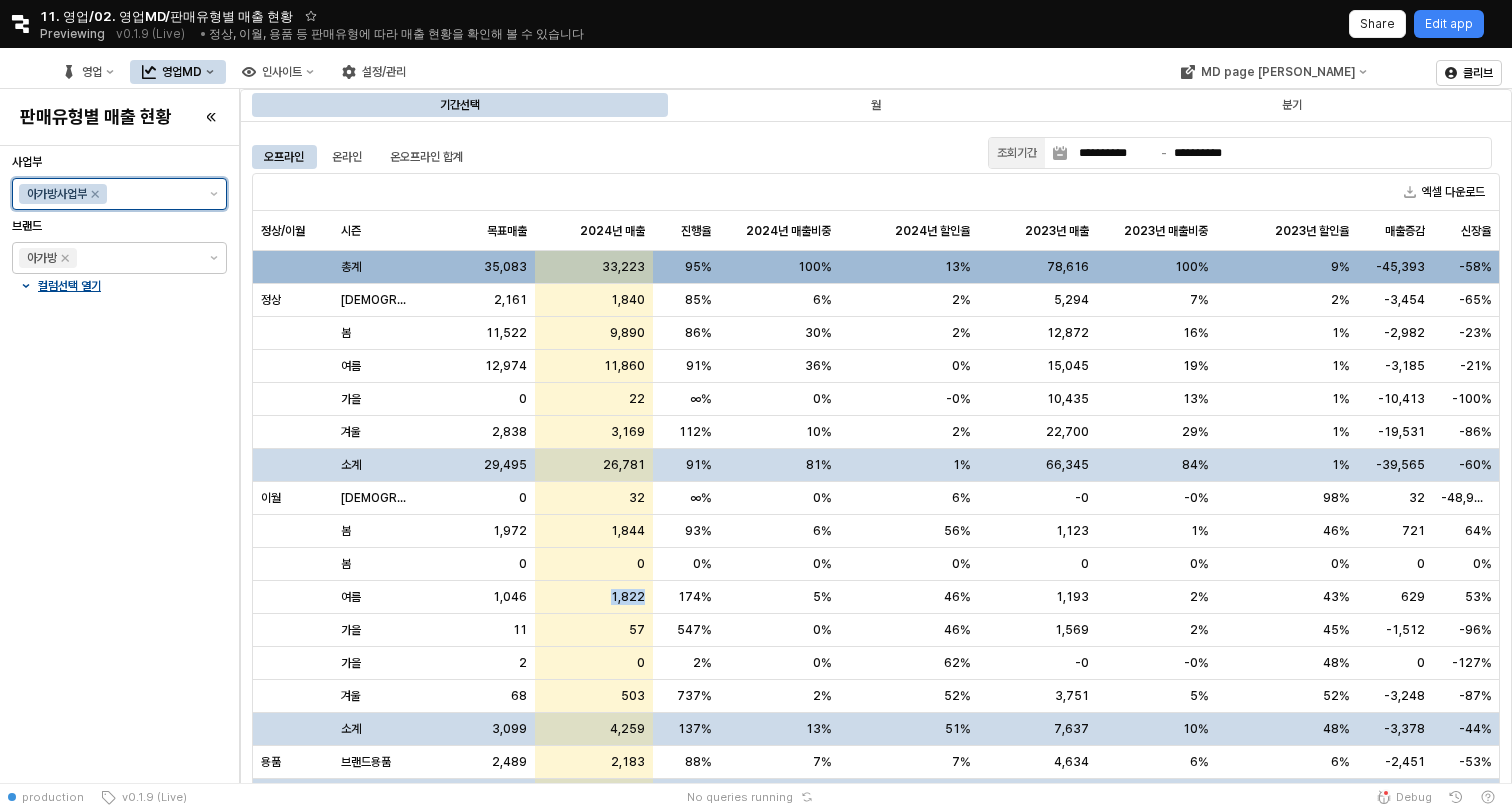 click on "사업부" at bounding box center (153, 194) 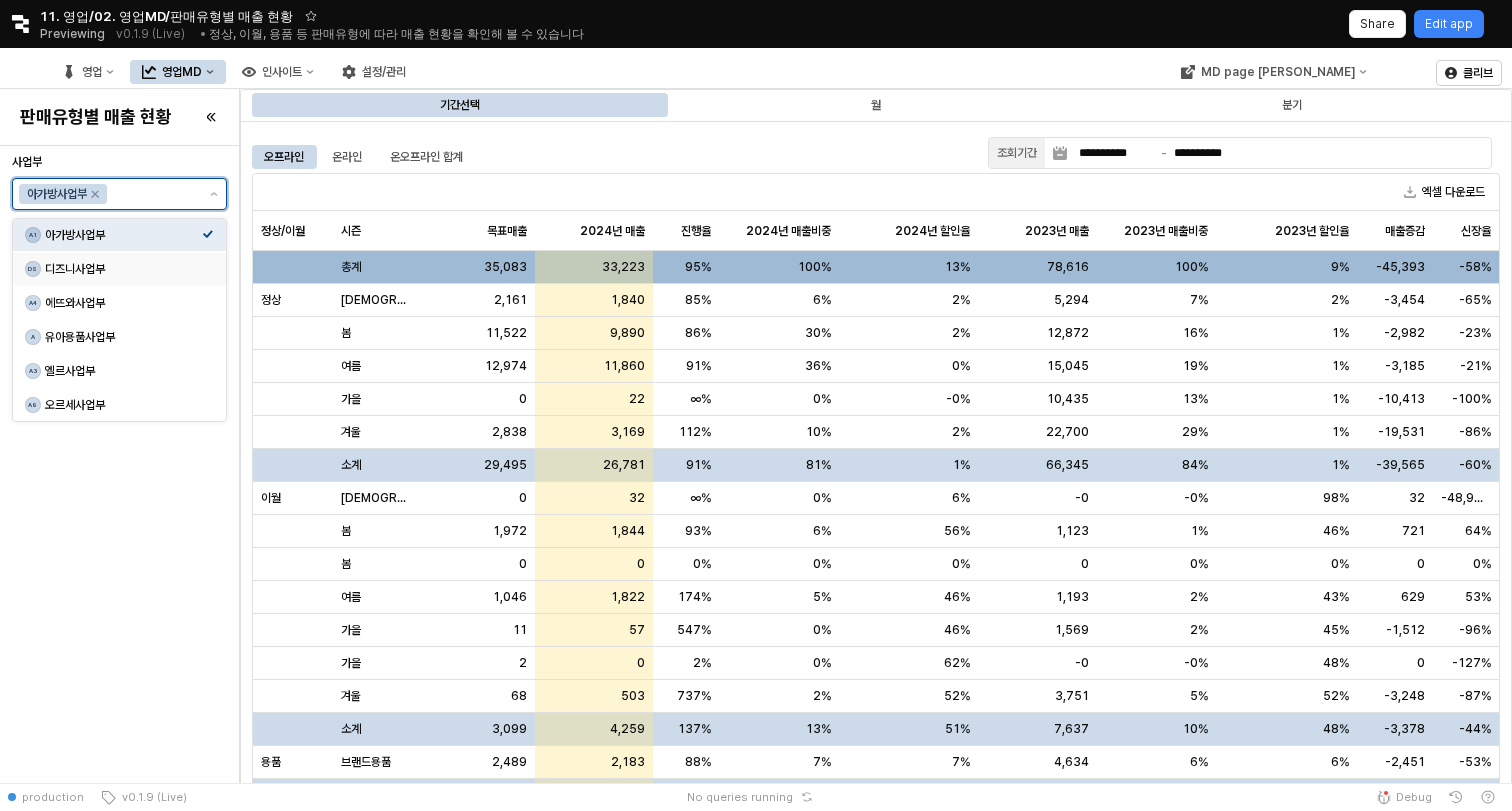 click on "디즈니사업부" at bounding box center (123, 269) 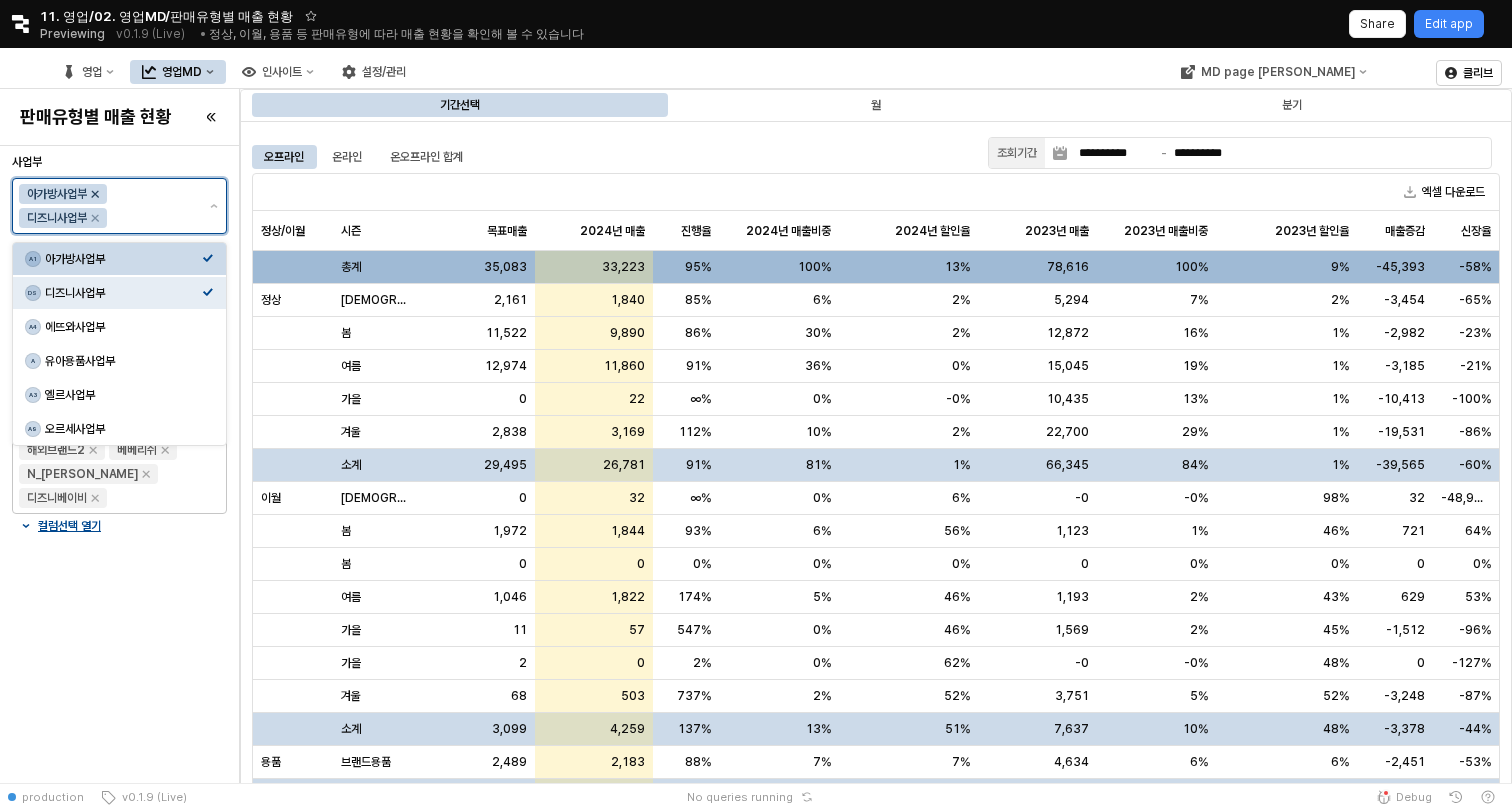 click 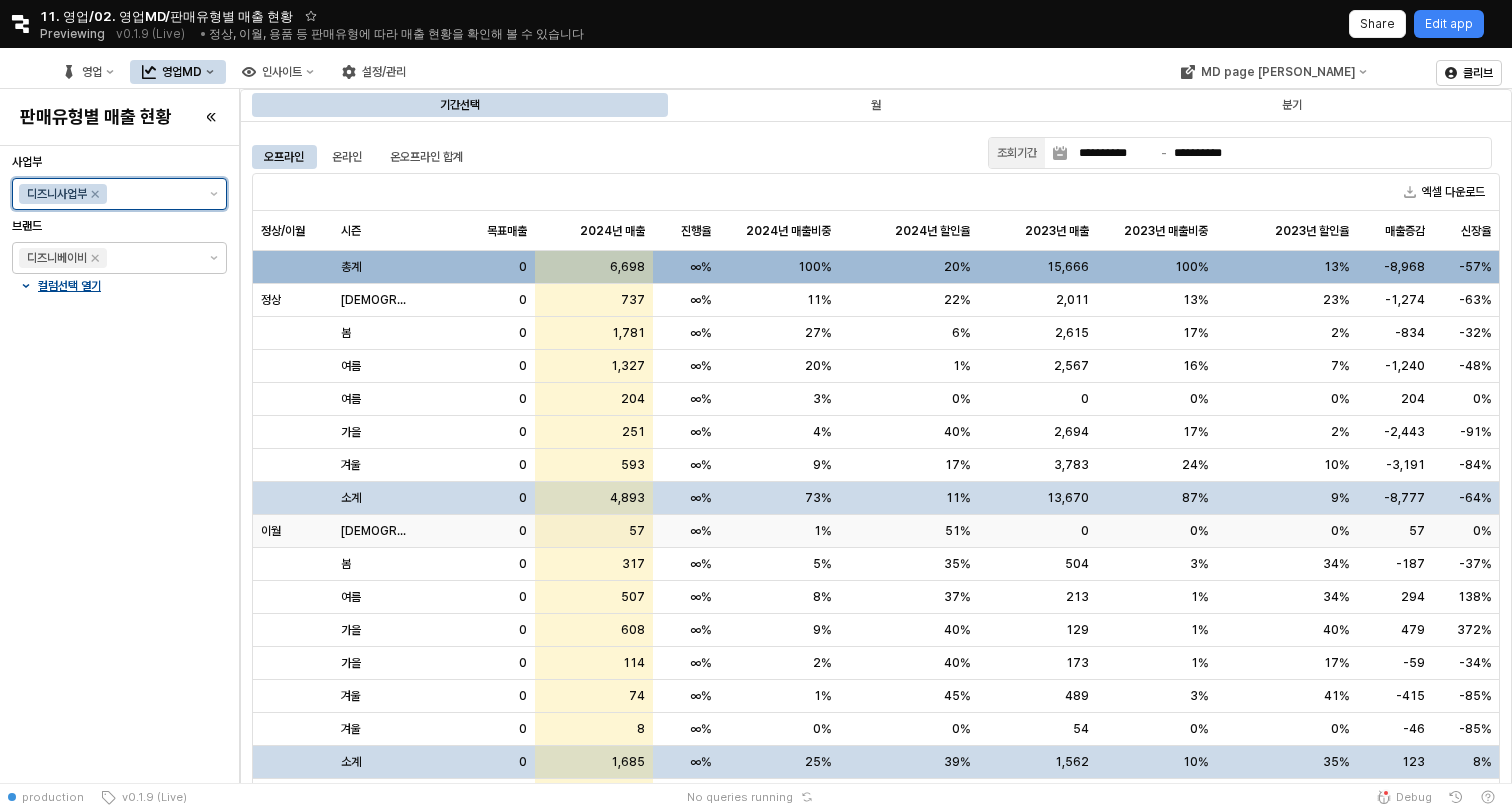scroll, scrollTop: 11, scrollLeft: 0, axis: vertical 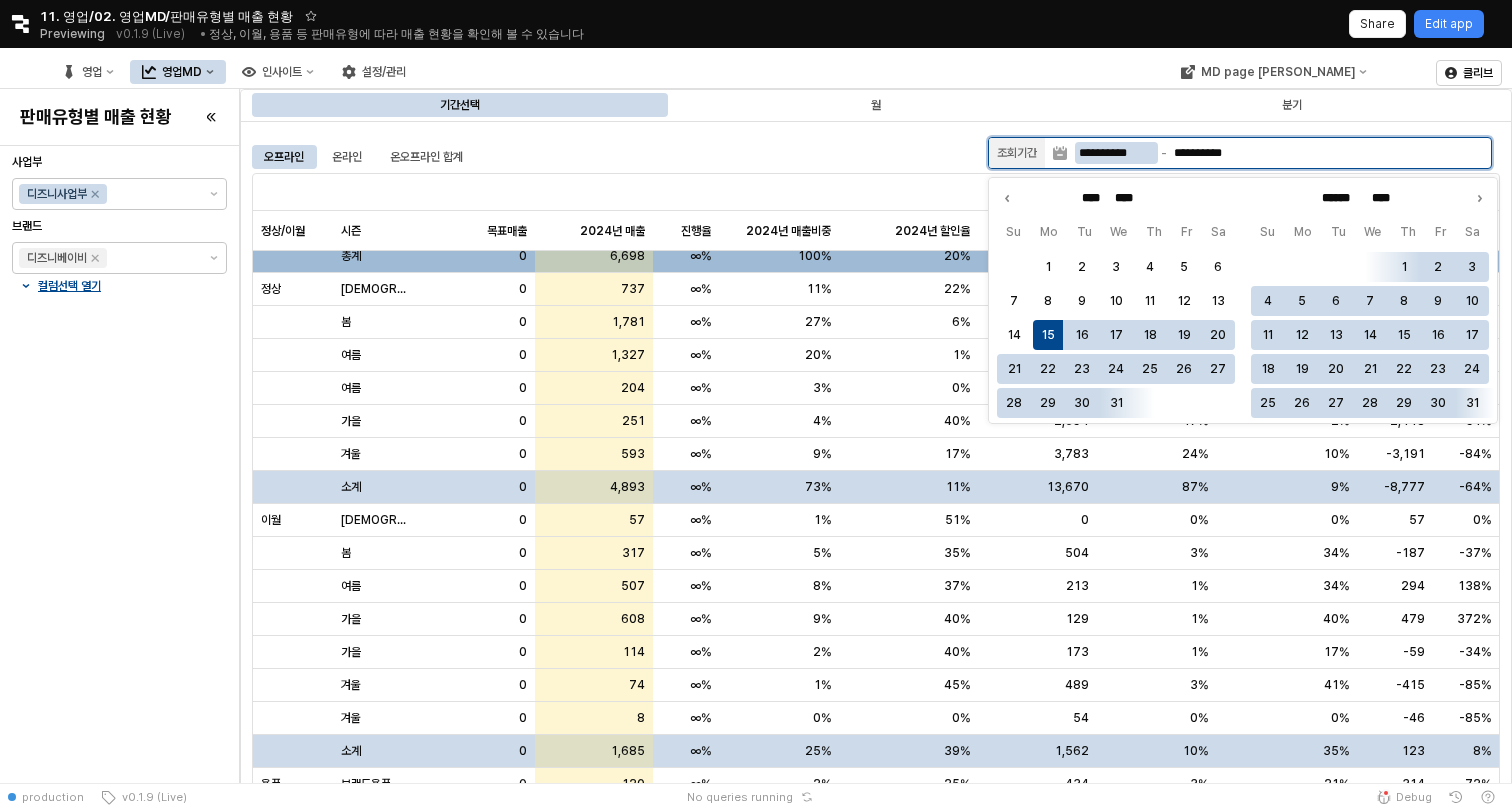 click on "**********" at bounding box center [1116, 153] 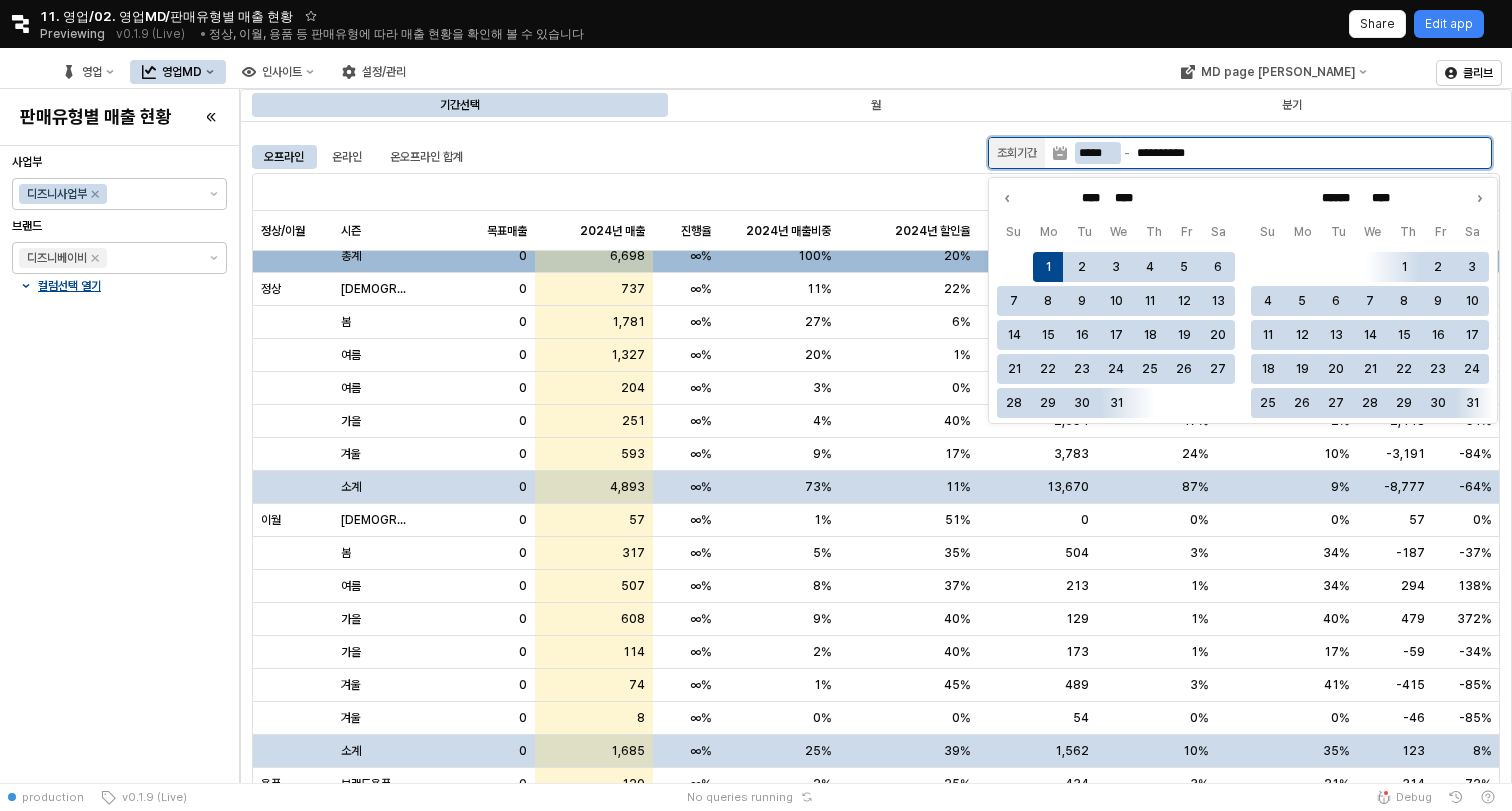type on "****" 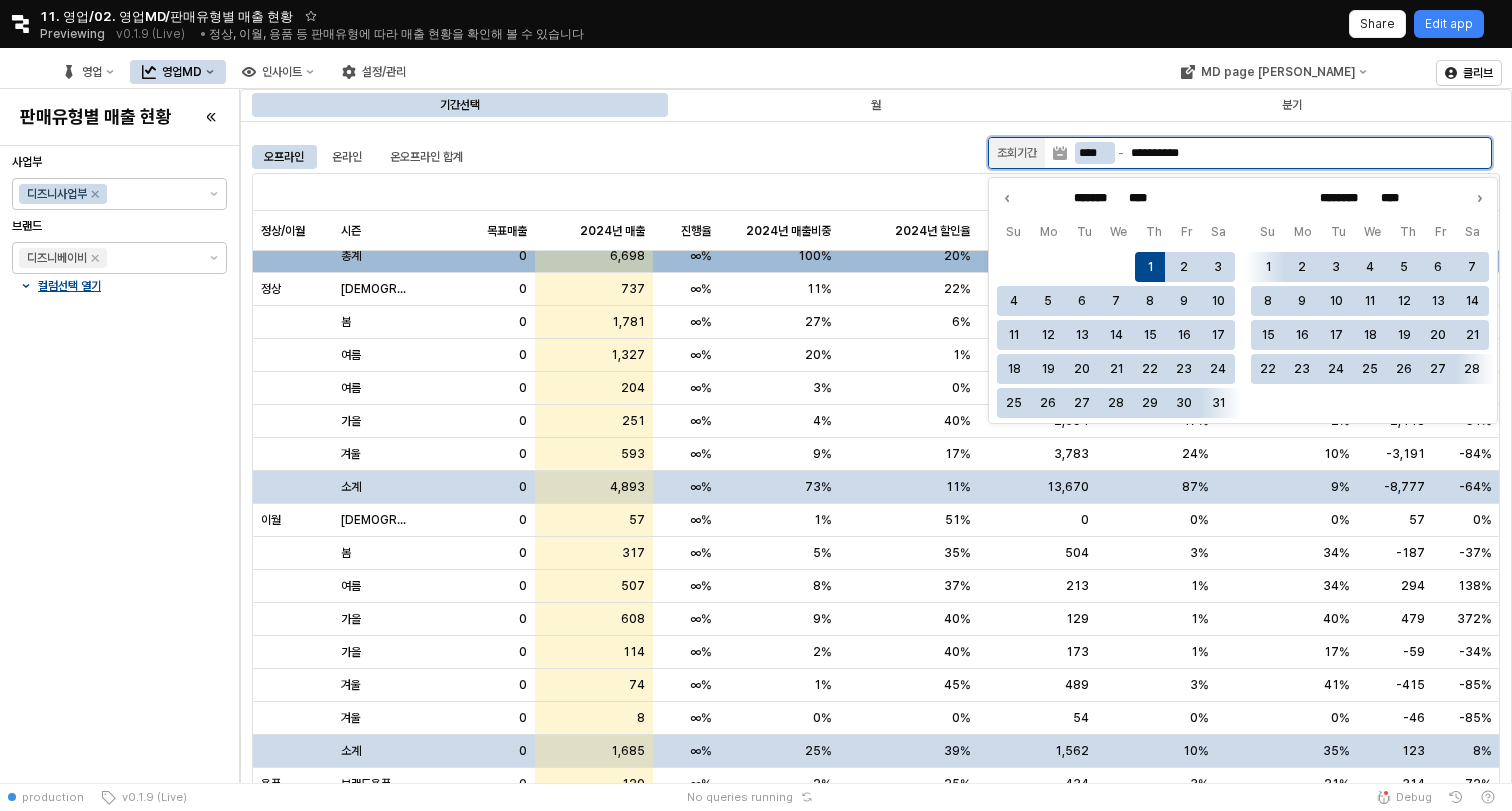 type on "*******" 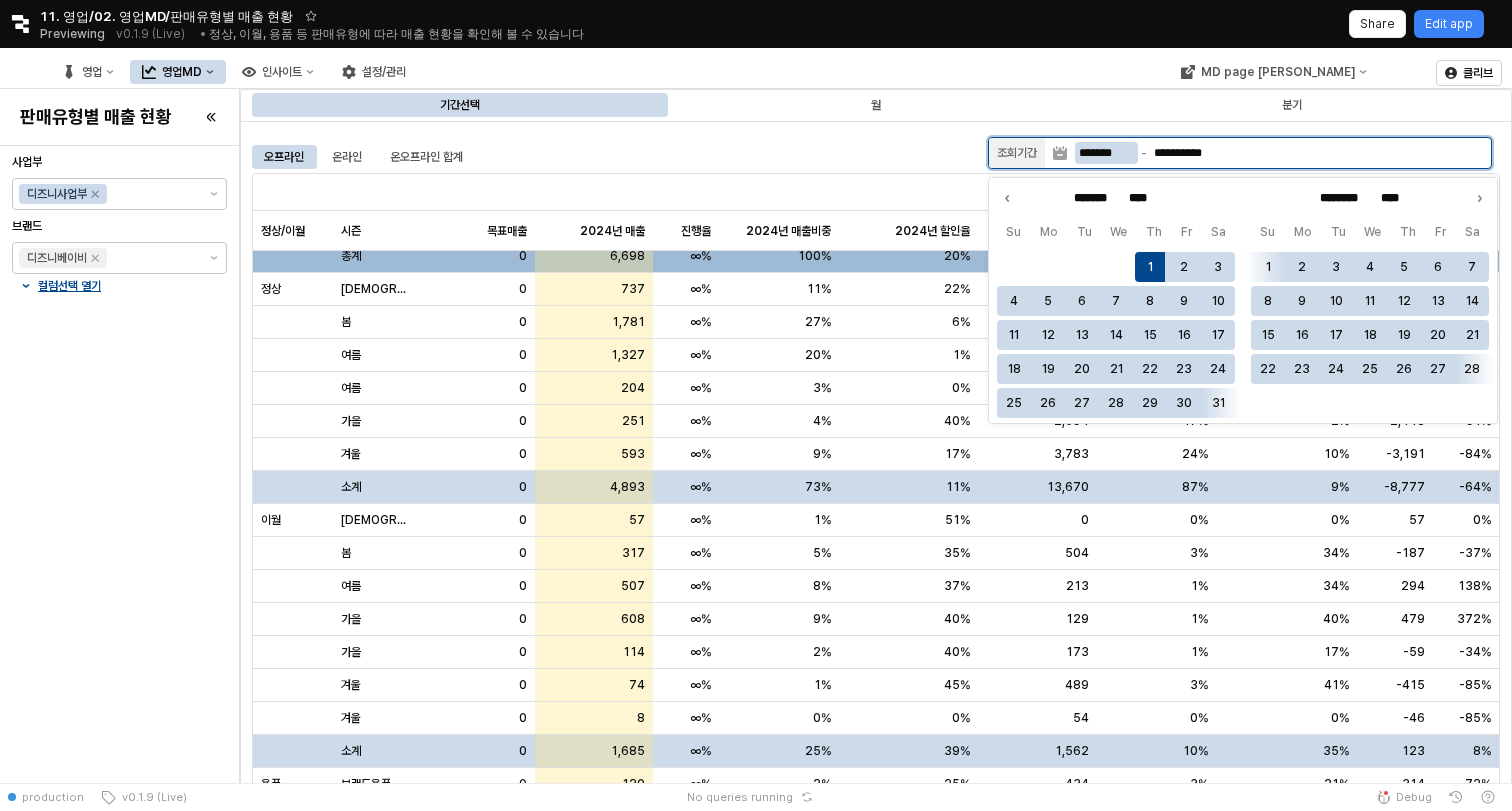 type on "********" 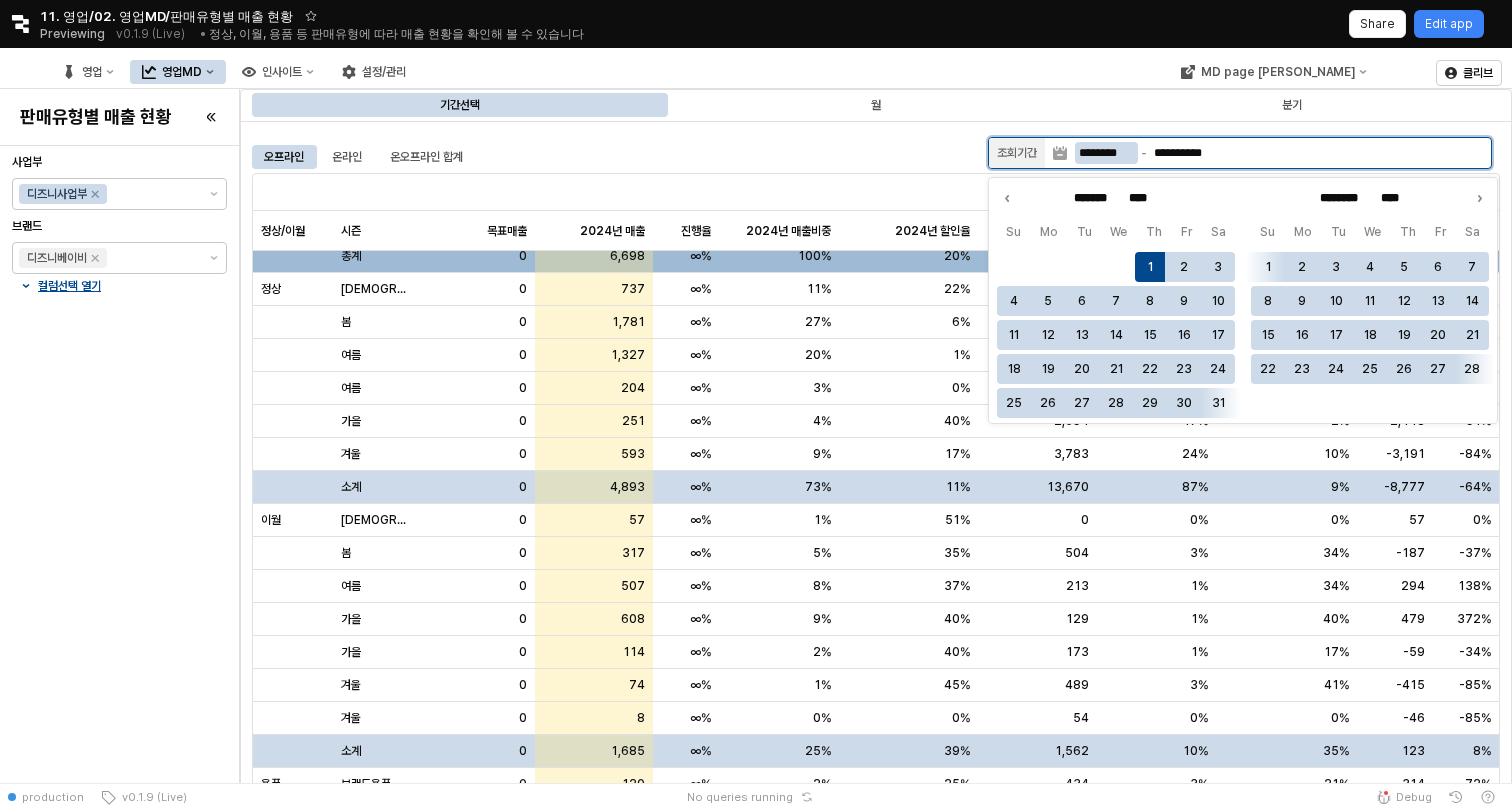 type on "********" 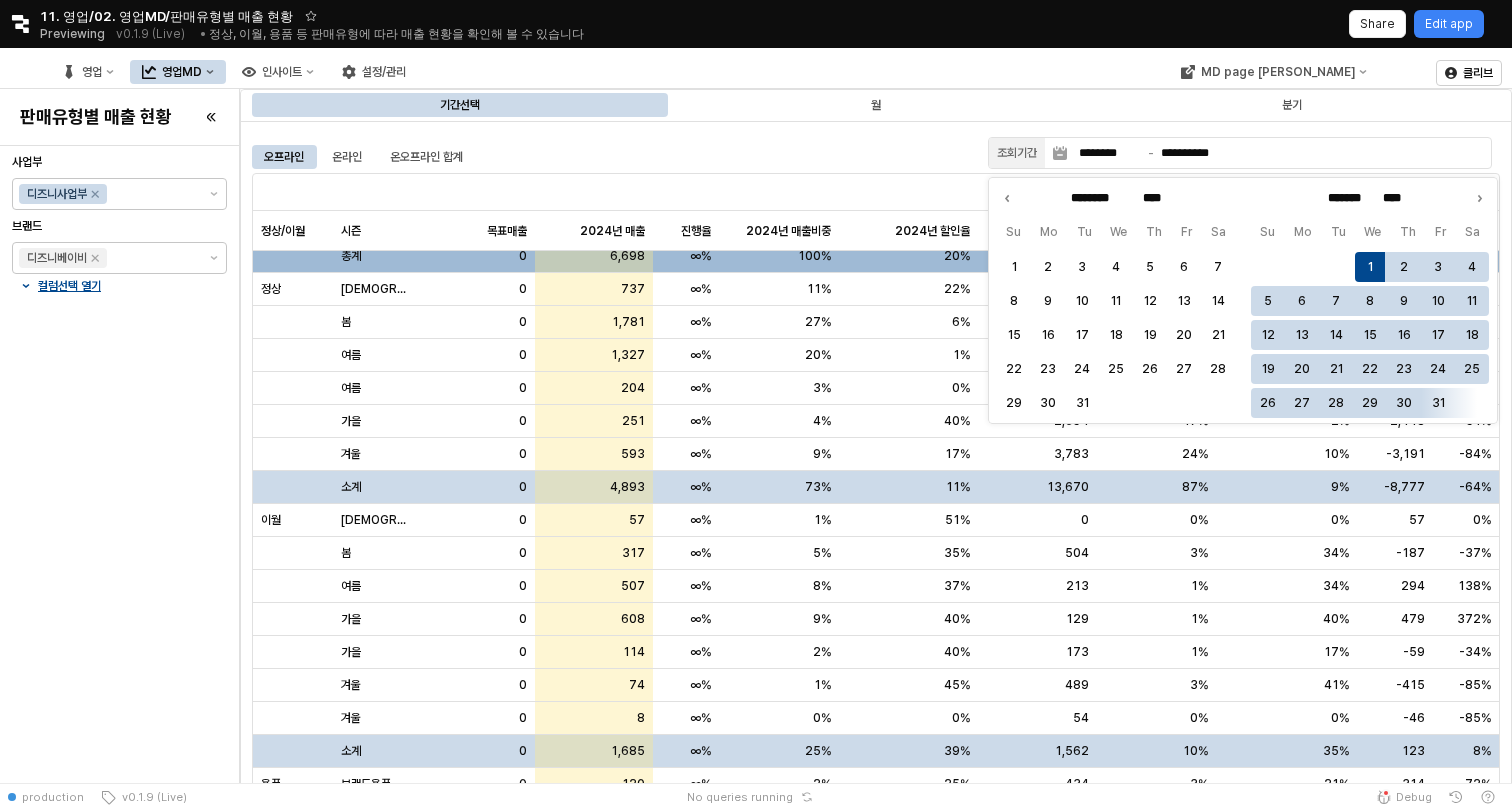 click on "오프라인 온라인 온오프라인 합계" at bounding box center [616, 157] 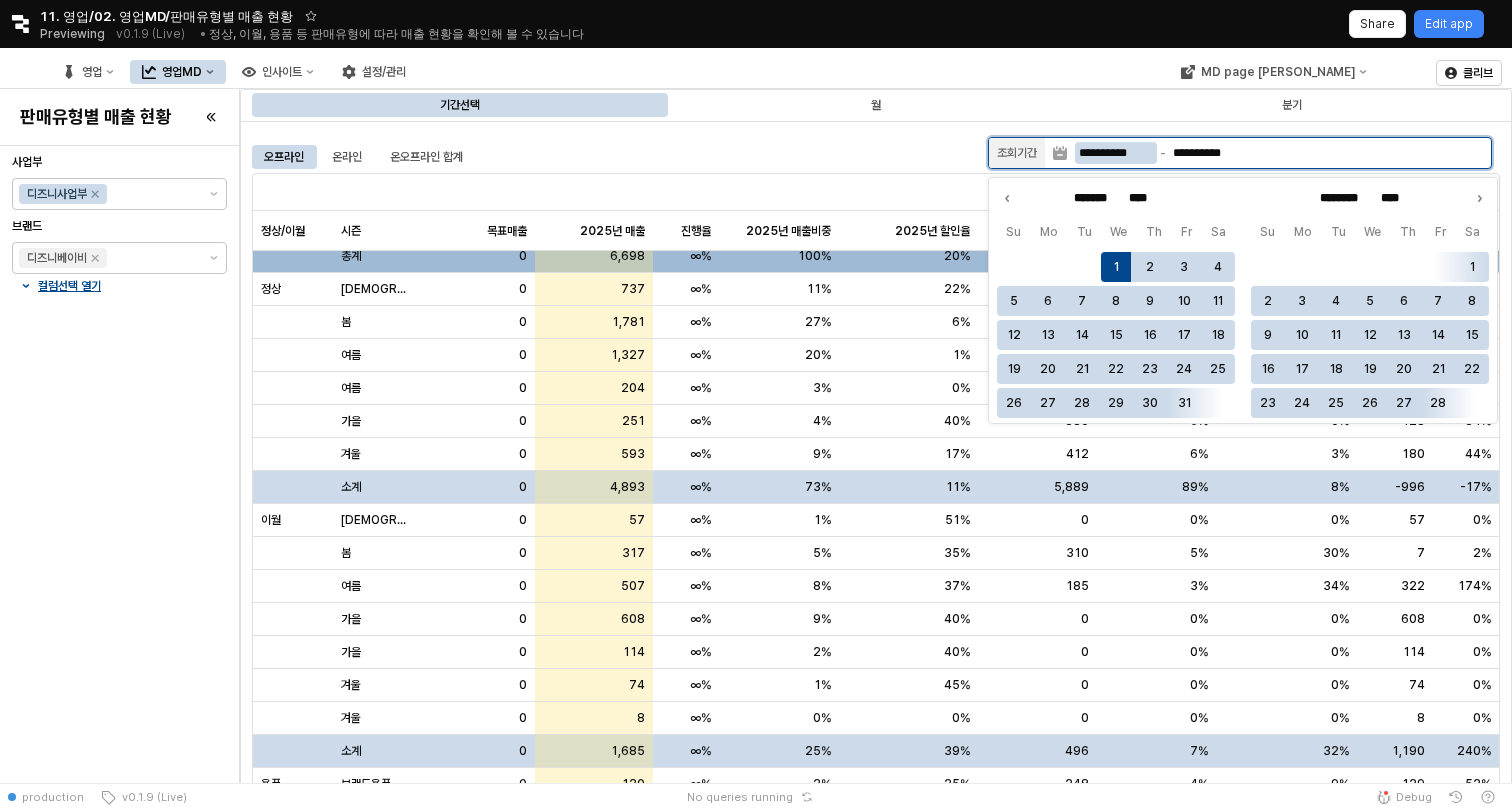 click on "**********" at bounding box center [1116, 153] 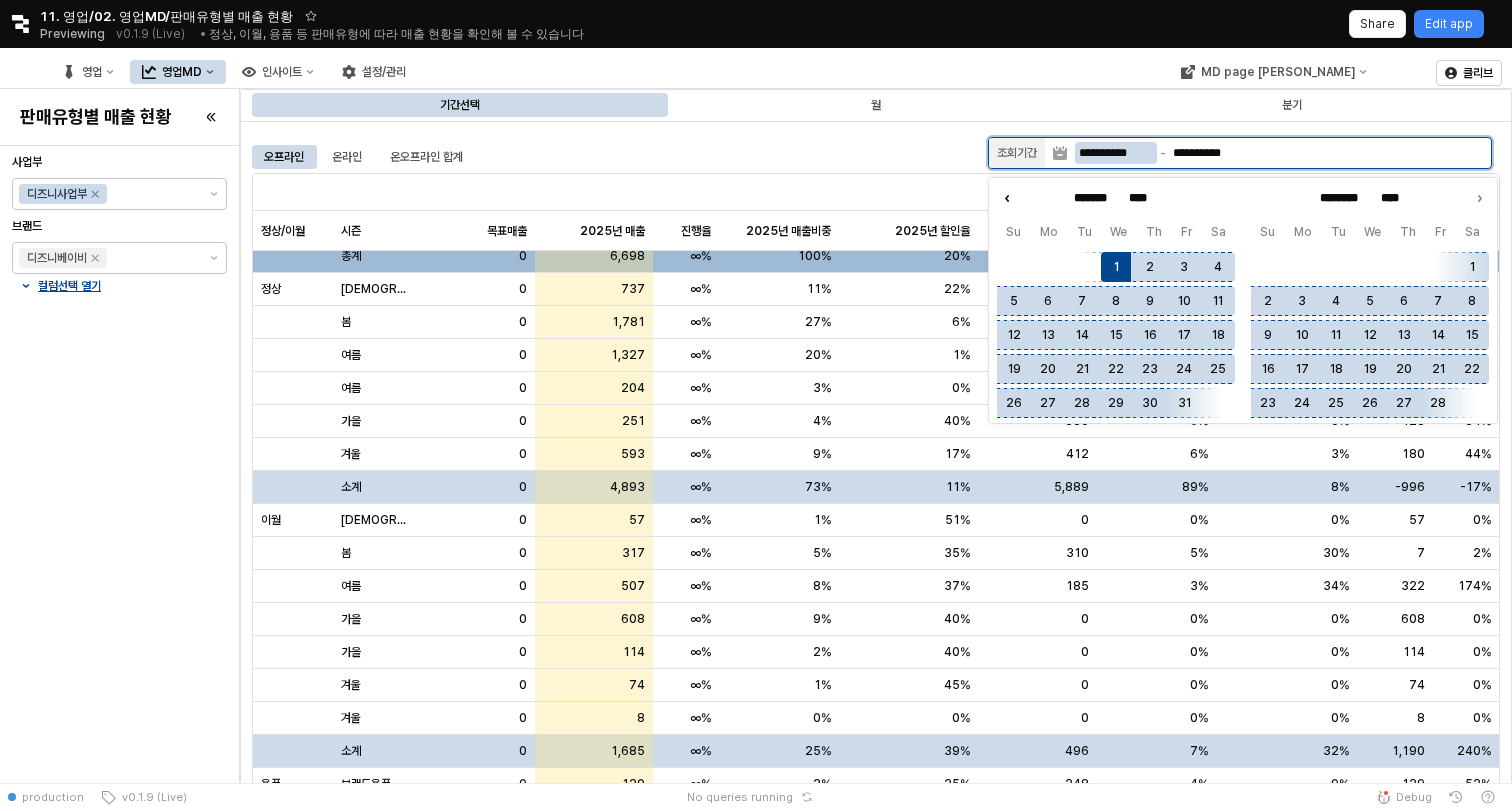 click 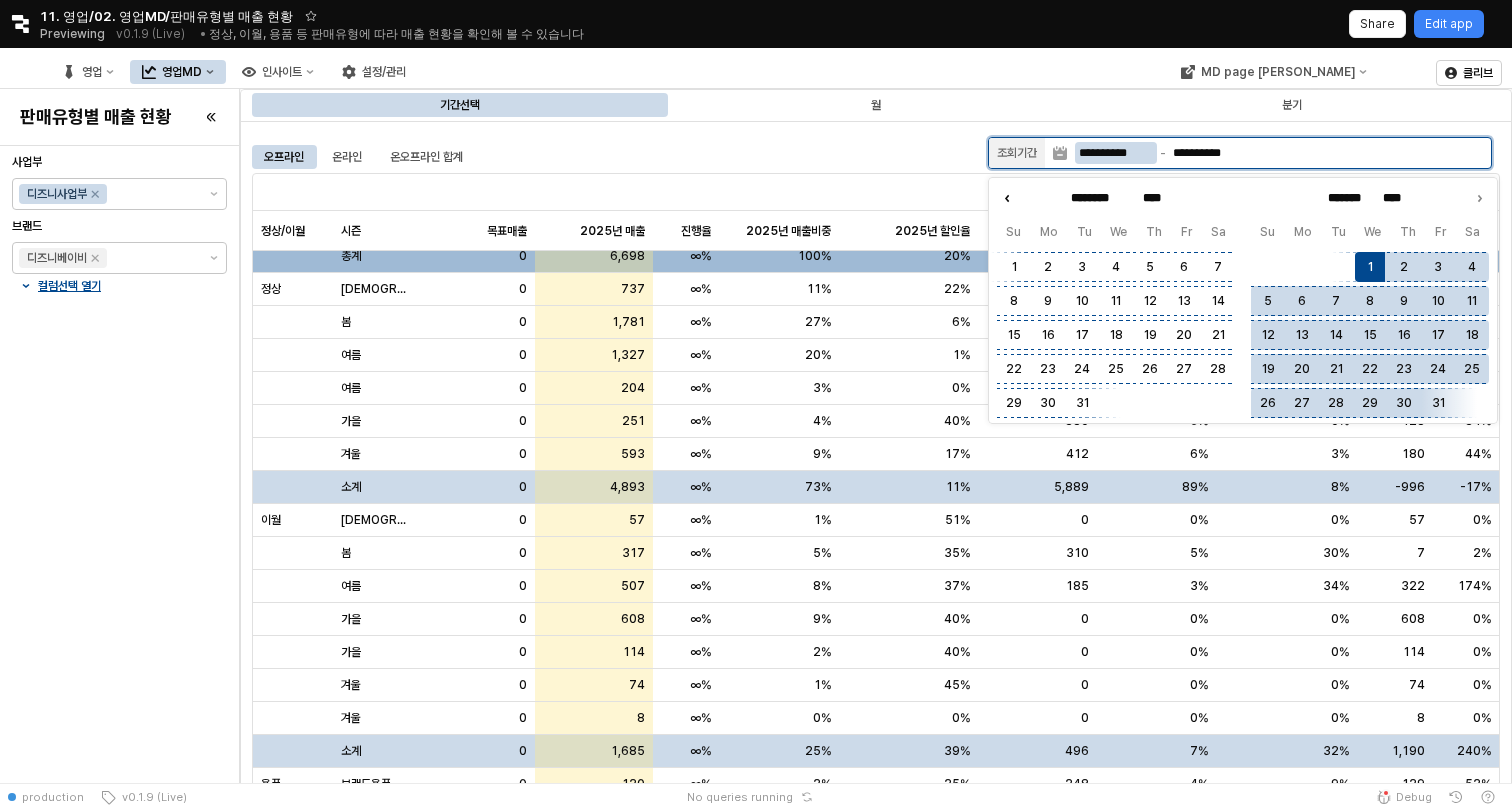 click 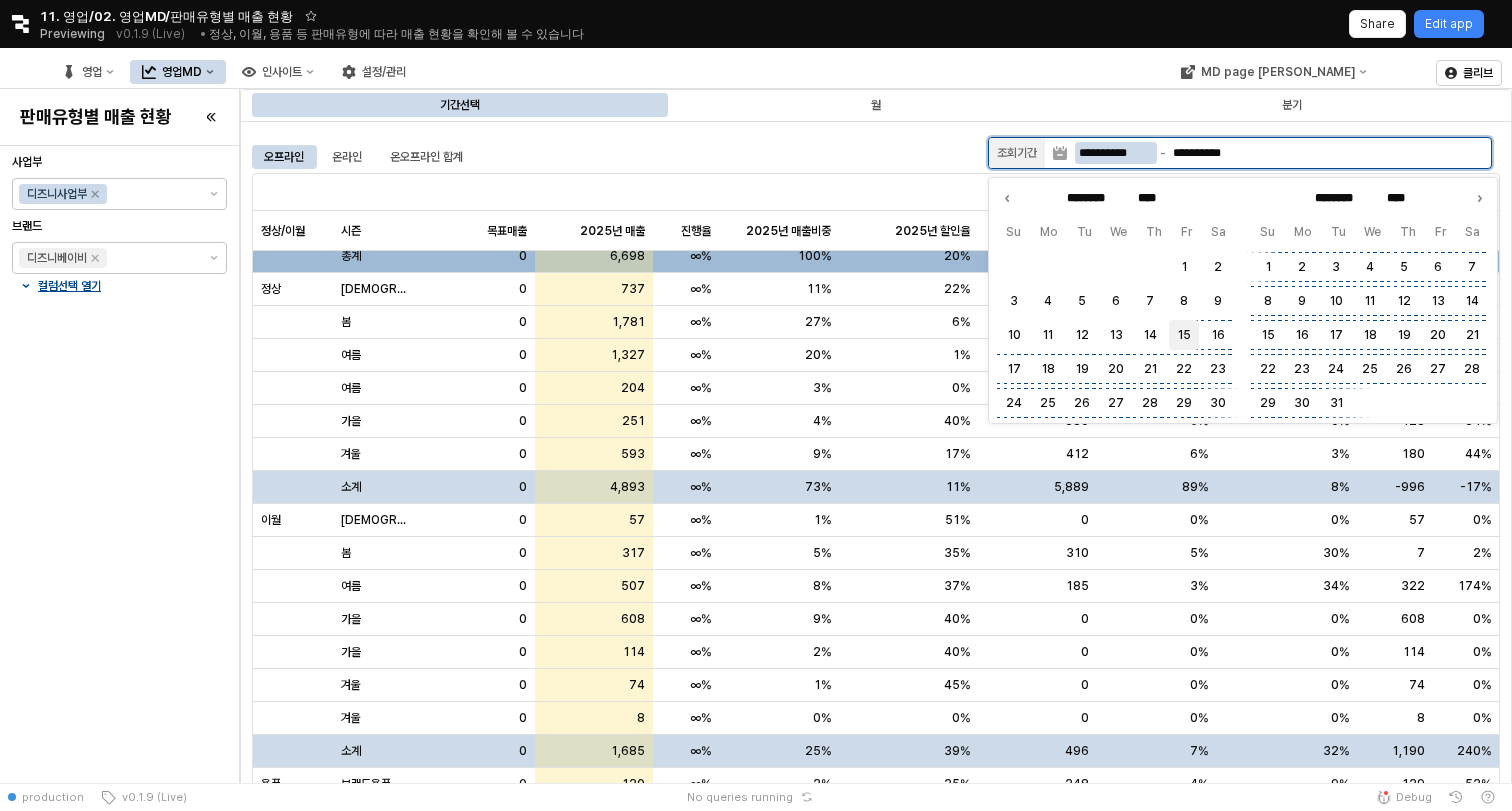 click on "15" at bounding box center (1184, 335) 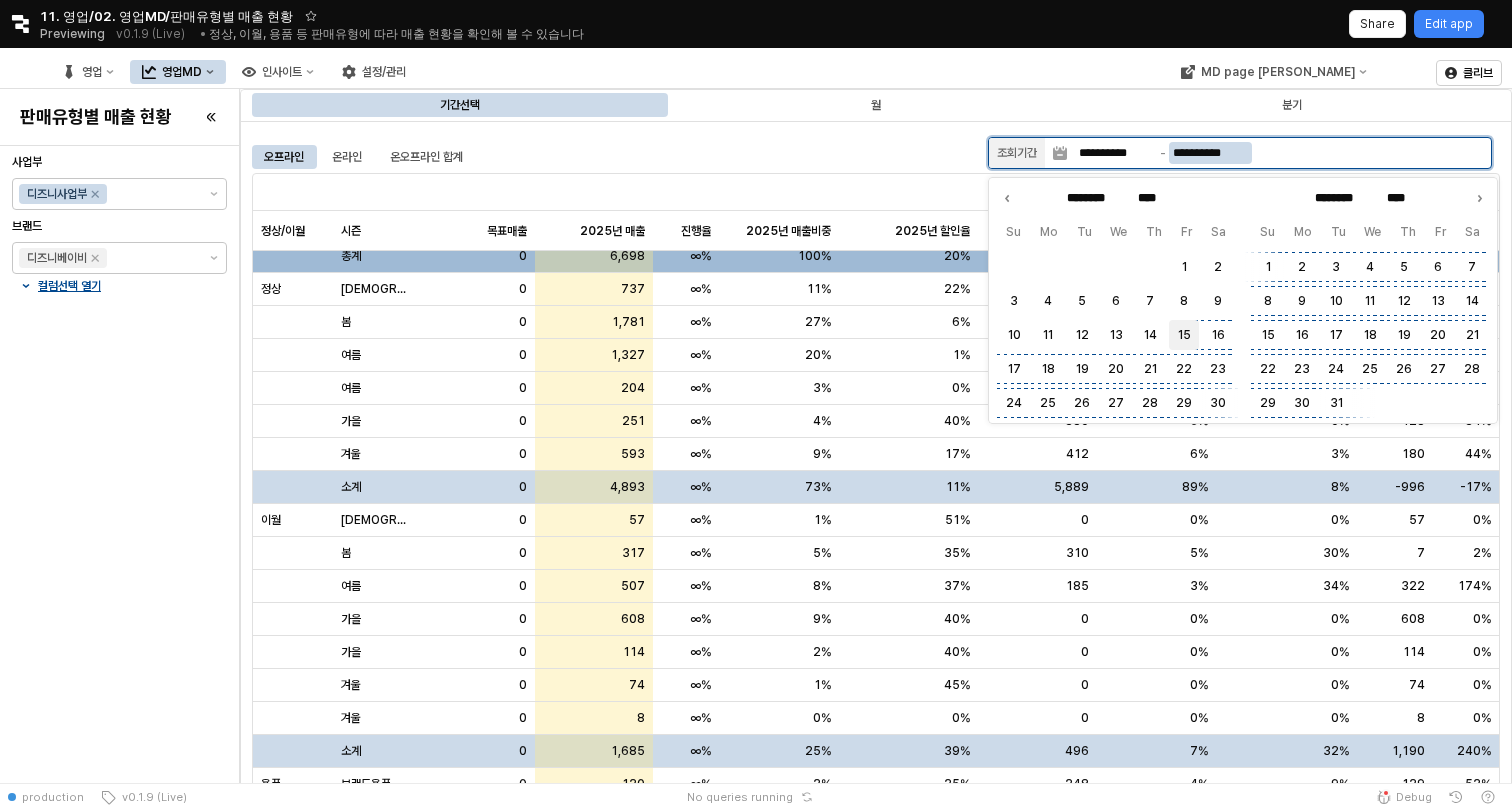 type on "**********" 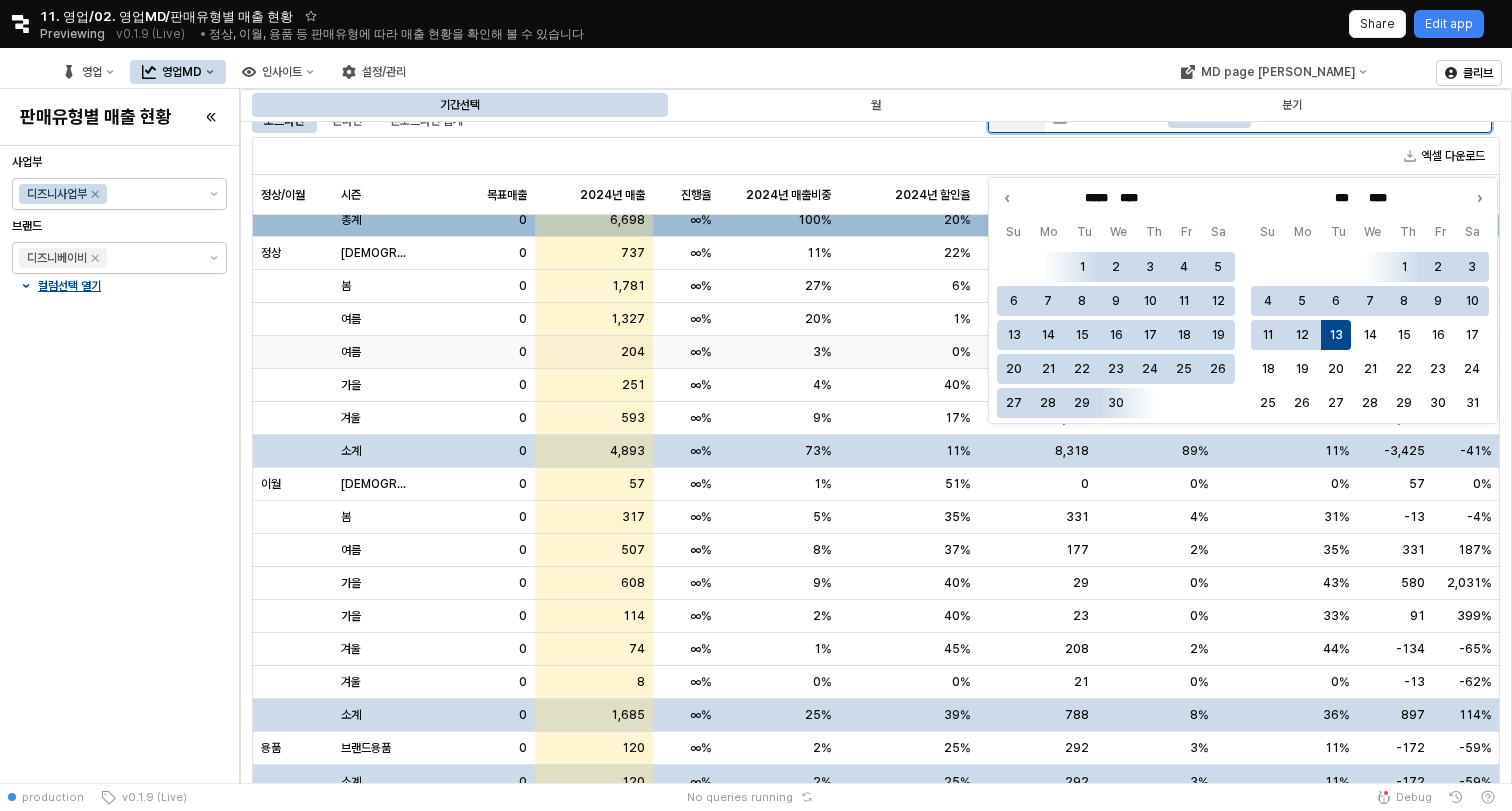scroll, scrollTop: 56, scrollLeft: 0, axis: vertical 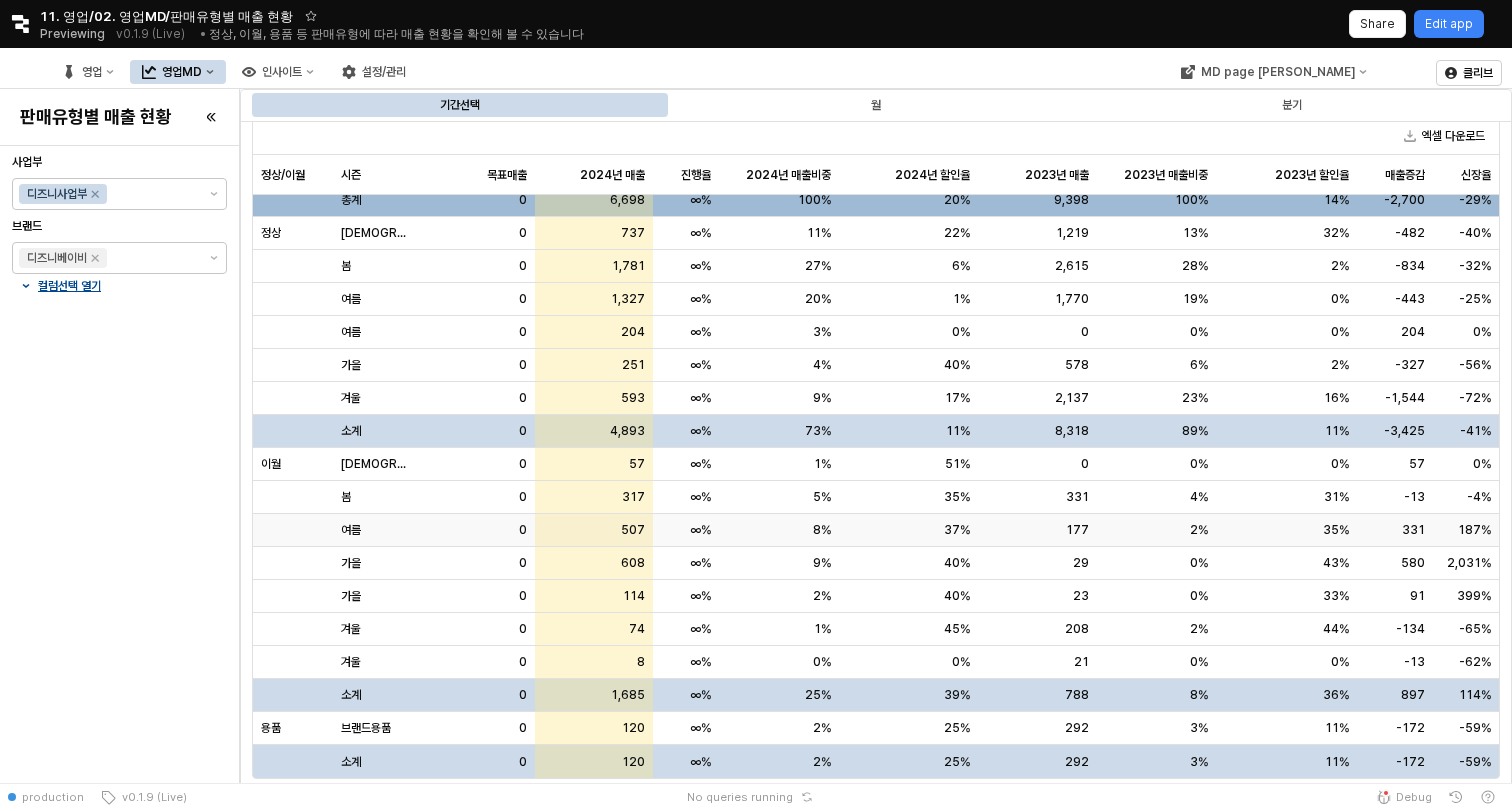 click on "507" at bounding box center [594, 530] 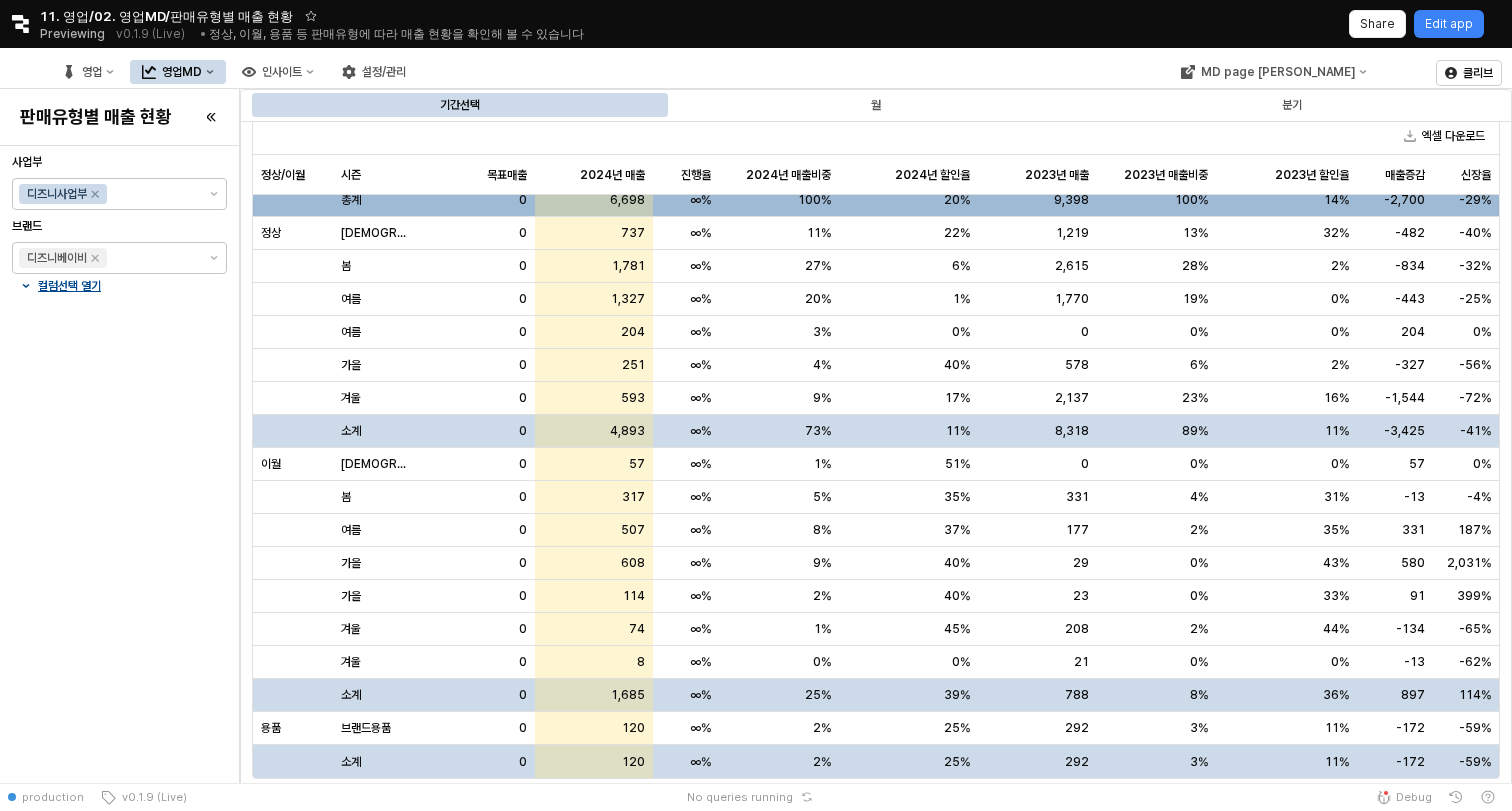 scroll, scrollTop: 0, scrollLeft: 0, axis: both 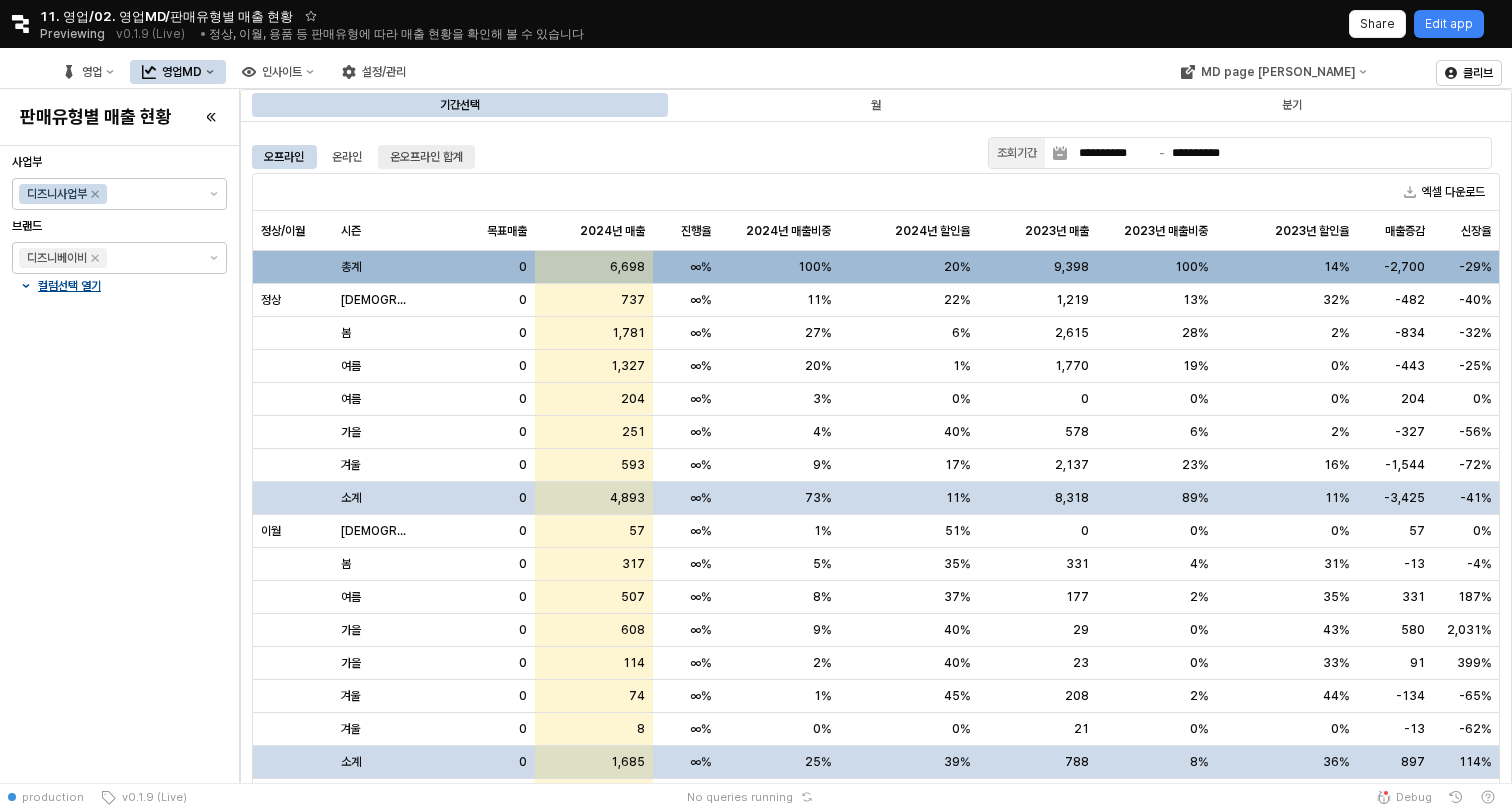click on "온오프라인 합계" at bounding box center (426, 157) 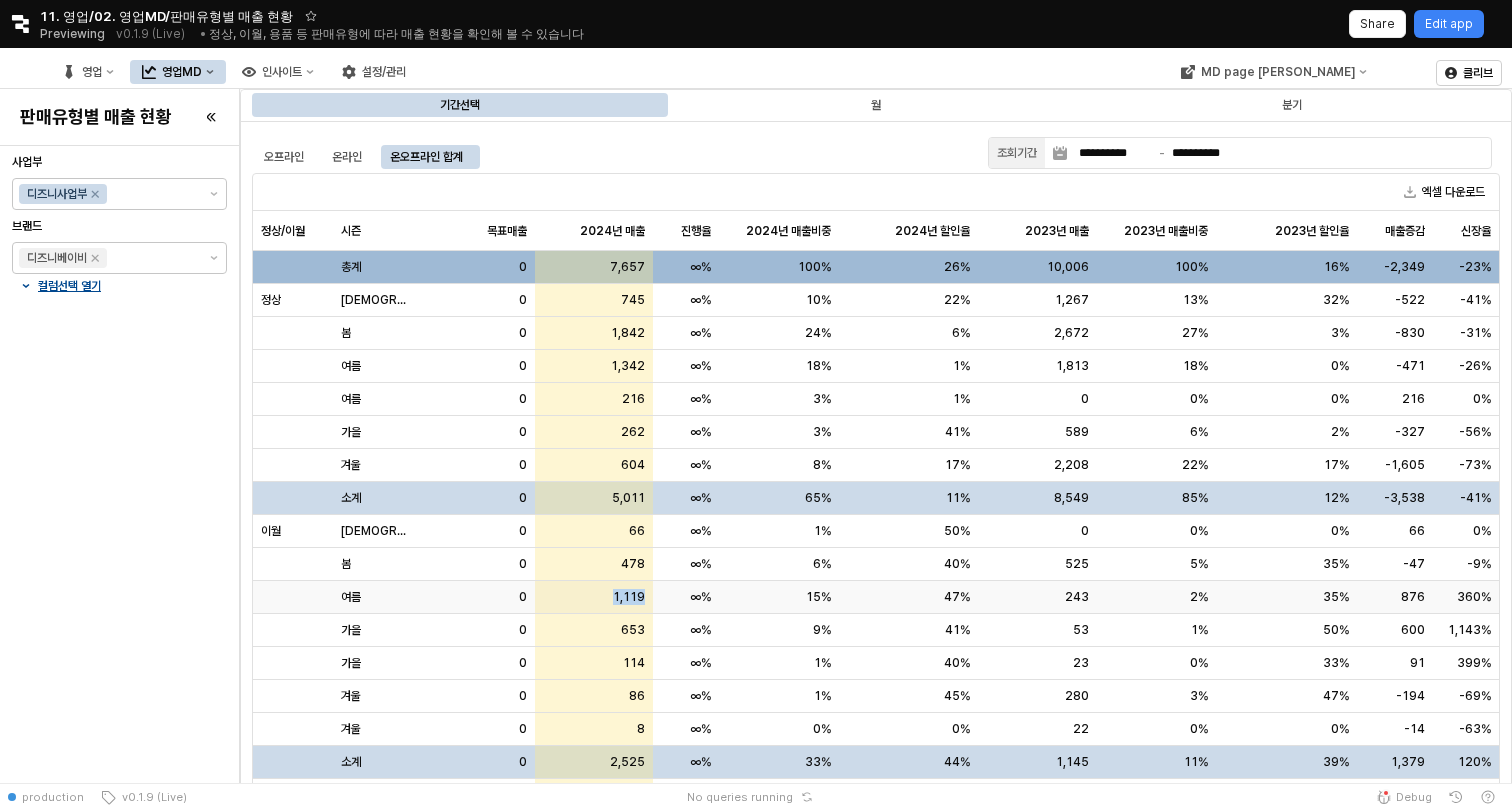 drag, startPoint x: 613, startPoint y: 598, endPoint x: 647, endPoint y: 599, distance: 34.0147 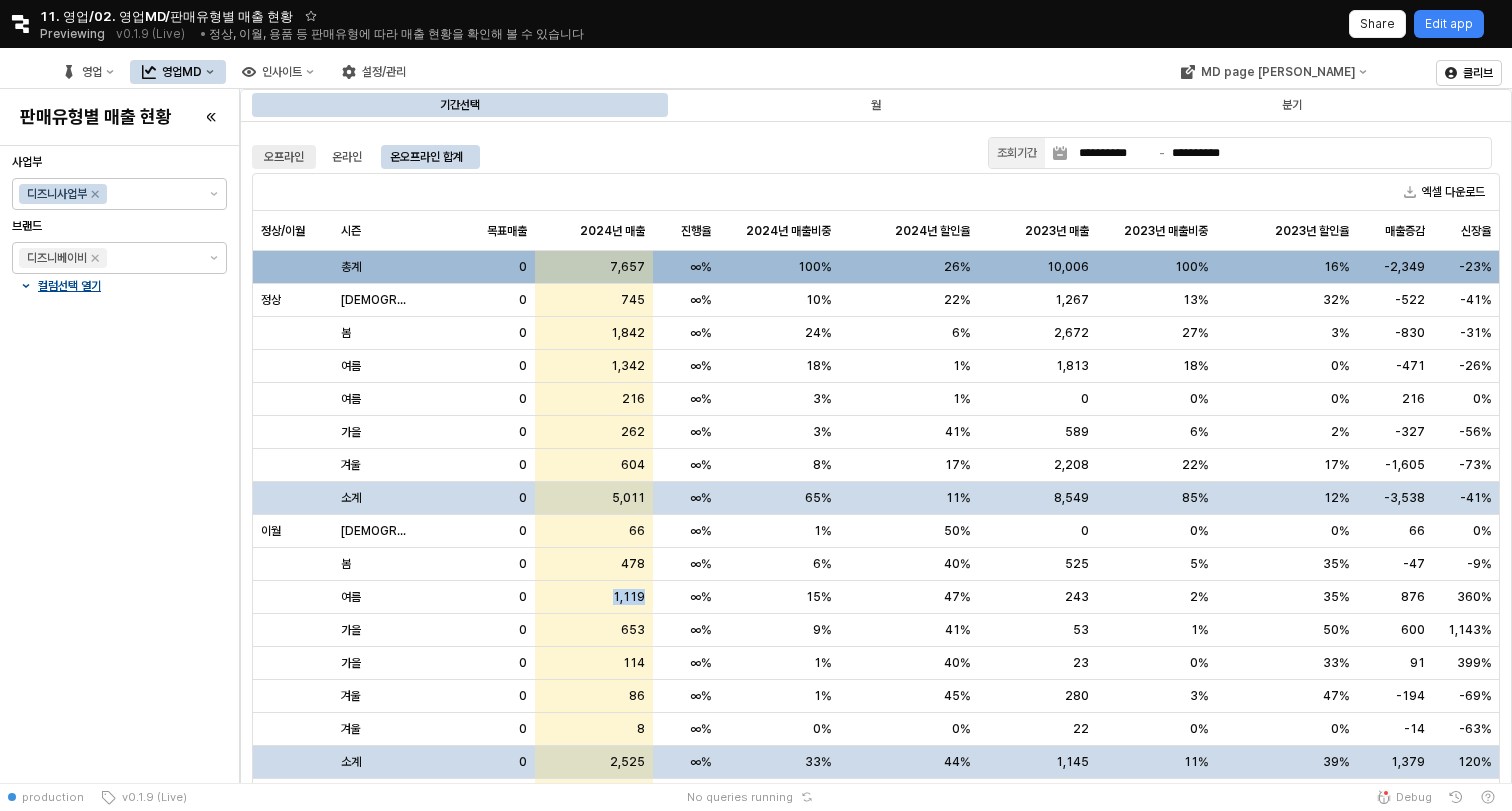 click on "오프라인" at bounding box center [284, 157] 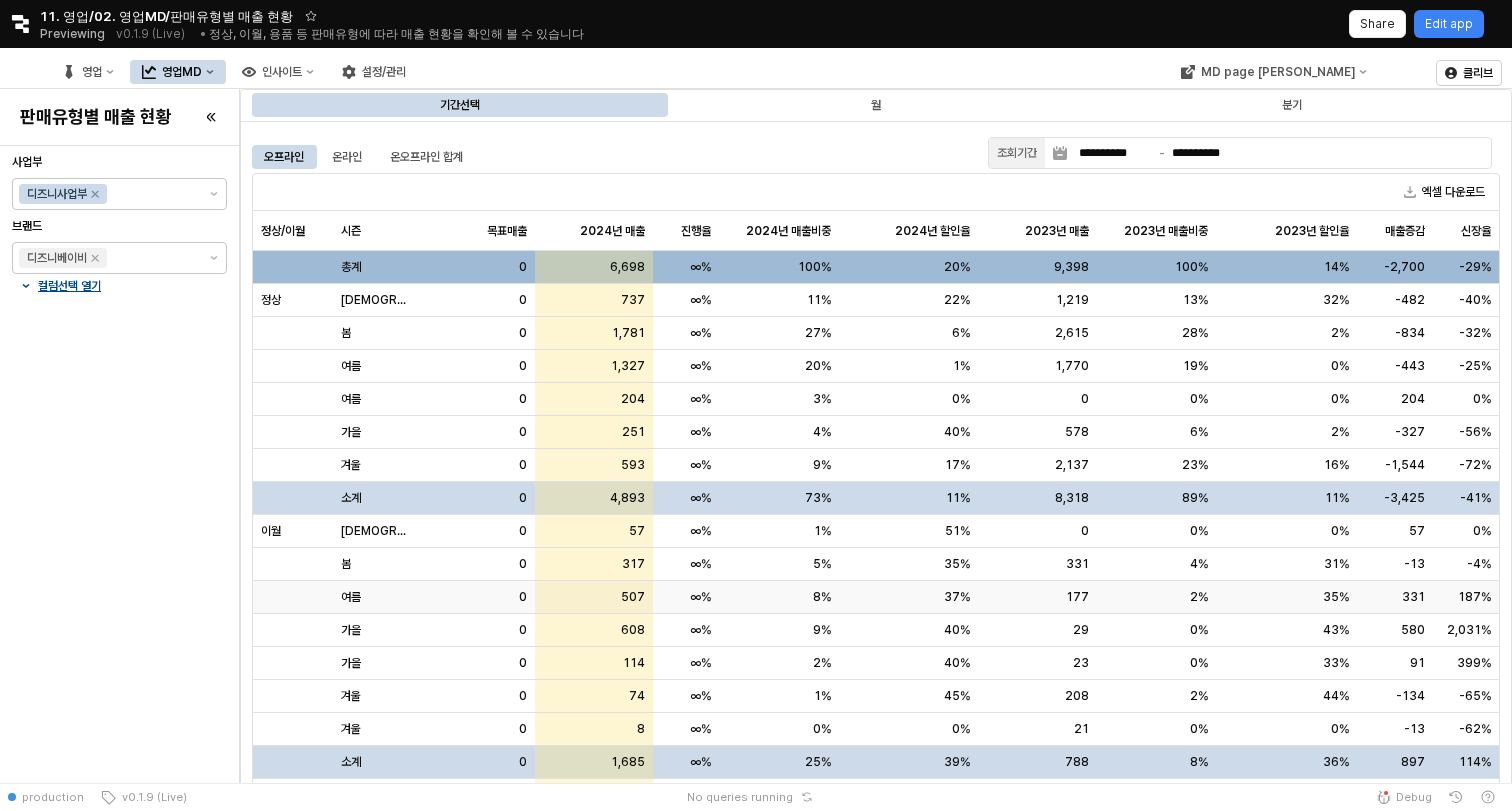 click on "∞%" at bounding box center (686, 597) 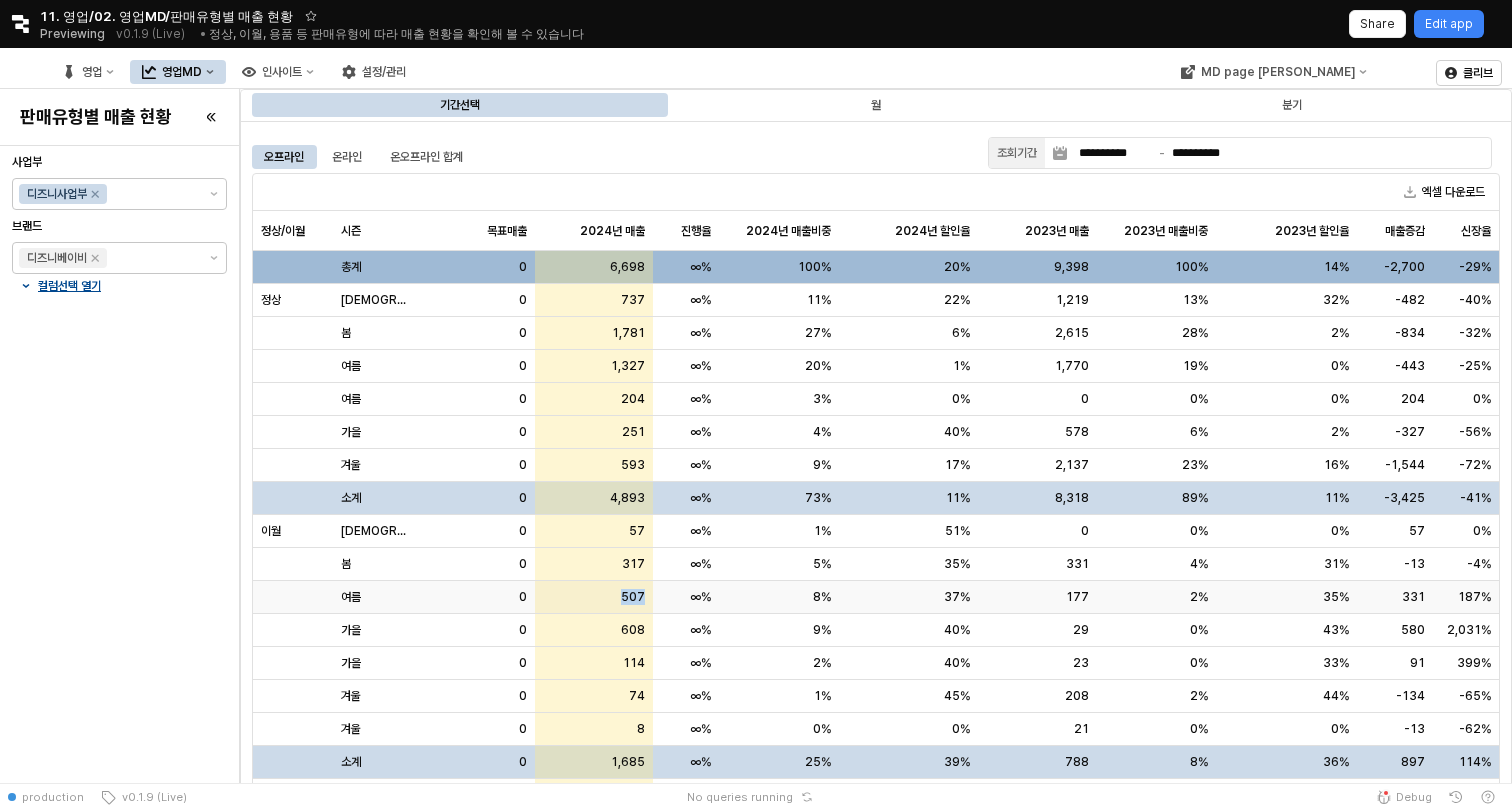drag, startPoint x: 623, startPoint y: 595, endPoint x: 658, endPoint y: 595, distance: 35 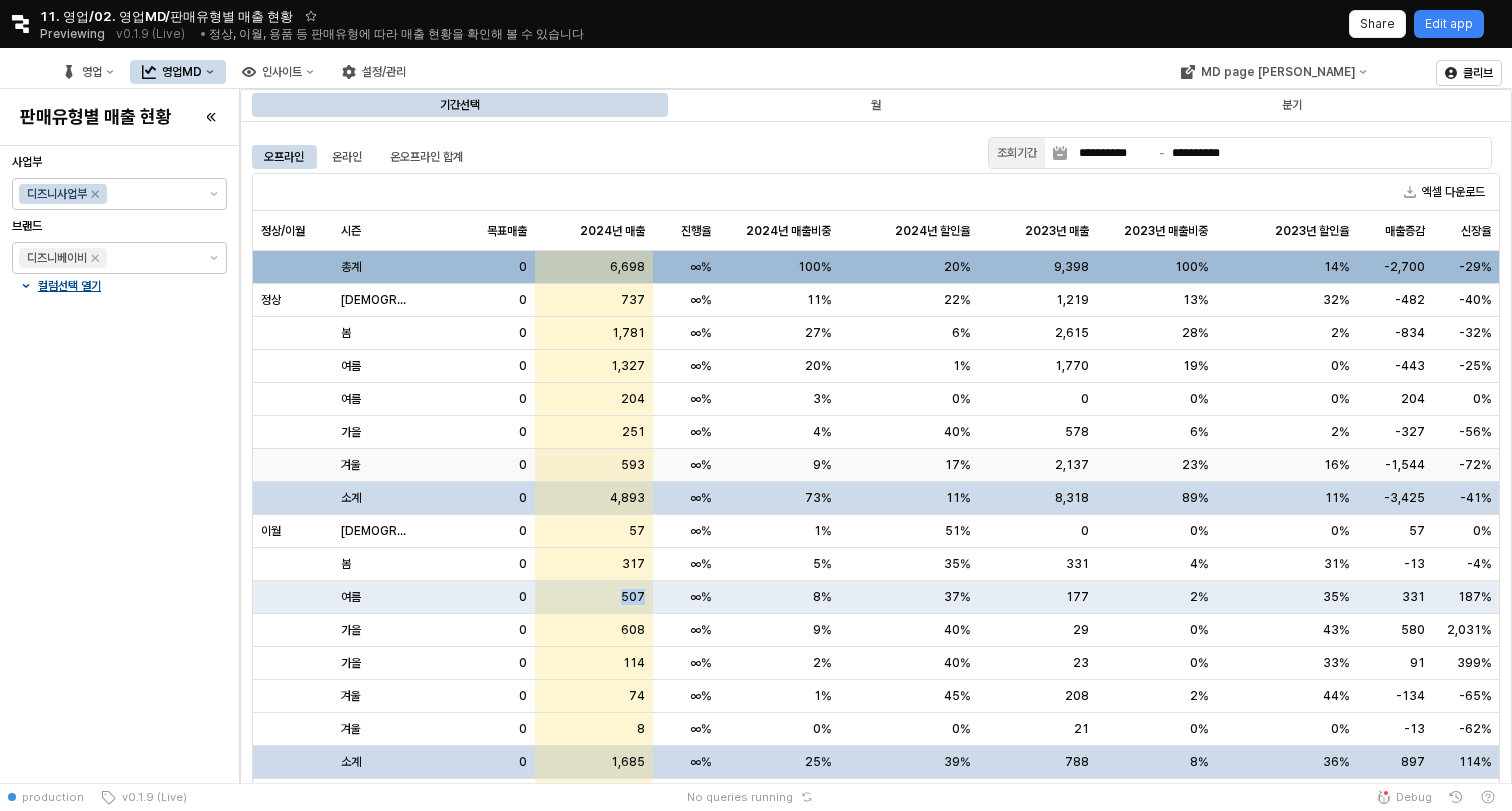 scroll, scrollTop: 11, scrollLeft: 0, axis: vertical 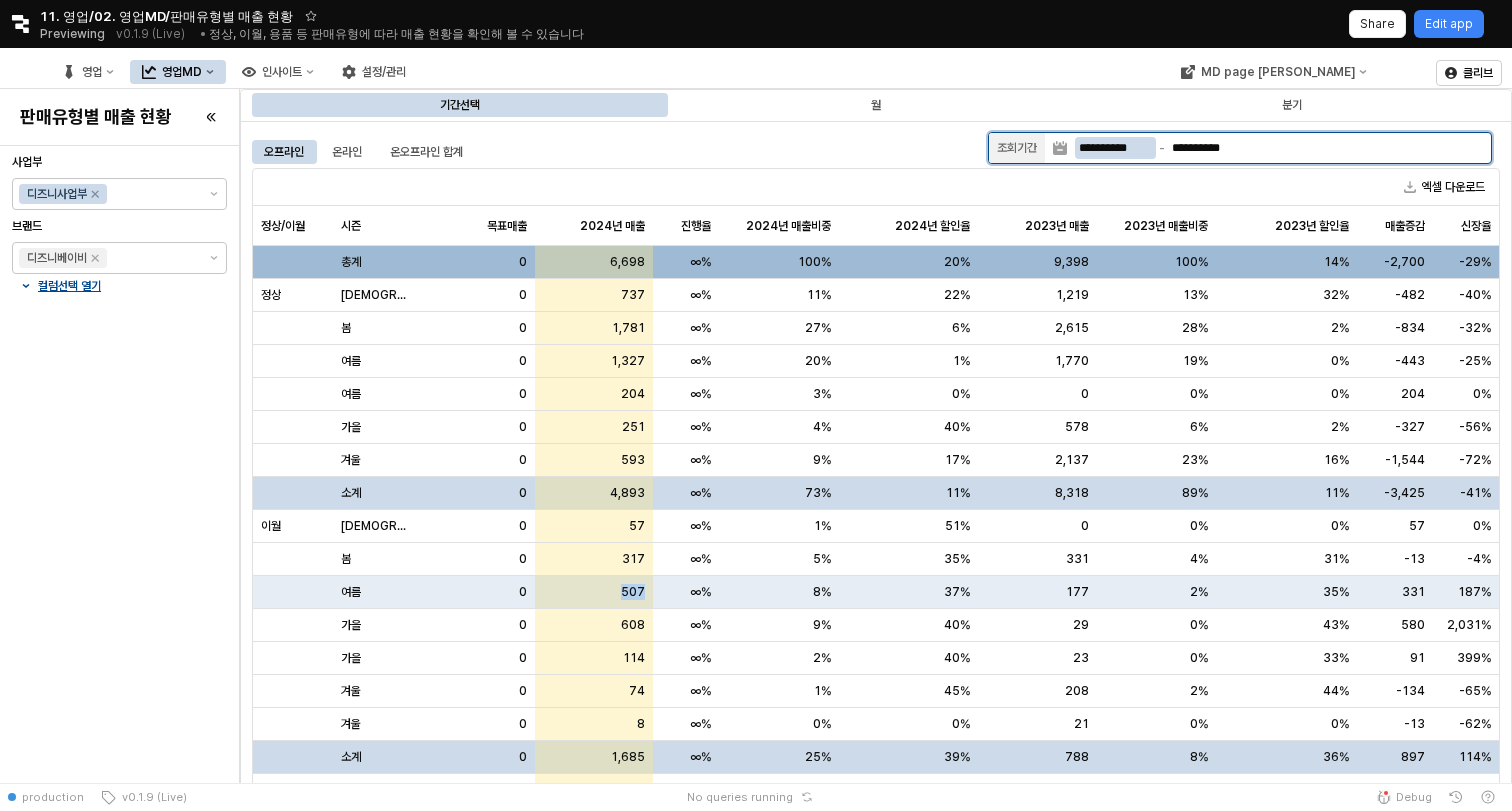 click on "**********" at bounding box center (1115, 148) 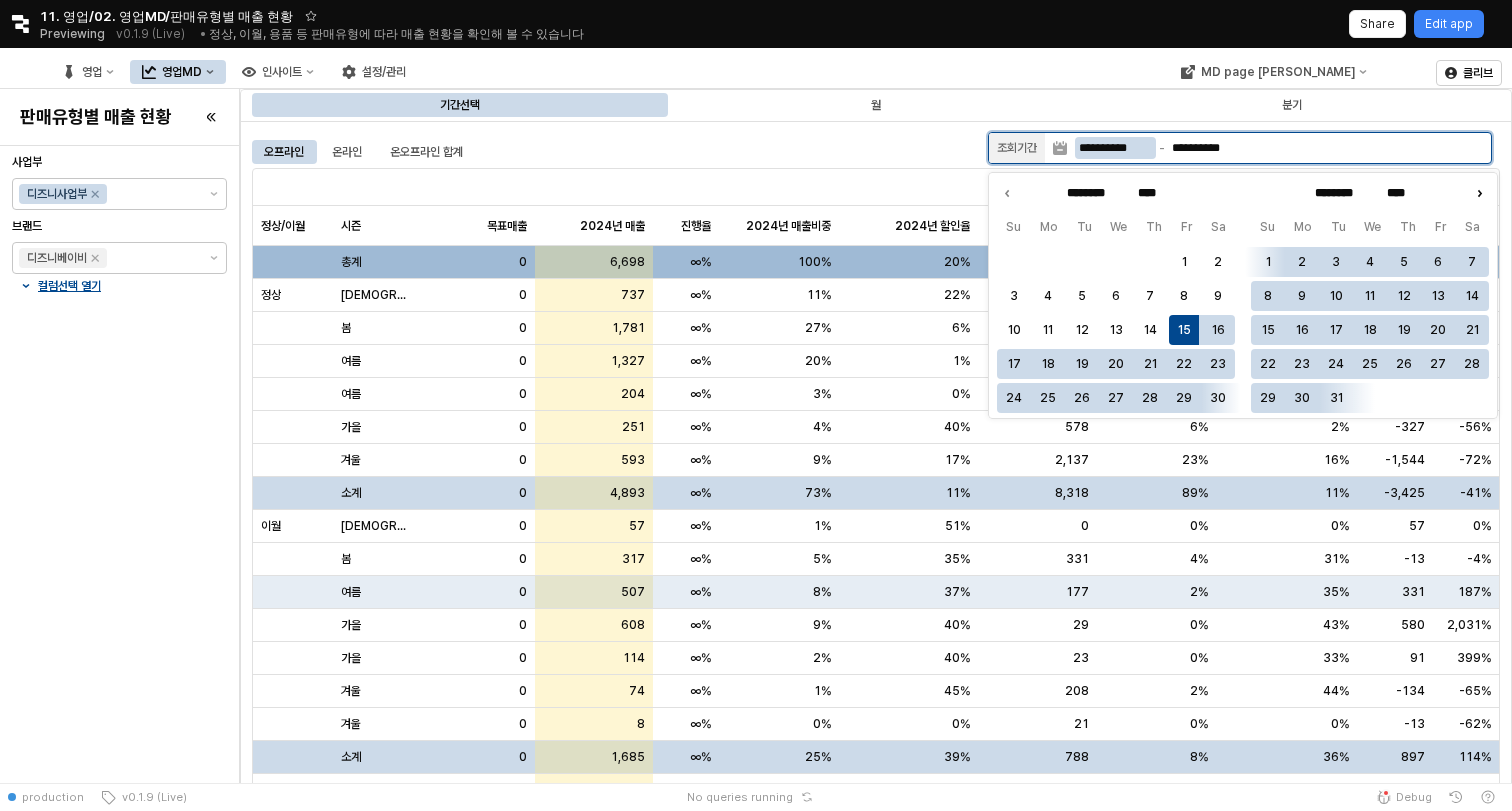 click 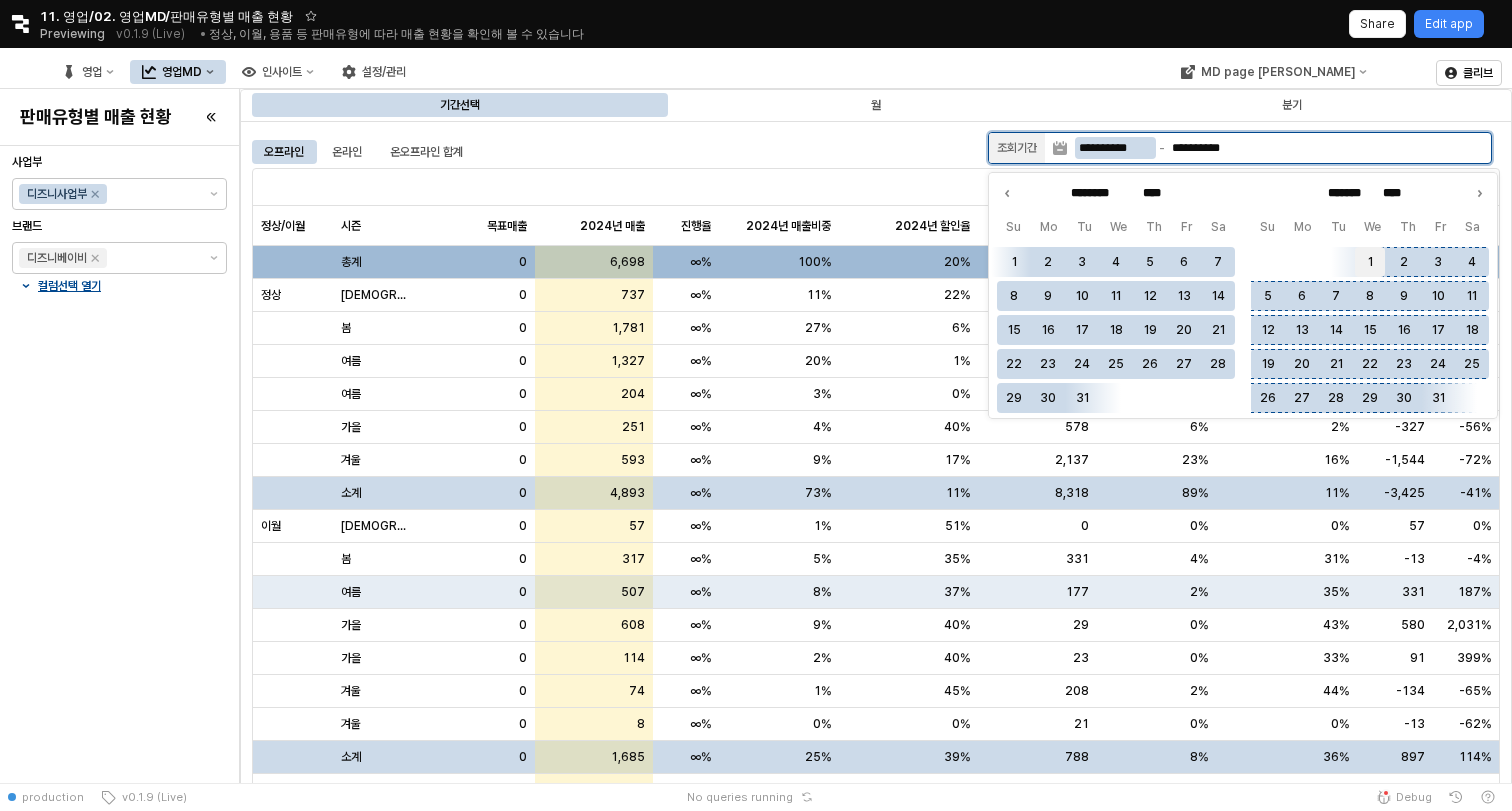 click on "1" at bounding box center [1370, 262] 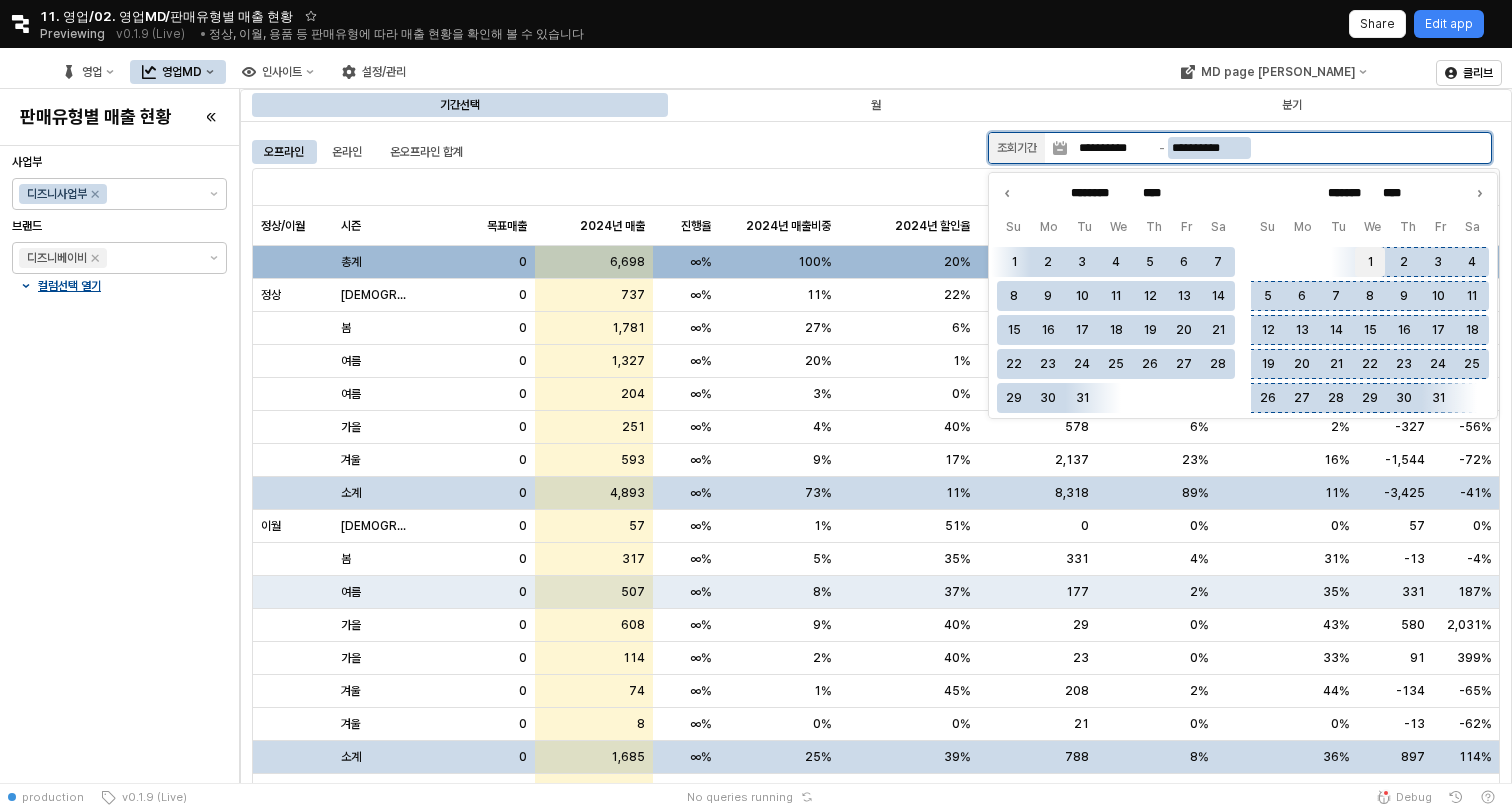 type on "**********" 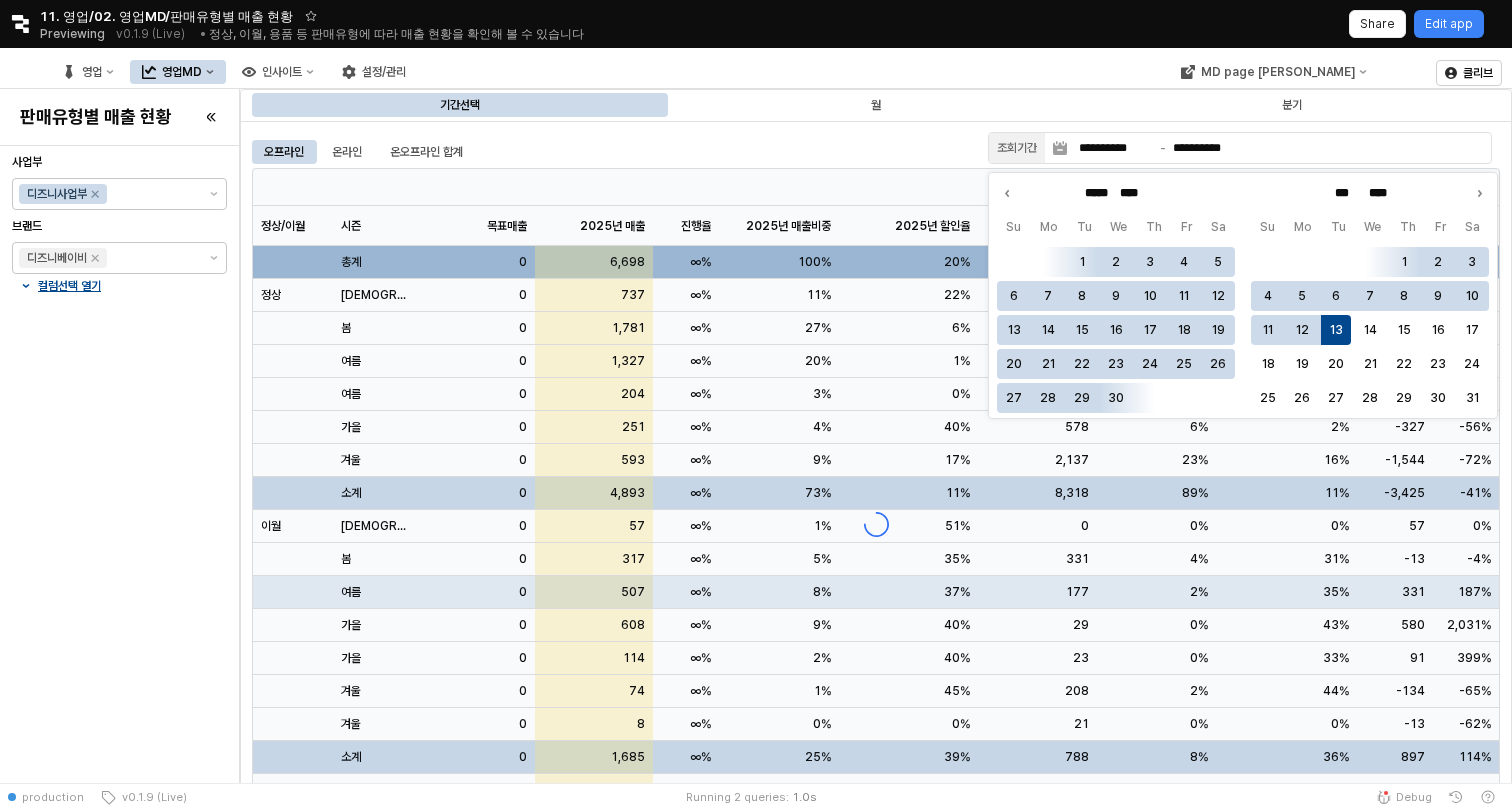 click at bounding box center [876, 524] 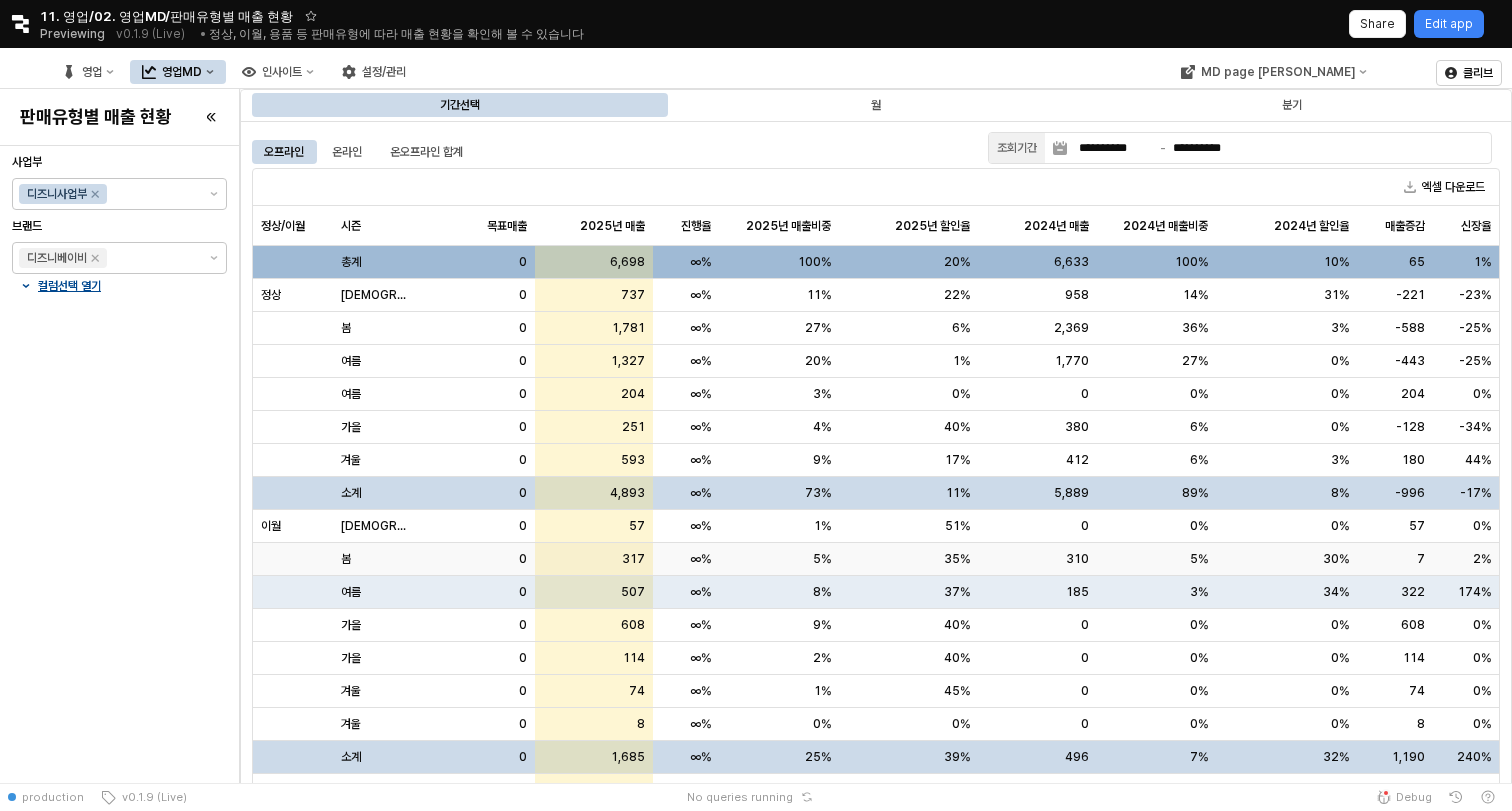 click on "317" at bounding box center [594, 559] 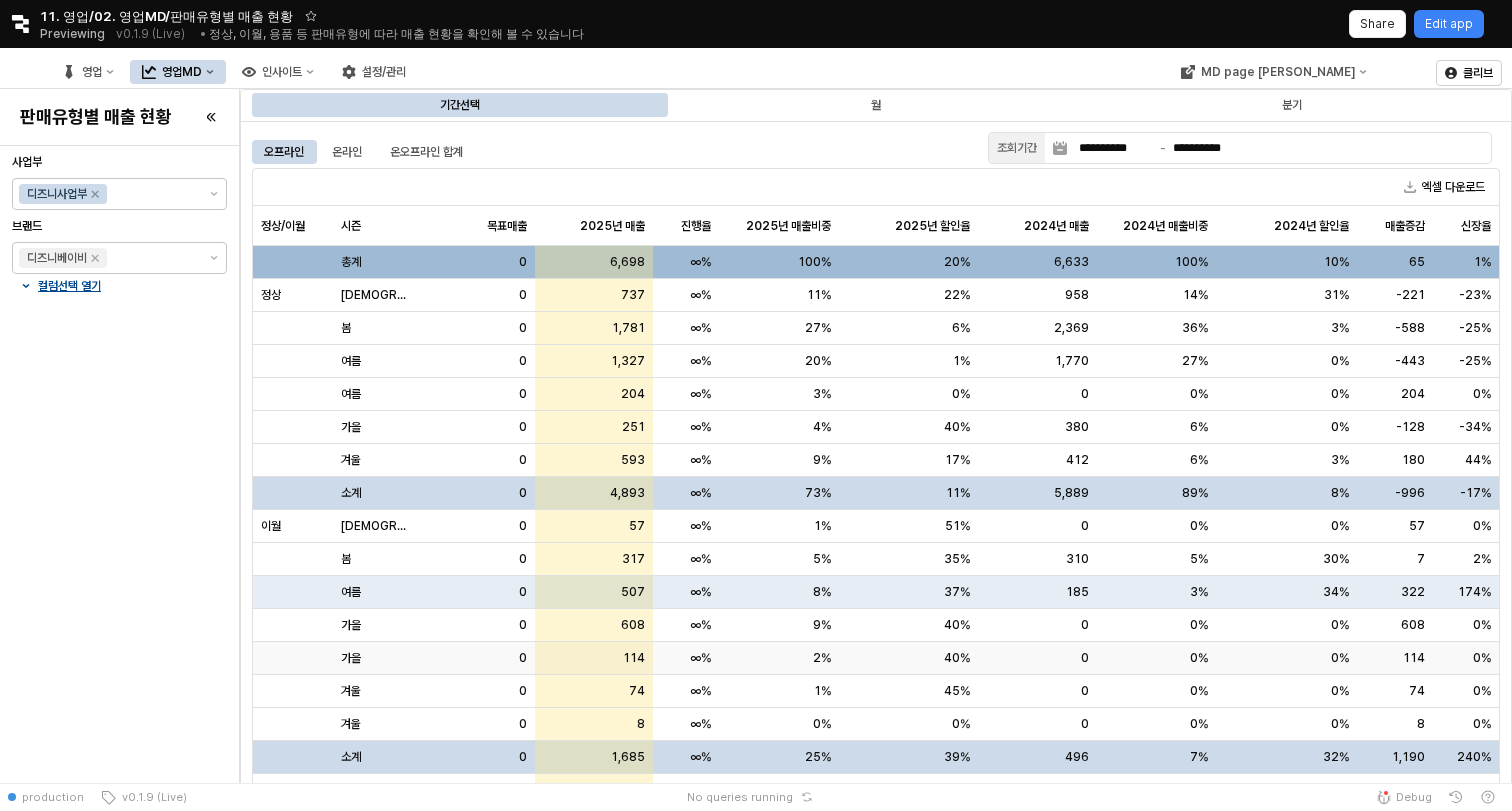 click on "114" at bounding box center (594, 658) 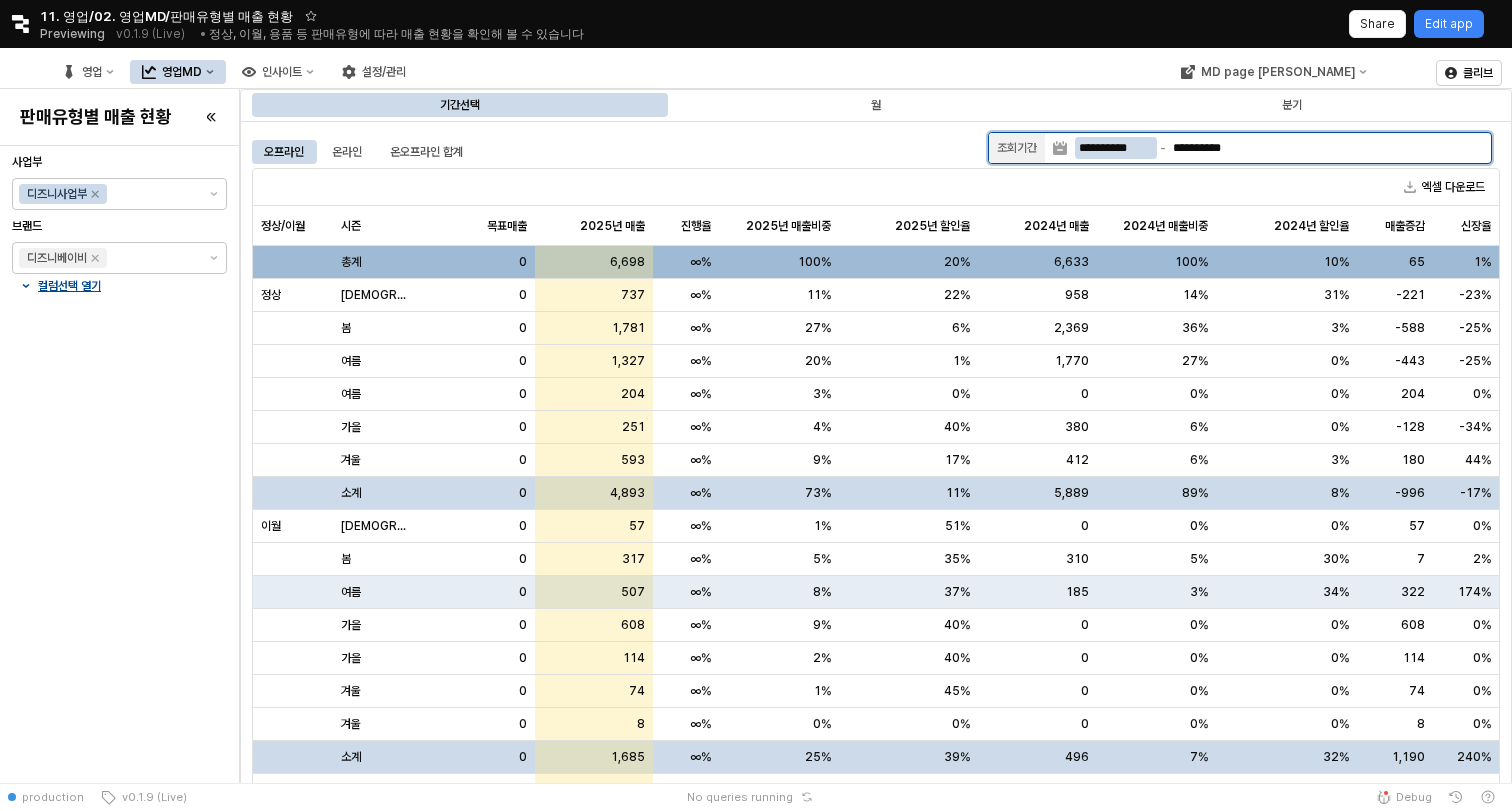 click on "**********" at bounding box center [1116, 148] 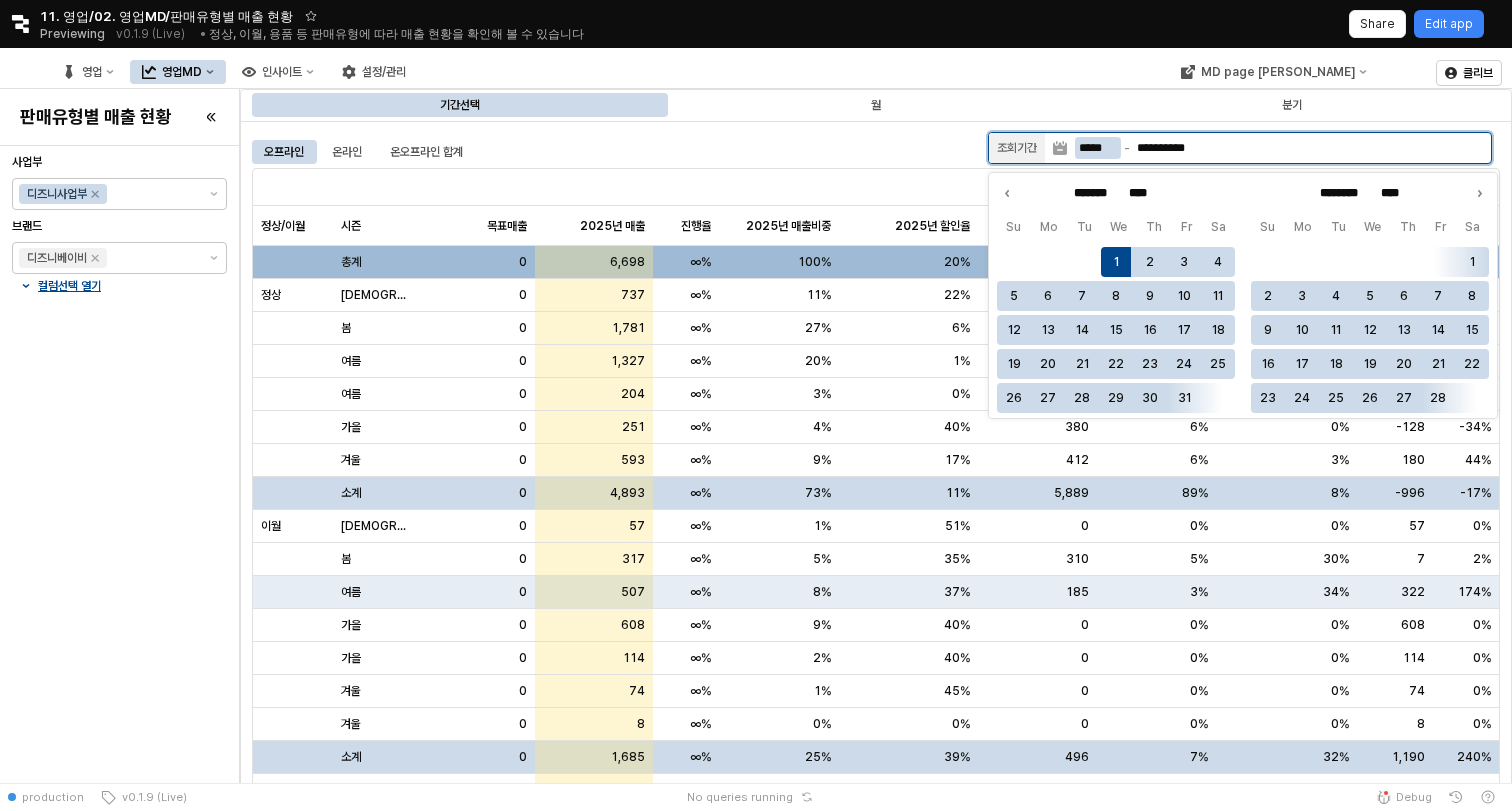 type on "****" 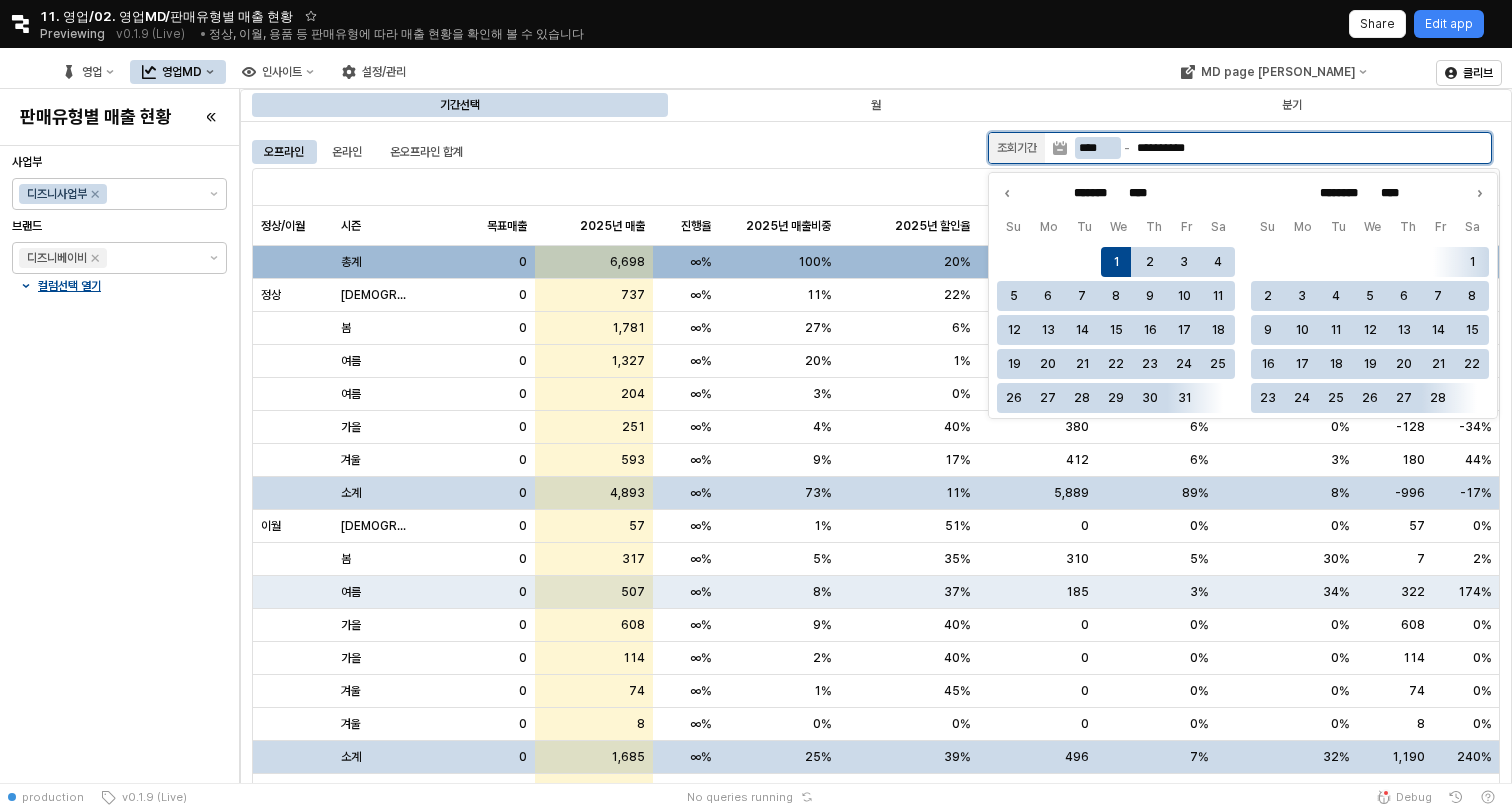 type on "****" 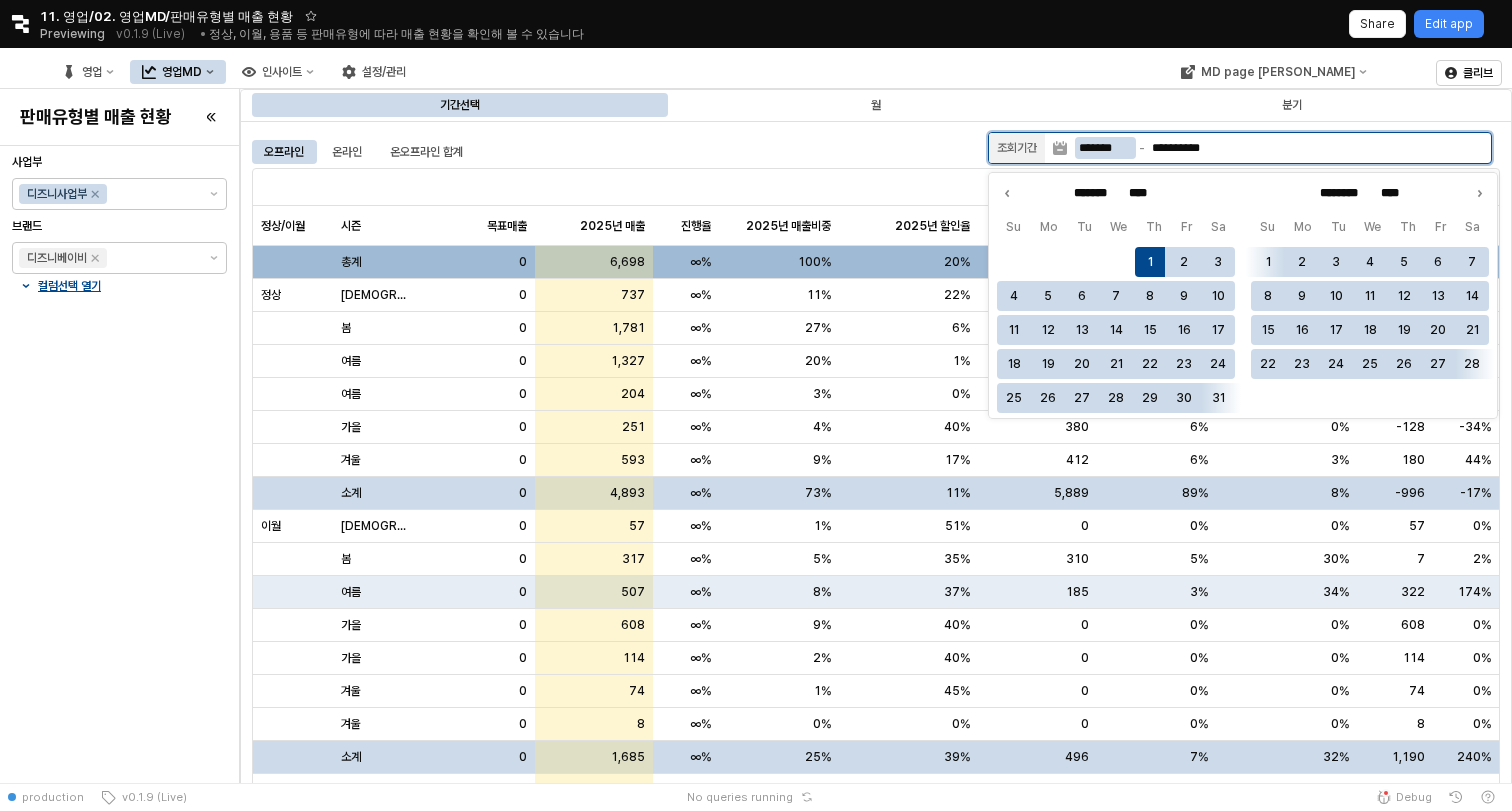 type on "********" 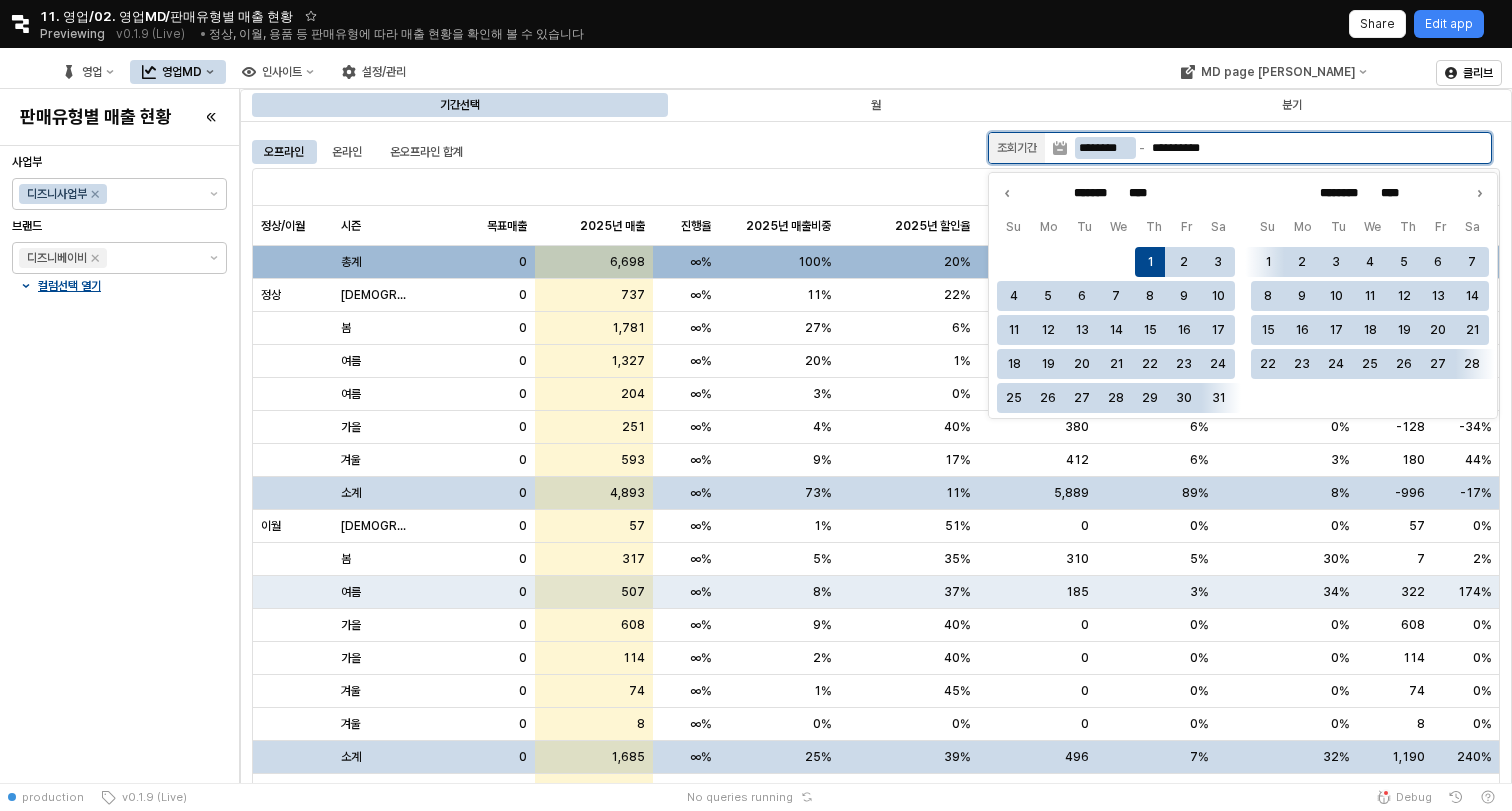 type on "*******" 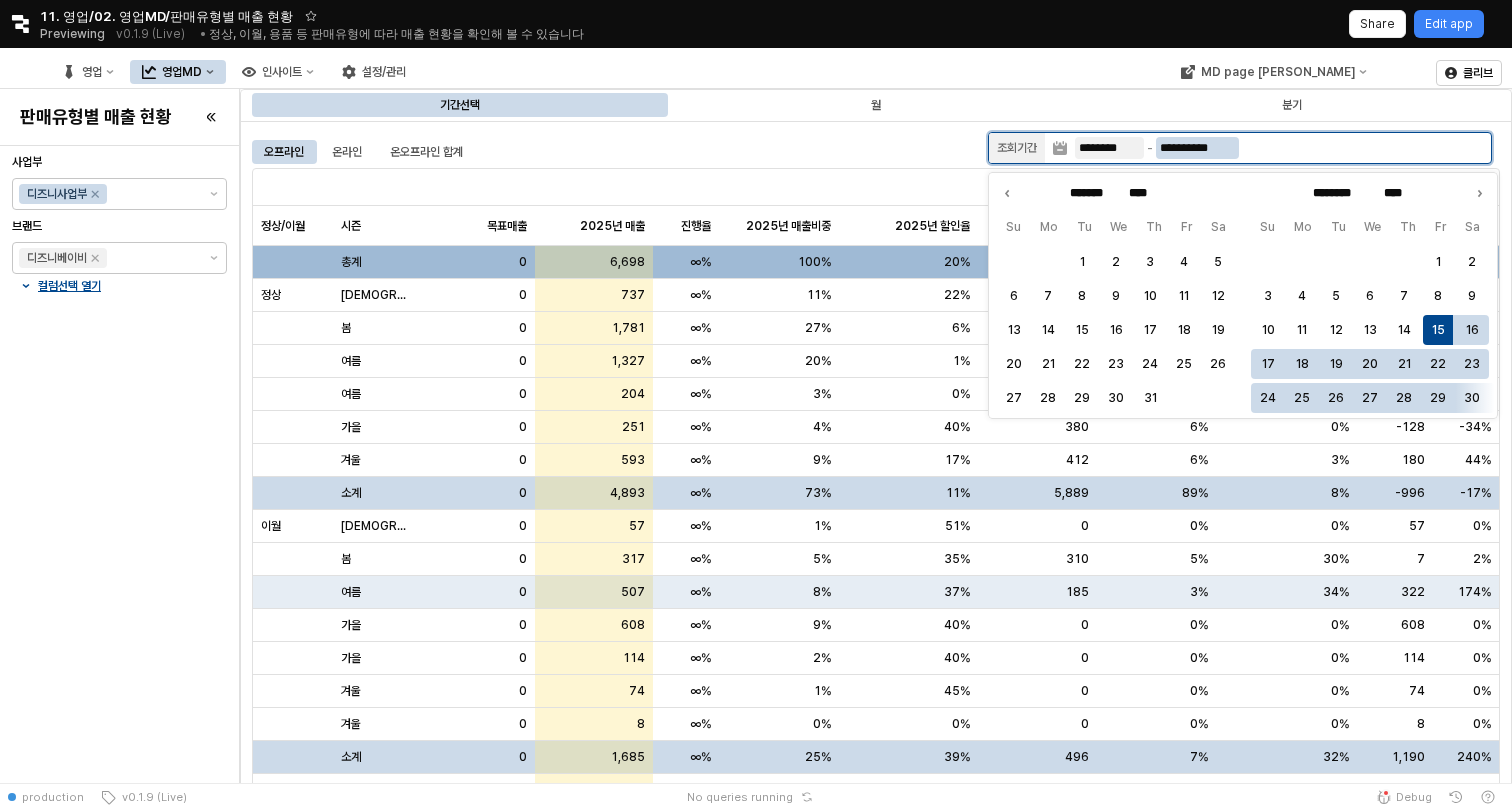 type on "**********" 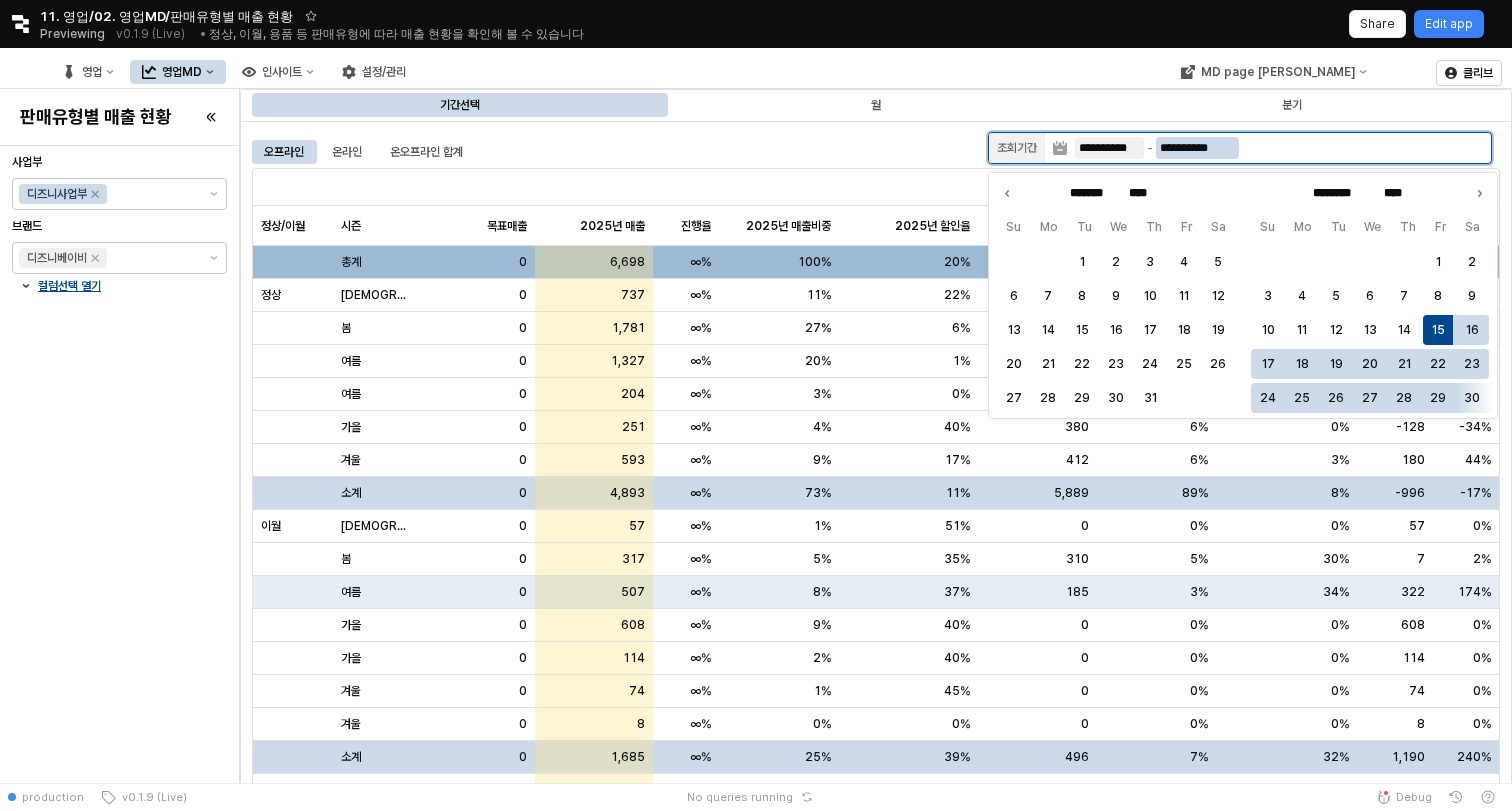 type on "*****" 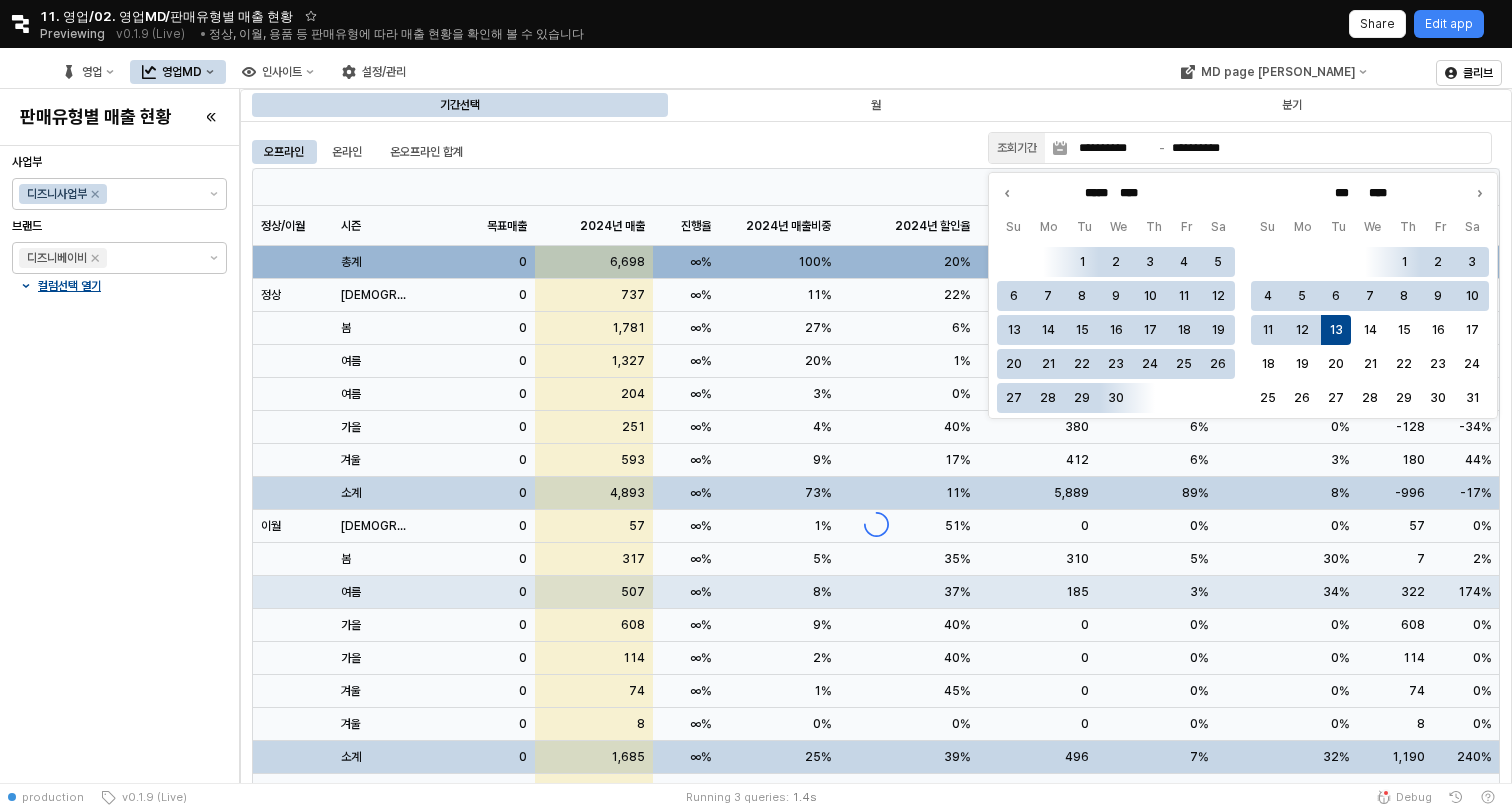 click on "오프라인 온라인 온오프라인 합계" at bounding box center [616, 152] 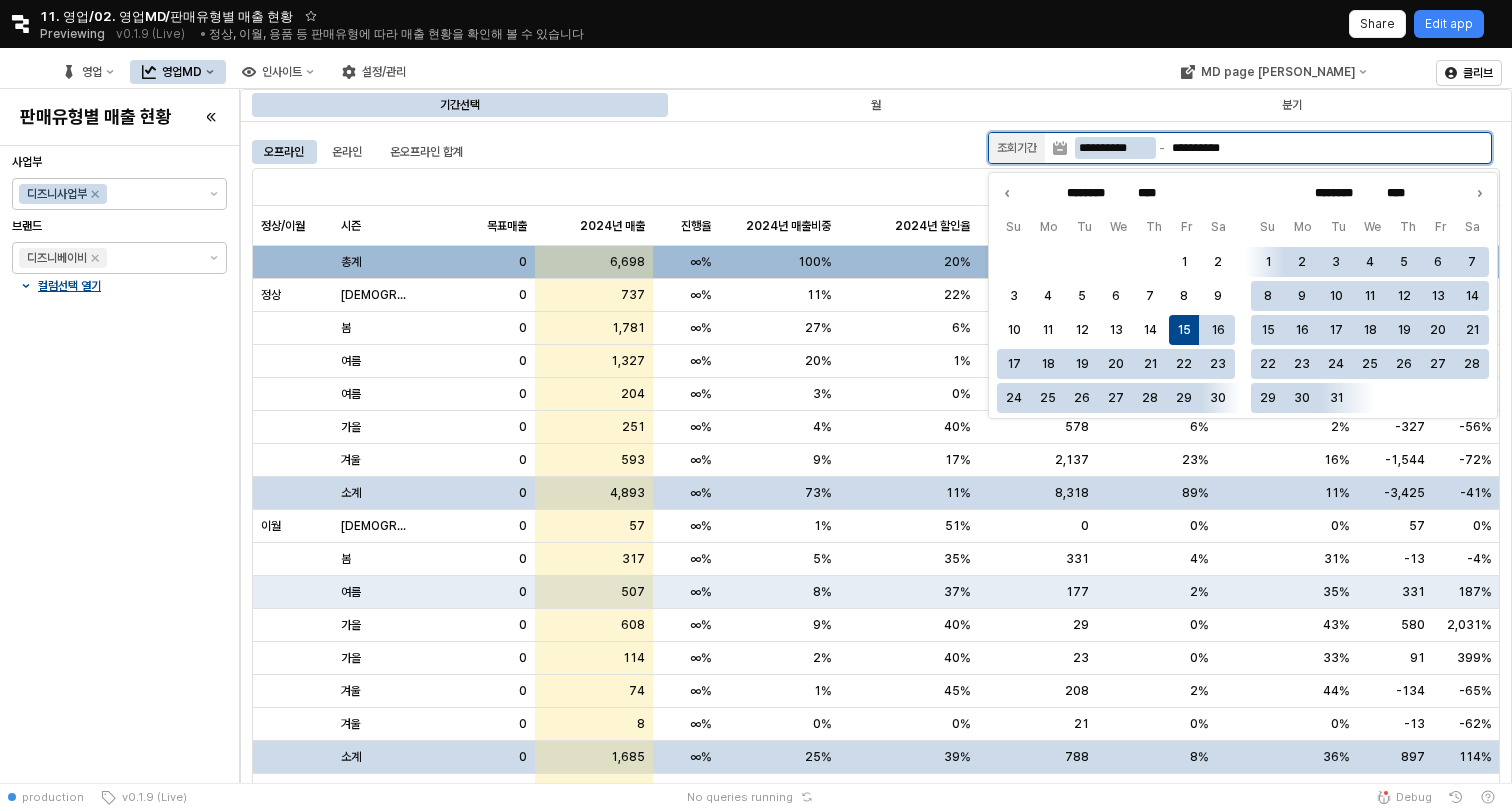click on "**********" at bounding box center (1115, 148) 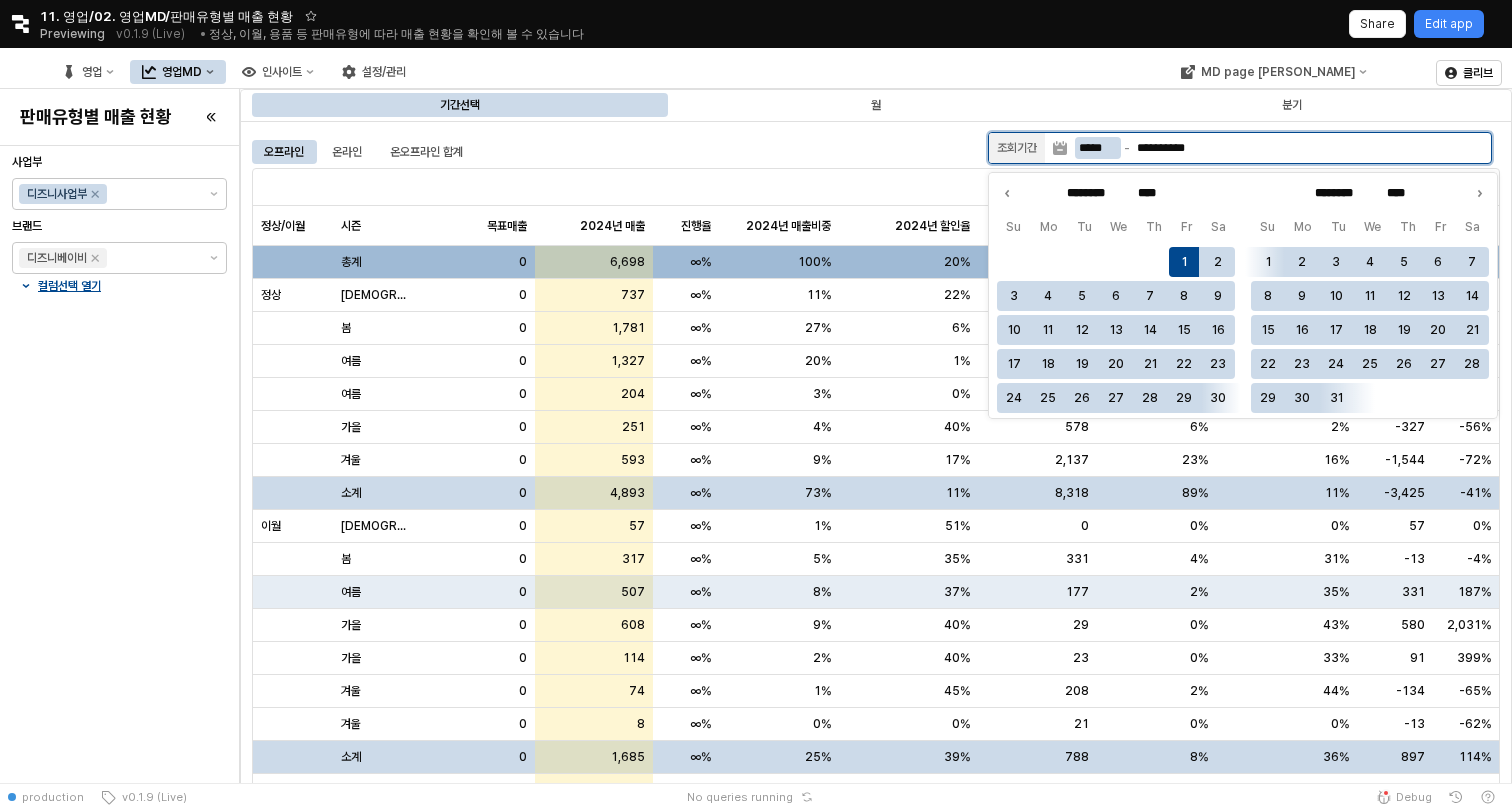 type on "****" 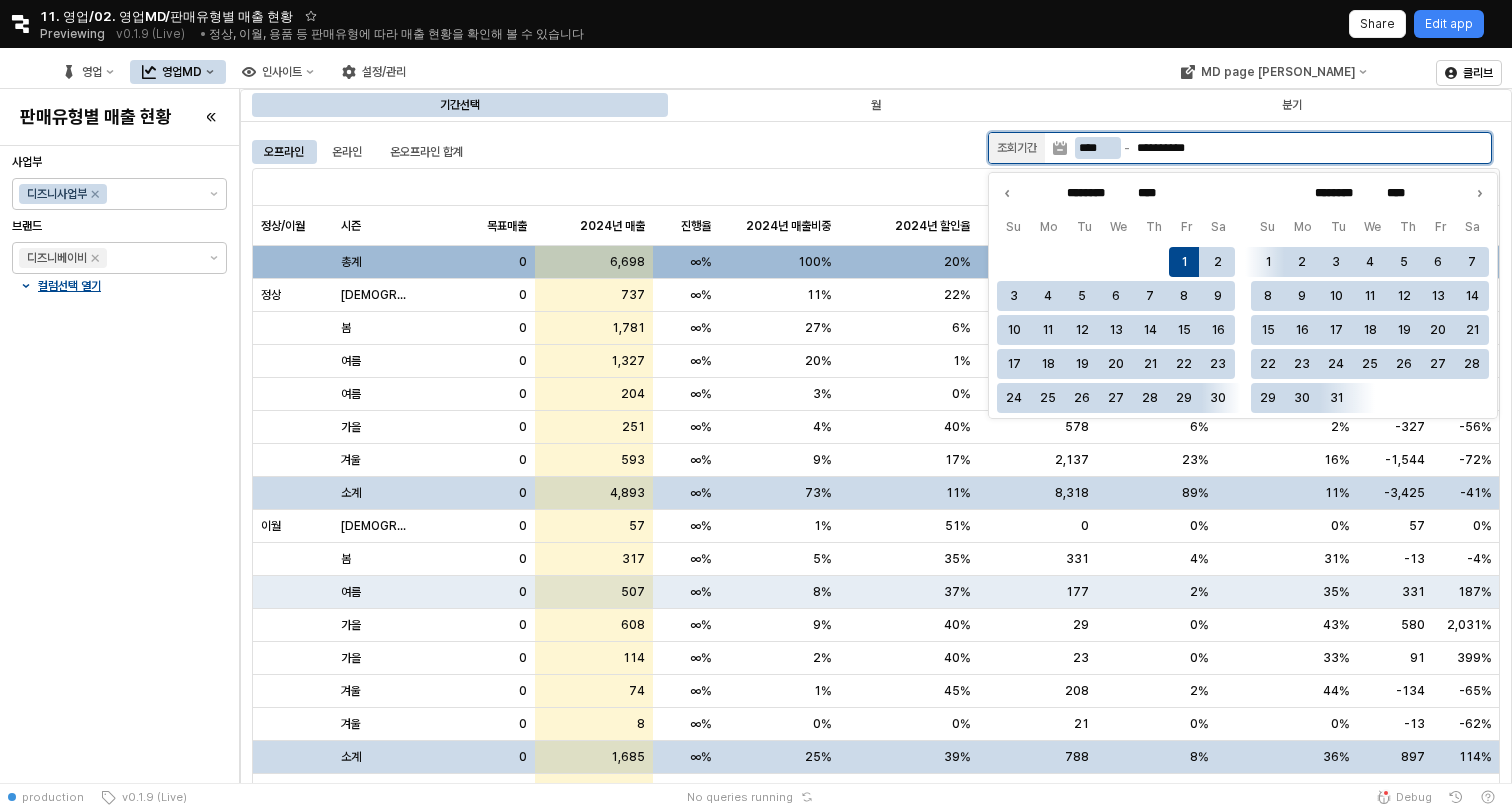 type on "*******" 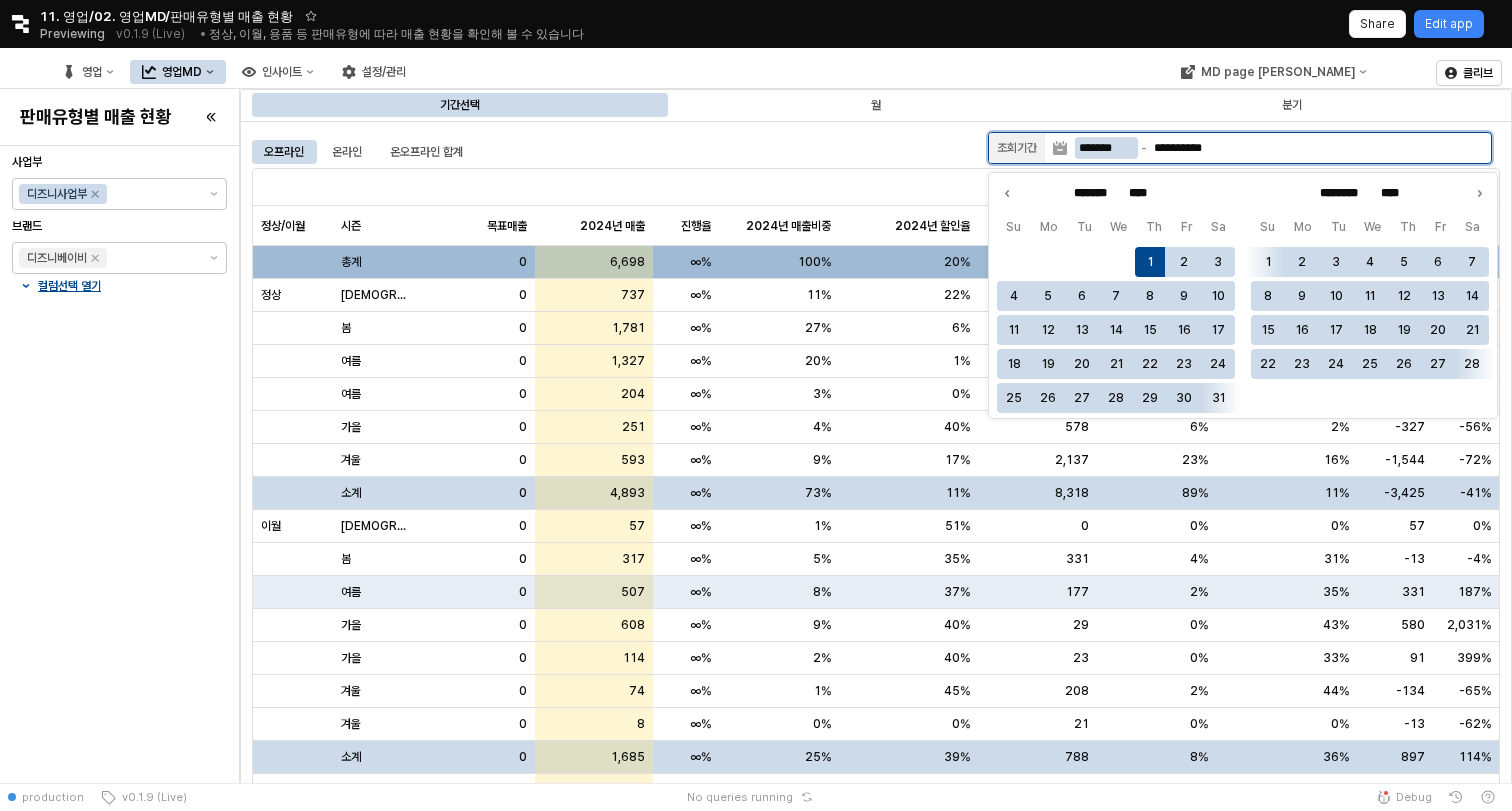 type on "********" 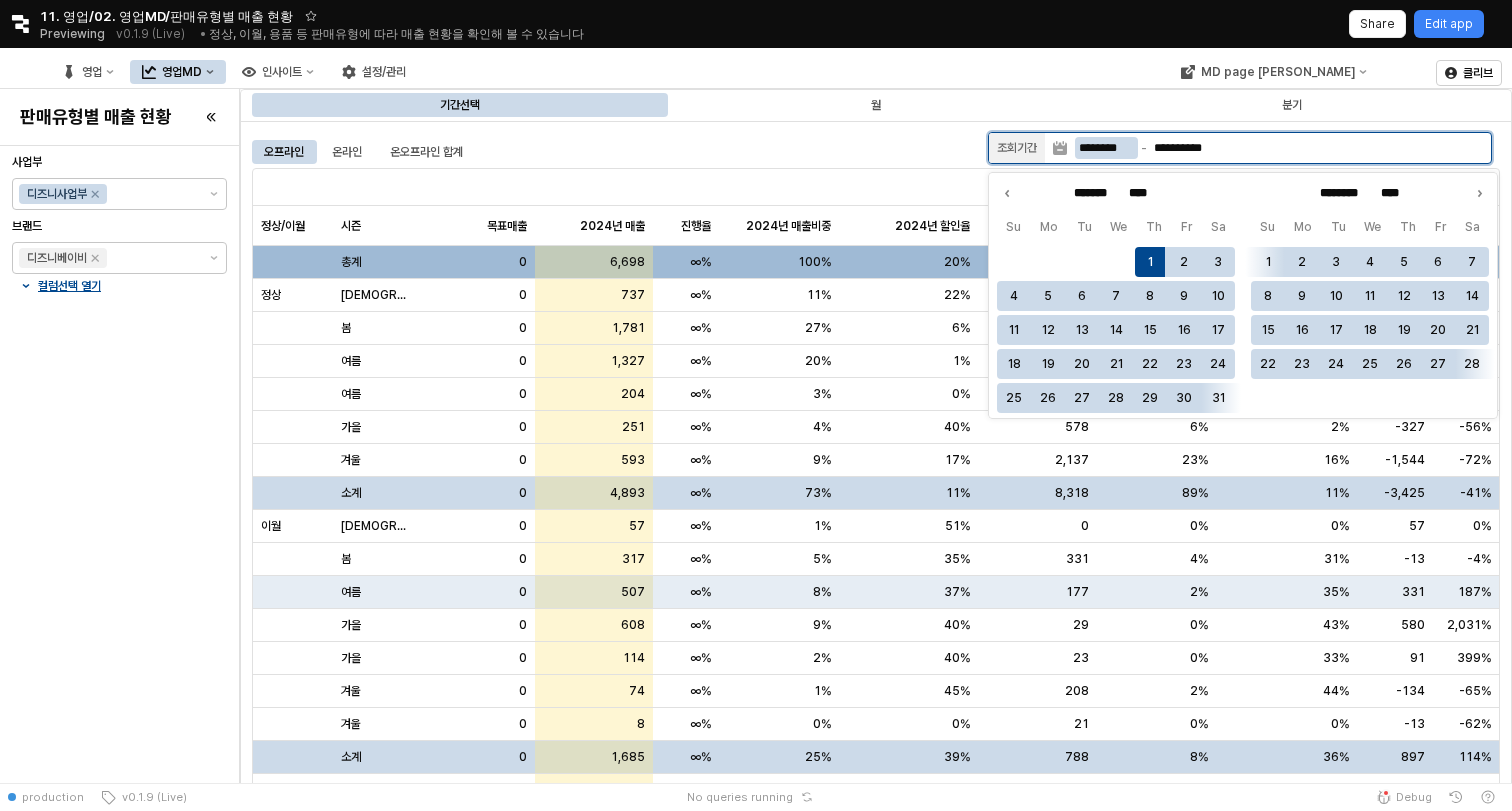 type on "********" 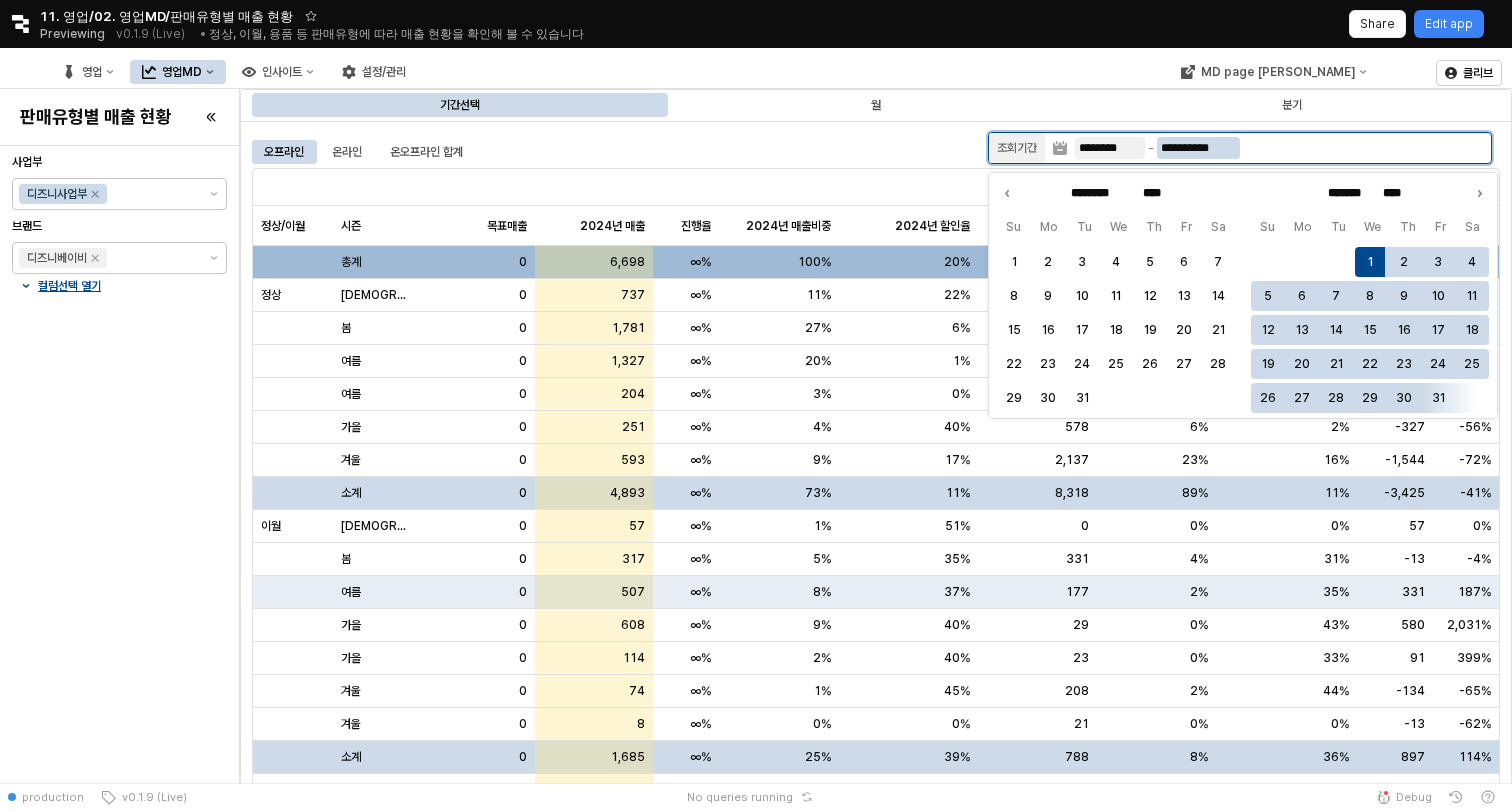 type on "**********" 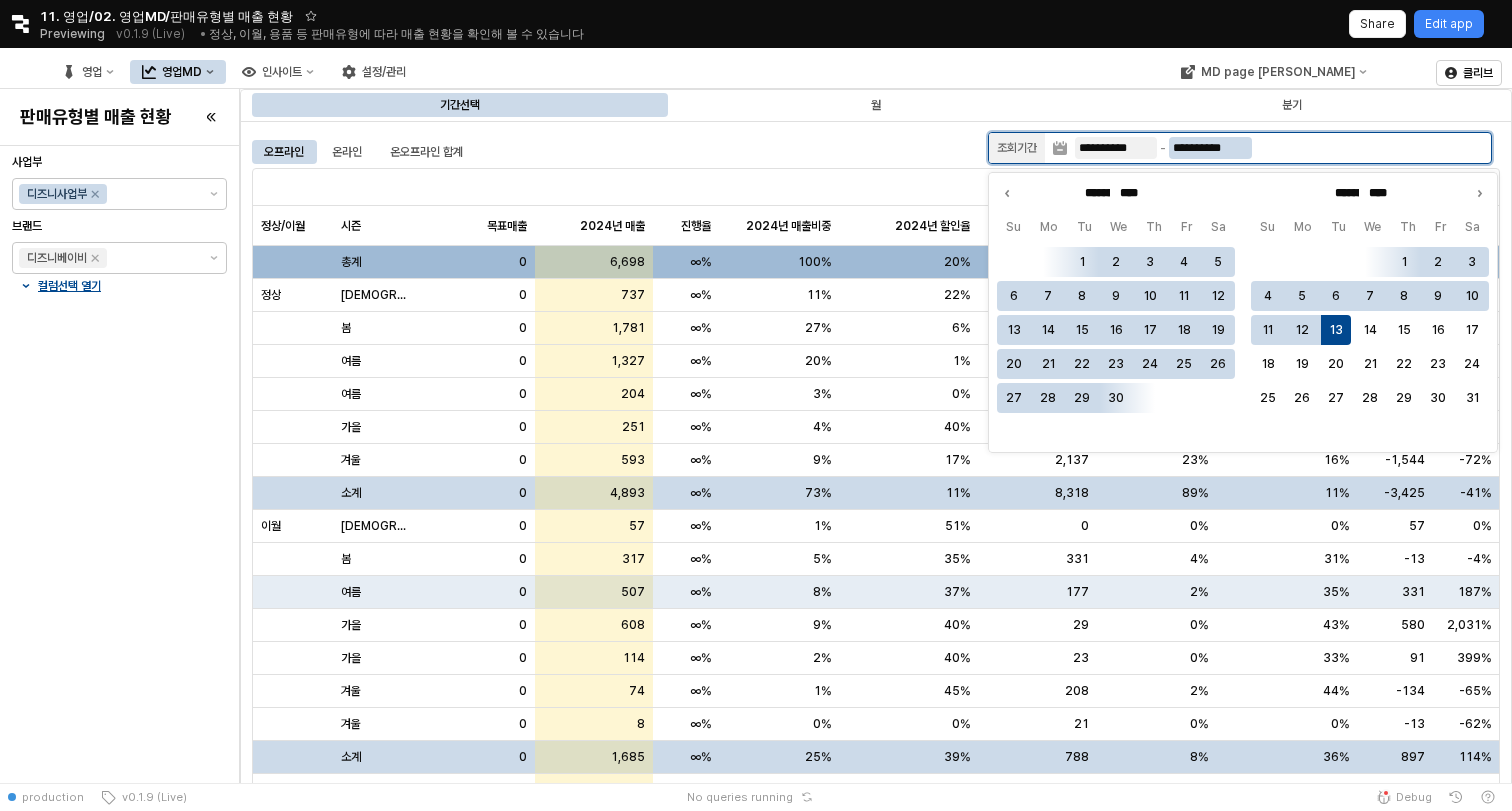 type on "*****" 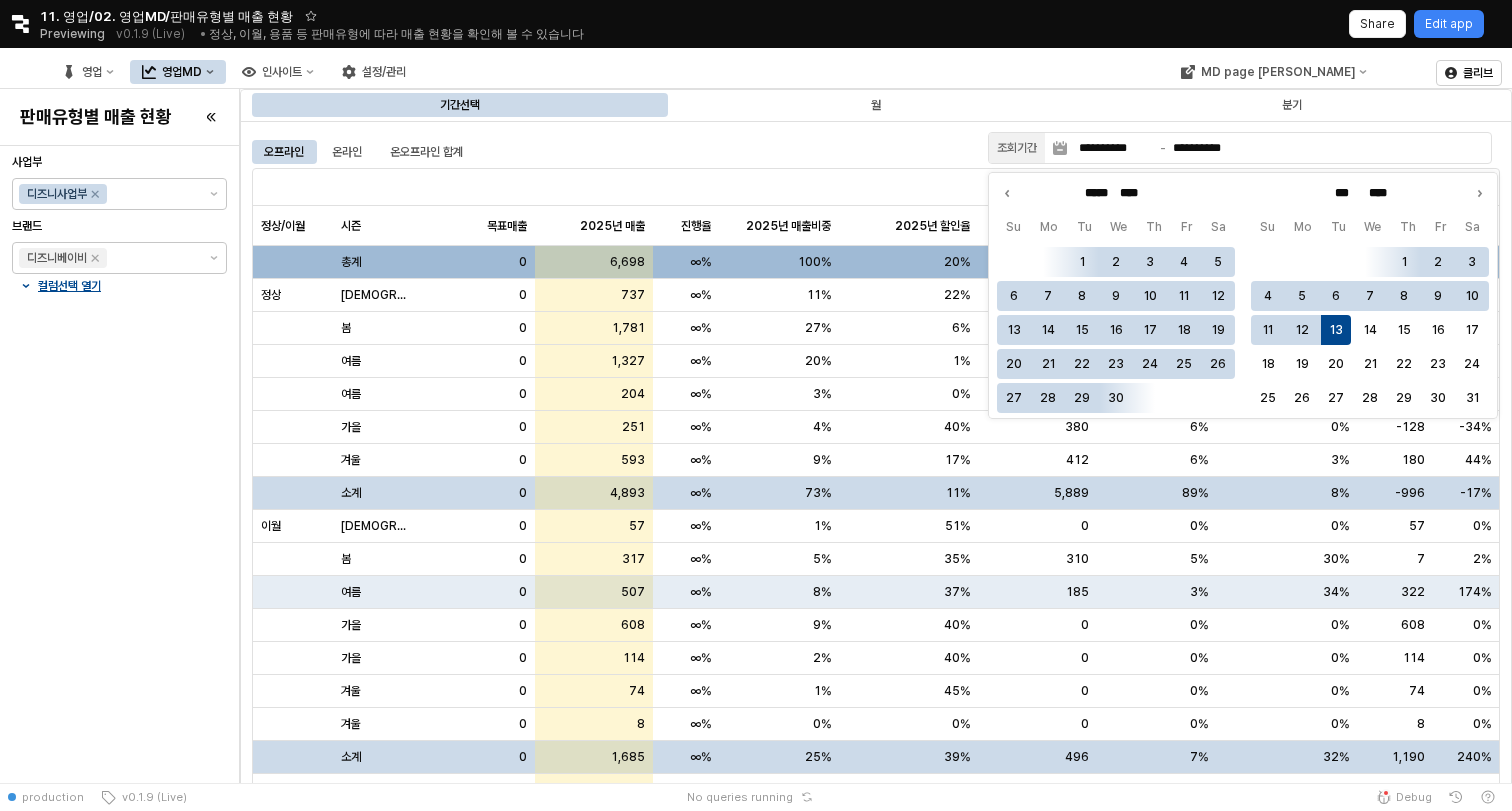 click on "엑셀 다운로드 정상/이월 정상/이월 시즌 시즌 목표매출 목표매출 2025년 매출 2025년 매출 진행율 진행율 2025년 매출비중 2025년 매출비중 2025년 할인율 2025년 할인율 2024년 매출 2024년 매출 2024년 매출비중 2024년 매출비중 2024년 할인율 2024년 할인율 매출증감 매출증감 신장율 신장율 총계 0 6,698 ∞% 100% 20% 6,633 100% 10% 65 1% 정상 사계절 0 737 ∞% 11% 22% 958 14% 31% -221 -23% 봄 0 1,781 ∞% 27% 6% 2,369 36% 3% -588 -25% 여름 0 1,327 ∞% 20% 1% 1,770 27% 0% -443 -25% 여름 0 204 ∞% 3% 0% 0 0% 0% 204 0% 가을 0 251 ∞% 4% 40% 380 6% 0% -128 -34% 겨울 0 593 ∞% 9% 17% 412 6% 3% 180 44% 소계 0 4,893 ∞% 73% 11% 5,889 89% 8% -996 -17% 이월 사계절 0 57 ∞% 1% 51% 0 0% 0% 57 0% 봄 0 317 ∞% 5% 35% 310 5% 30% 7 2% 여름 0 507 ∞% 8% 37% 185 3% 34% 322 174% 가을 0 608 ∞% 9% 40% 0 0% 0% 608 0% 가을 0 114 ∞% 2% 40% 0 0% 0% 114 0% 겨울 0 74 ∞% 1% 45% 0 0% 0% 74 0% 겨울 0 8 ∞% 0% 0%" at bounding box center (876, 499) 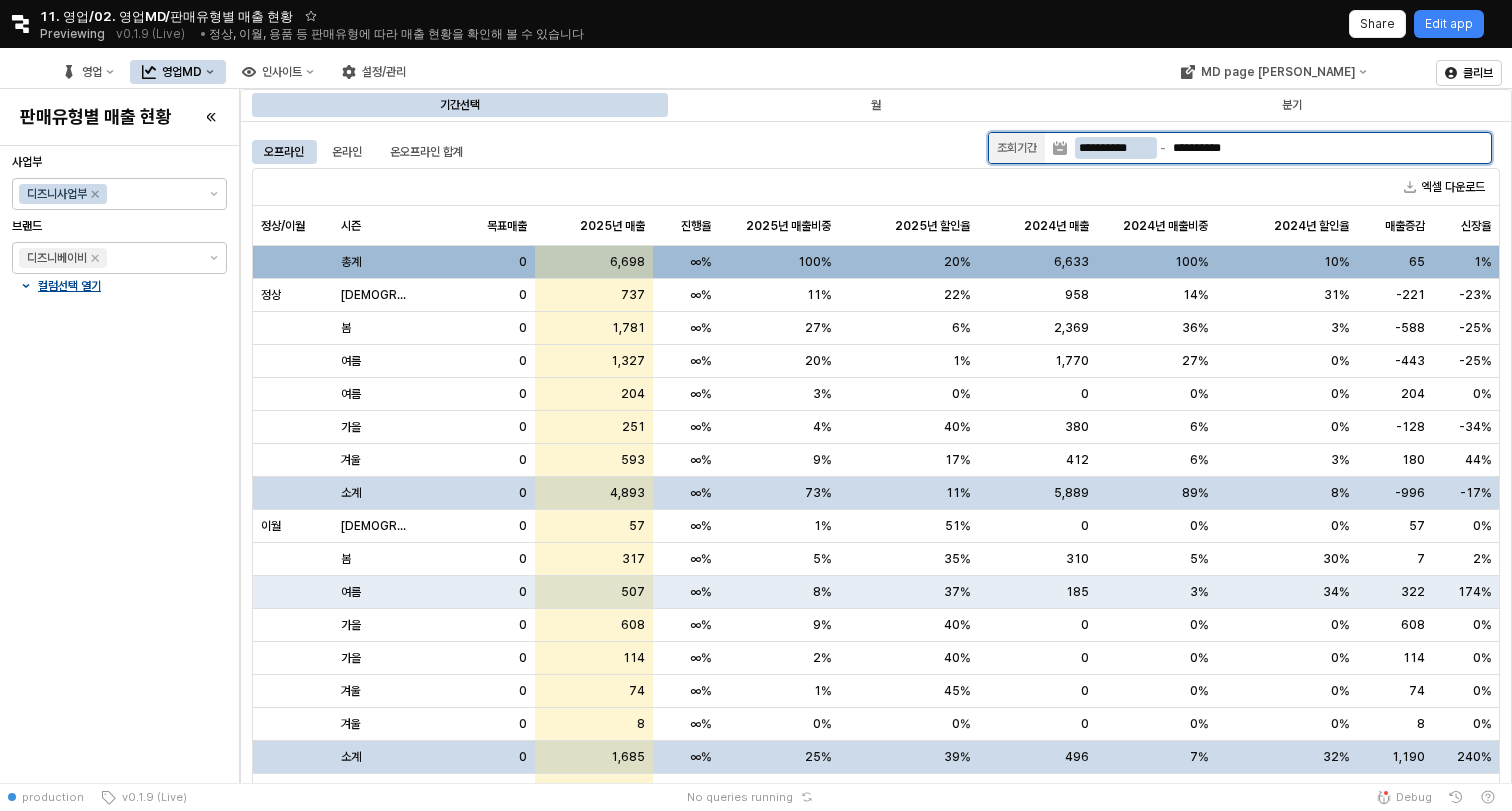 click on "**********" at bounding box center [1116, 148] 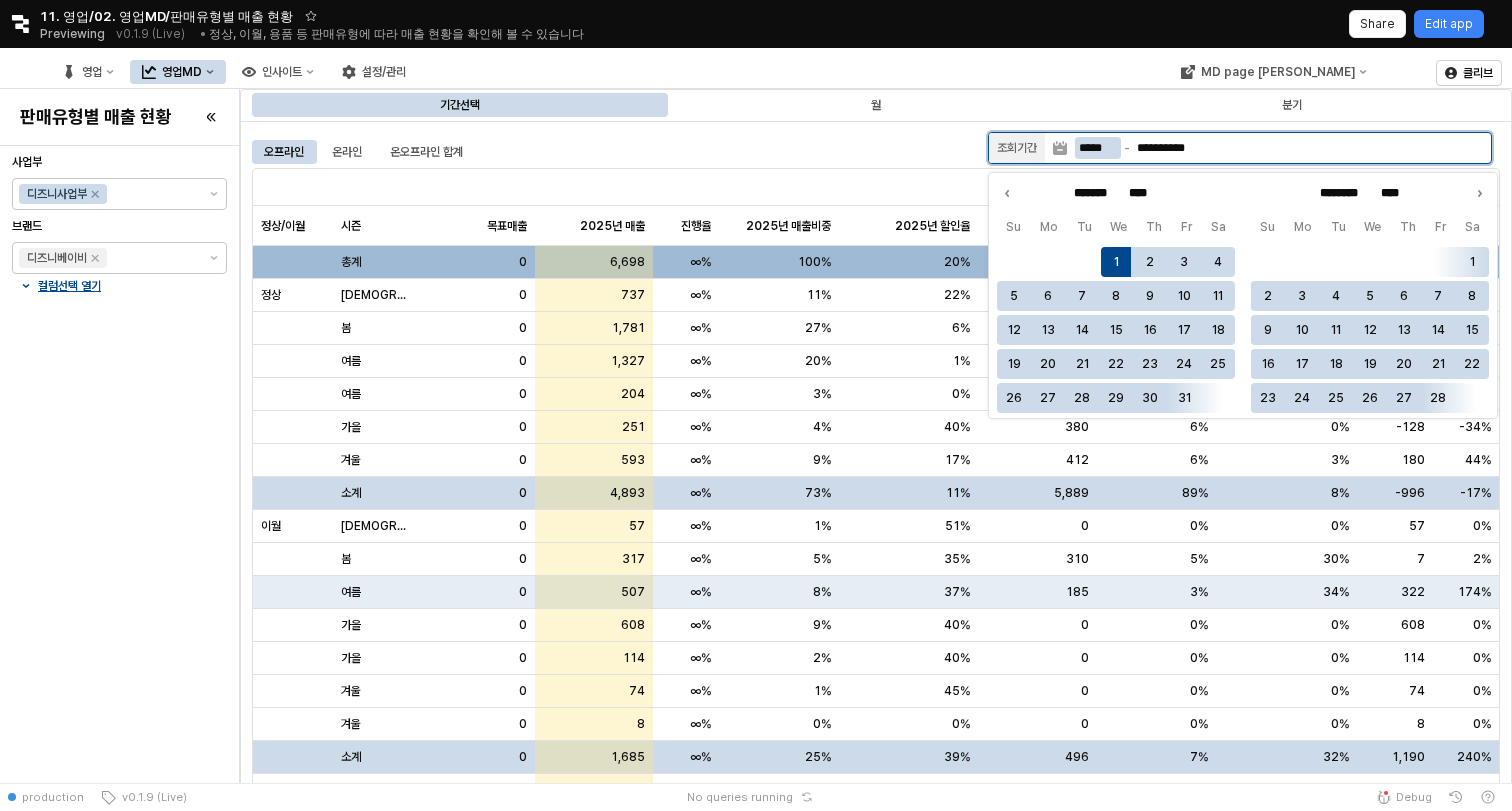 type on "****" 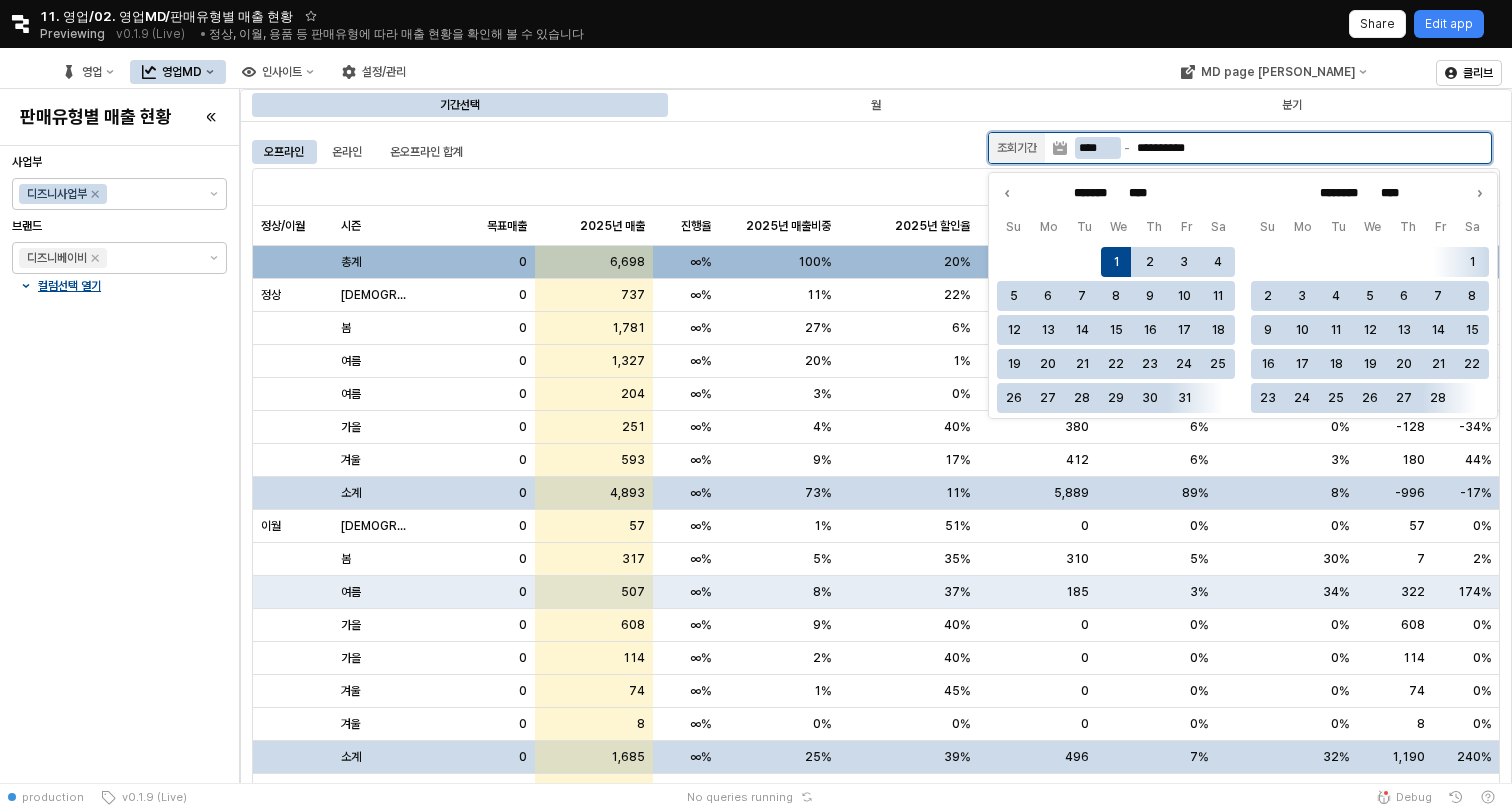 type on "****" 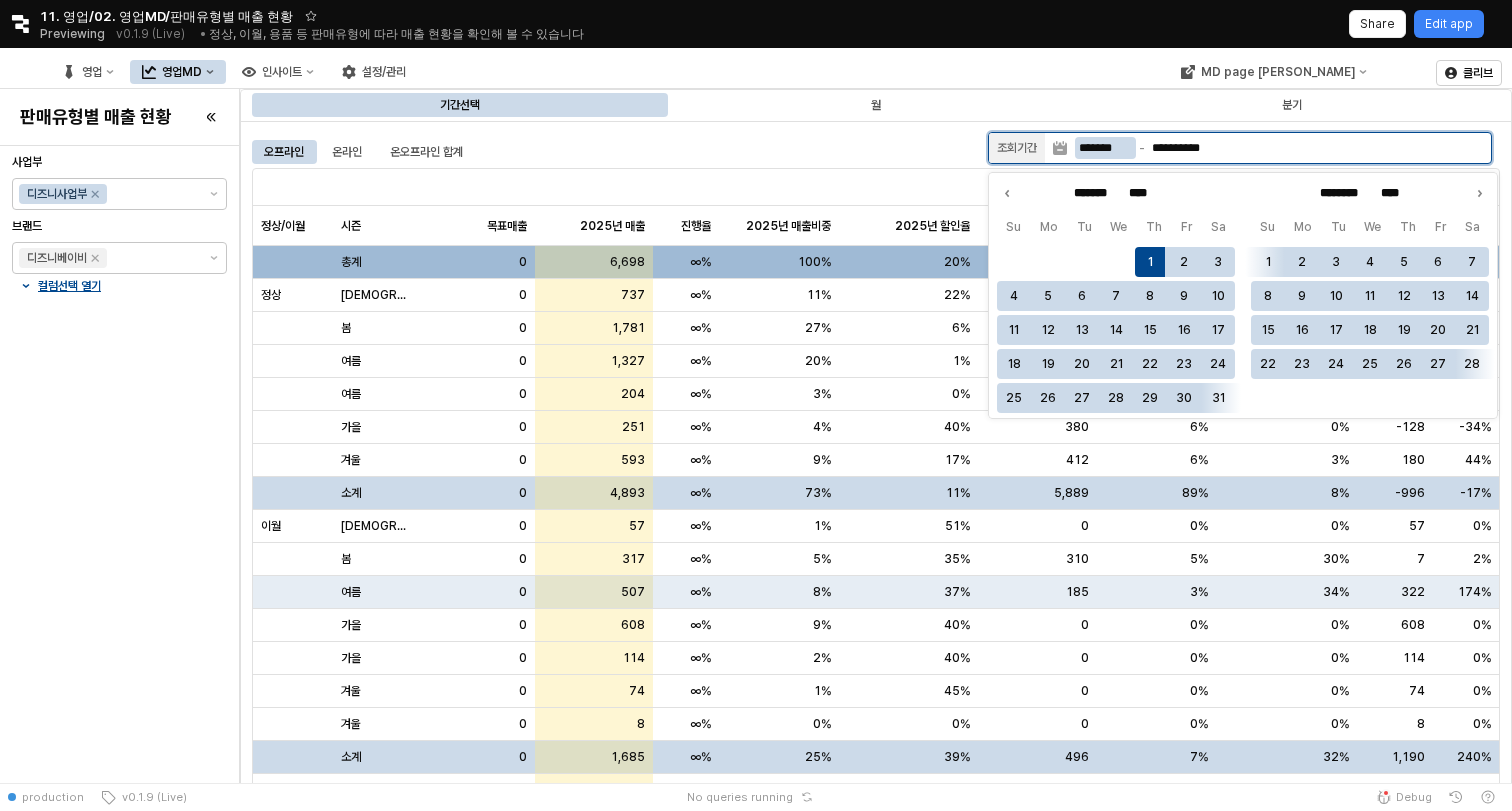 type on "********" 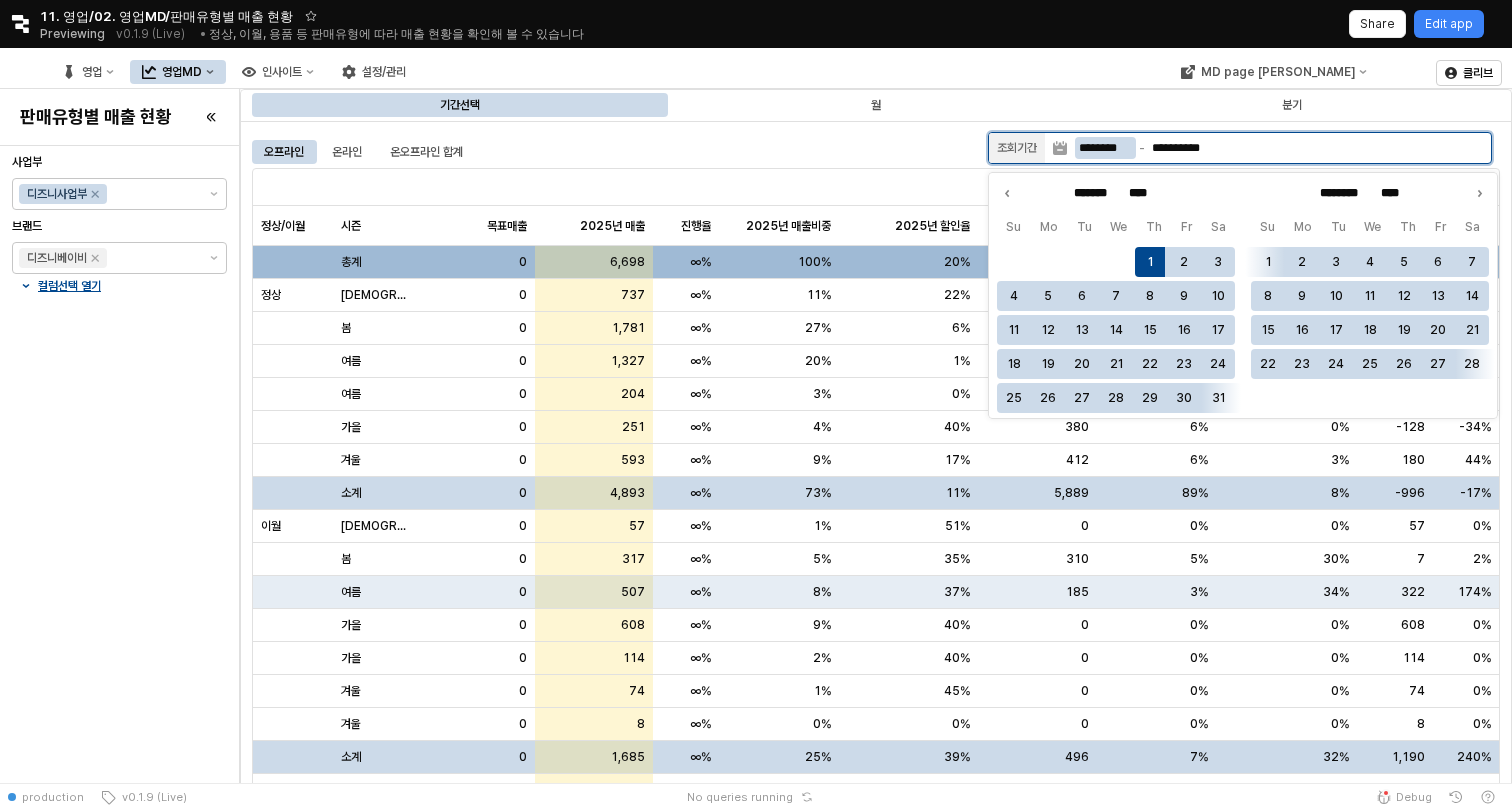 type on "*******" 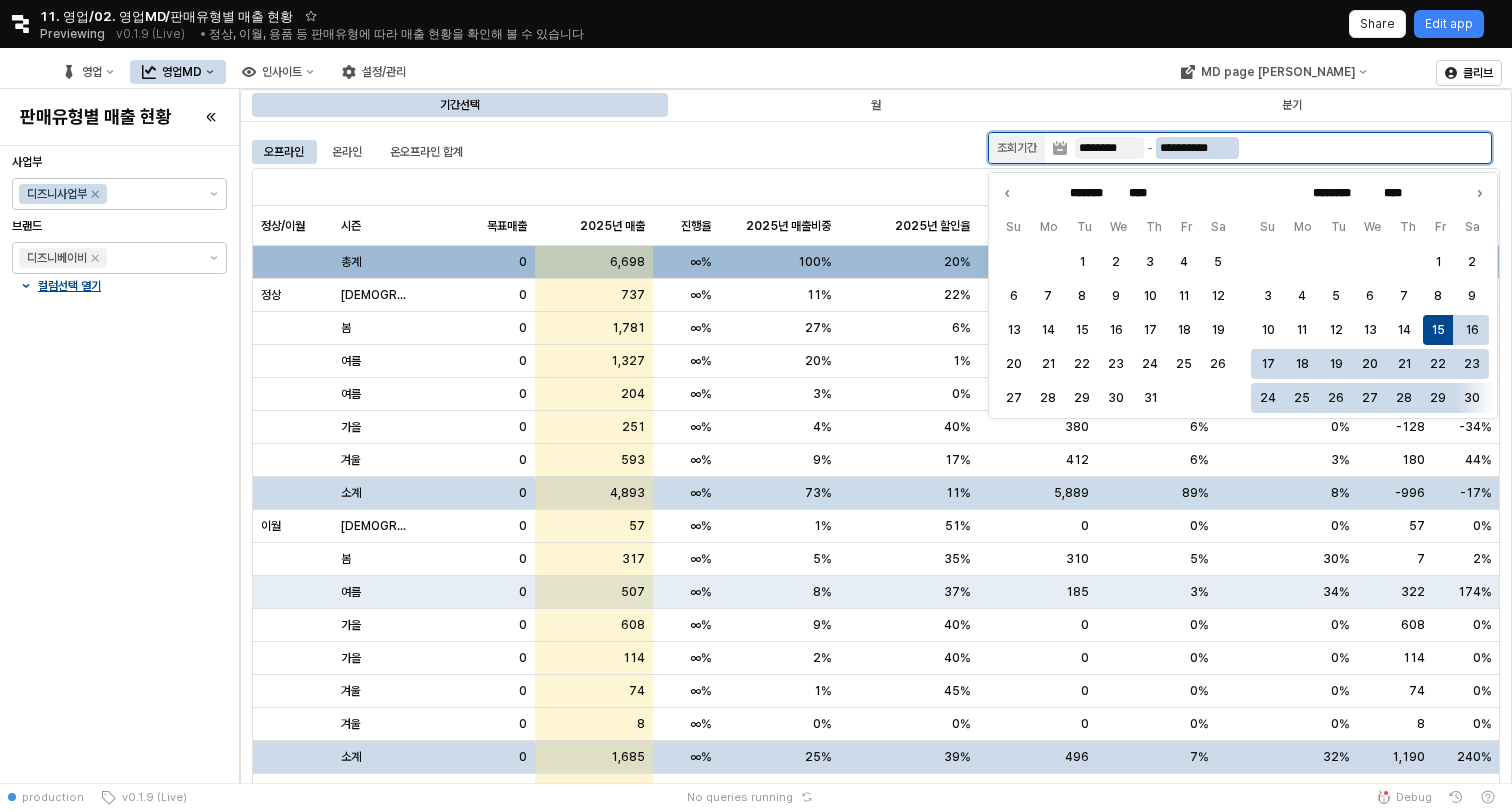 type on "**********" 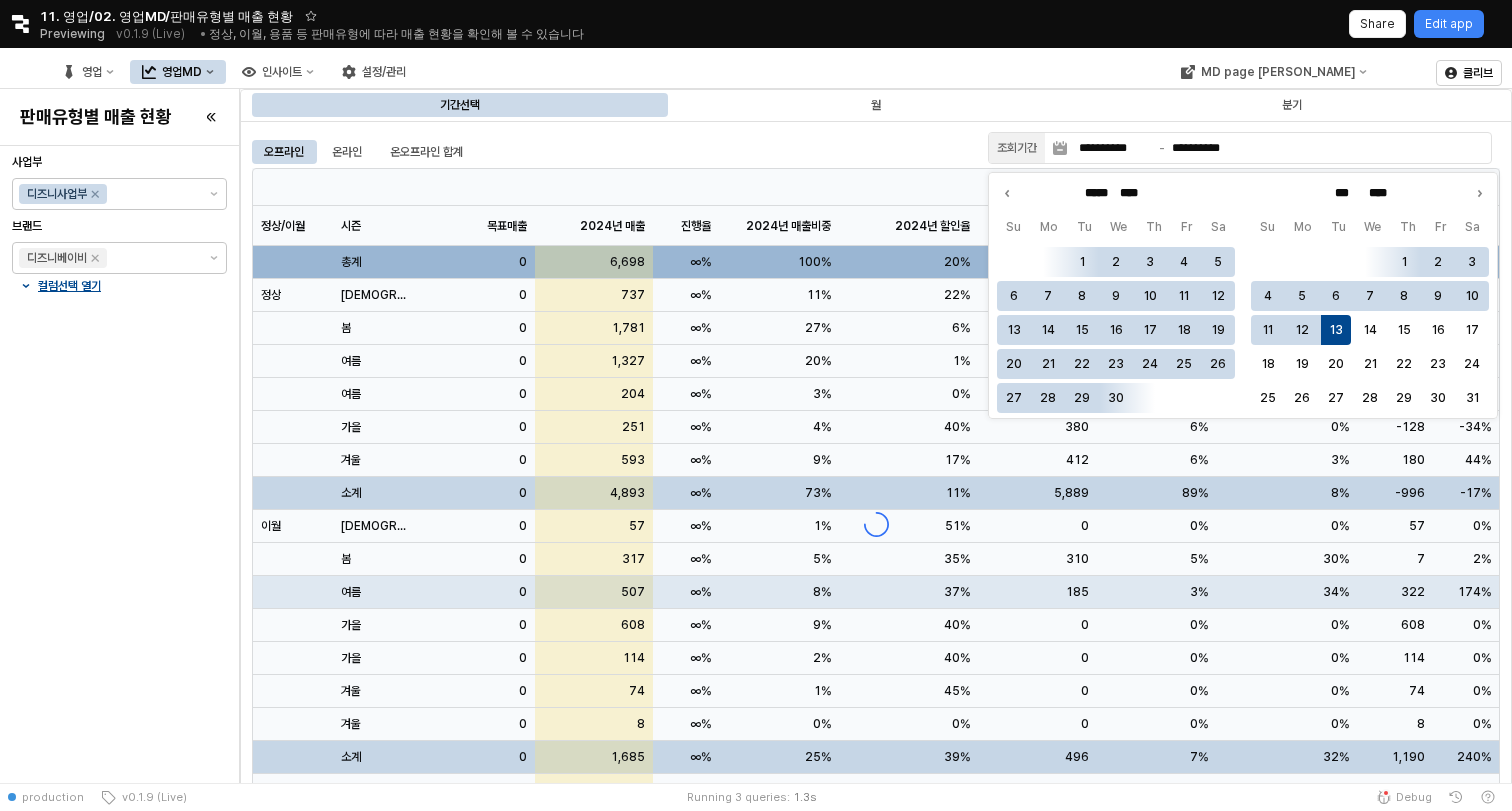 click on "오프라인 온라인 온오프라인 합계" at bounding box center [616, 152] 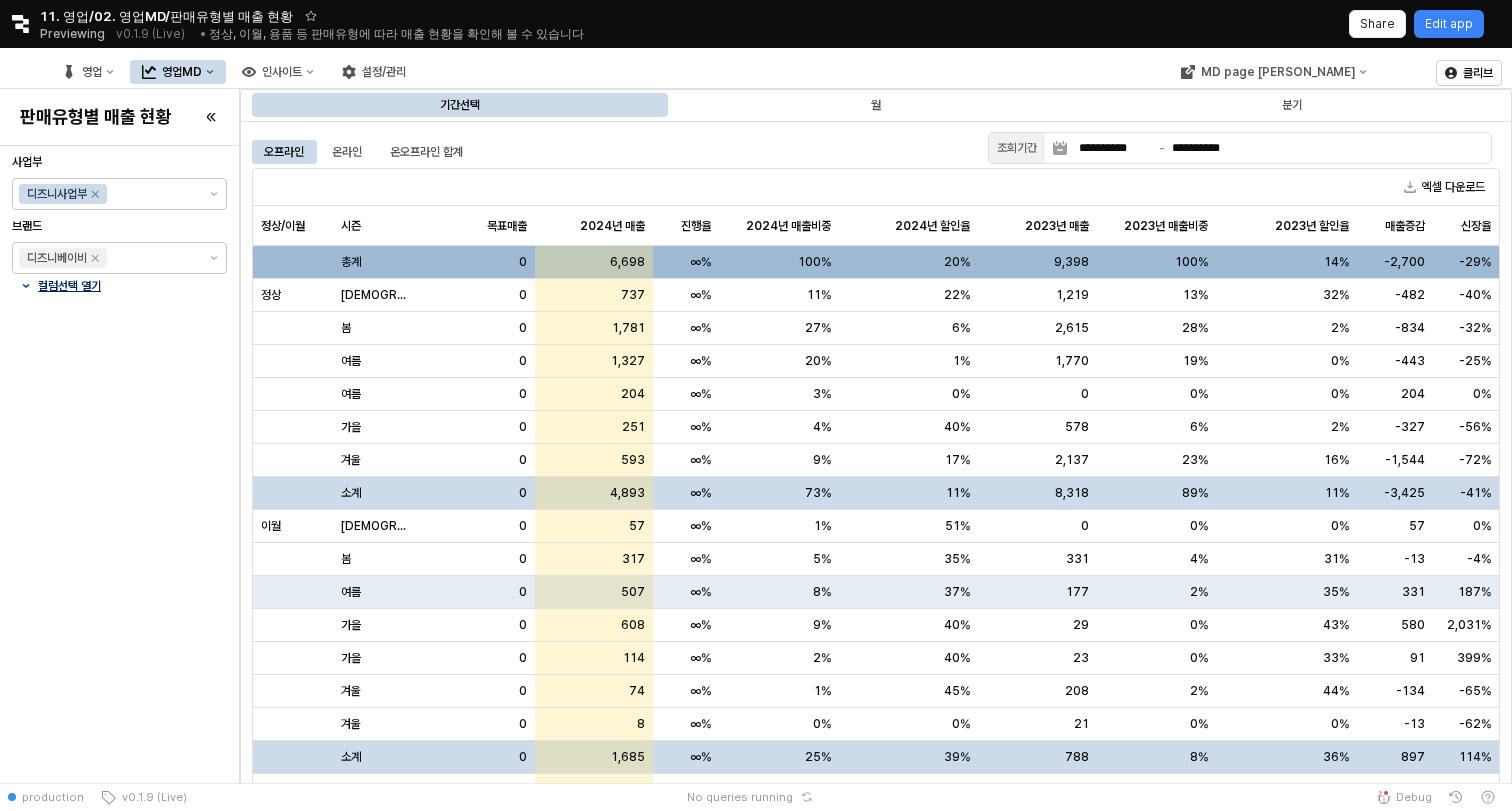 click on "컬럼선택 열기" at bounding box center (69, 286) 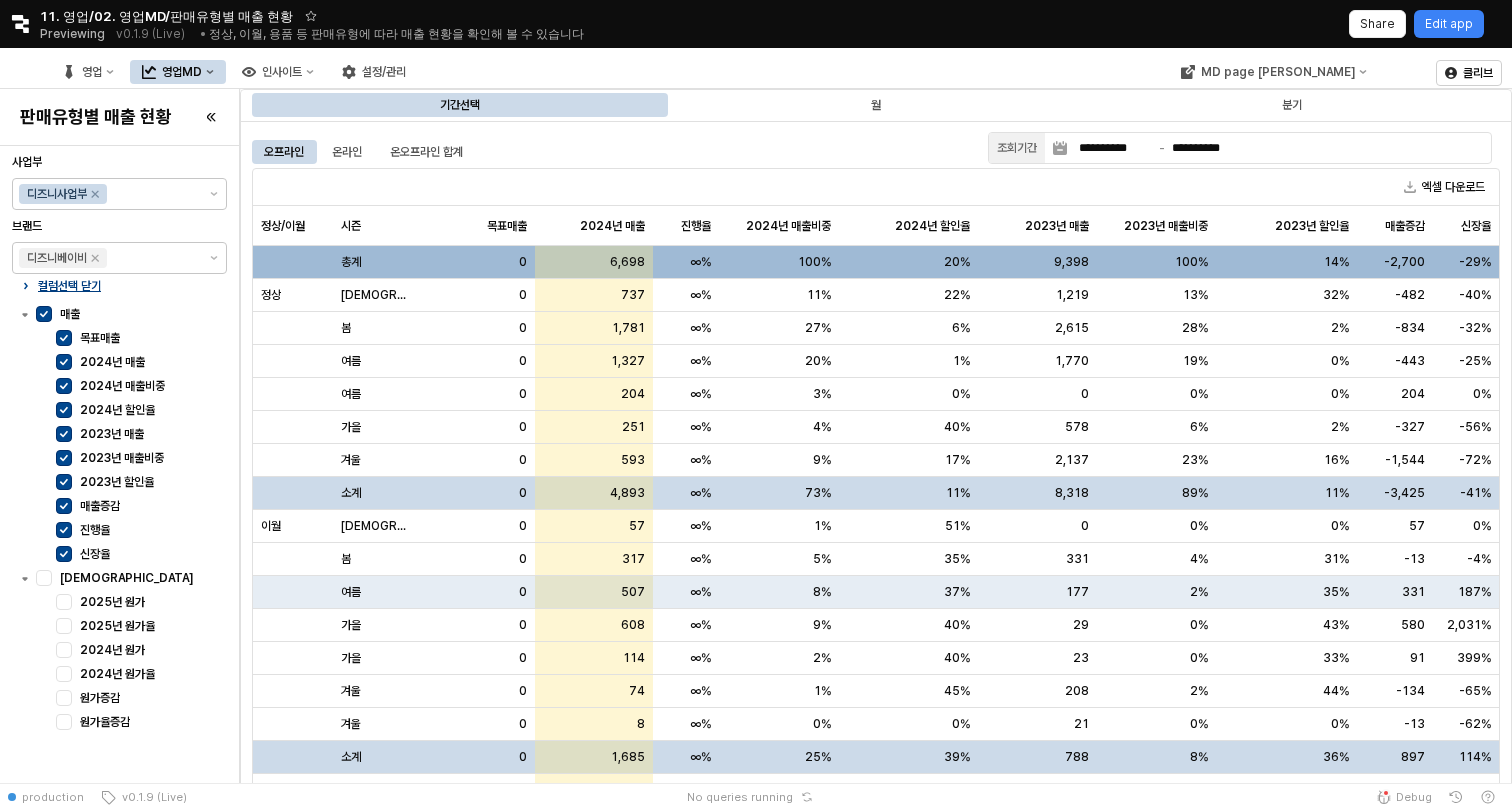 click on "컬럼선택 닫기" at bounding box center (69, 286) 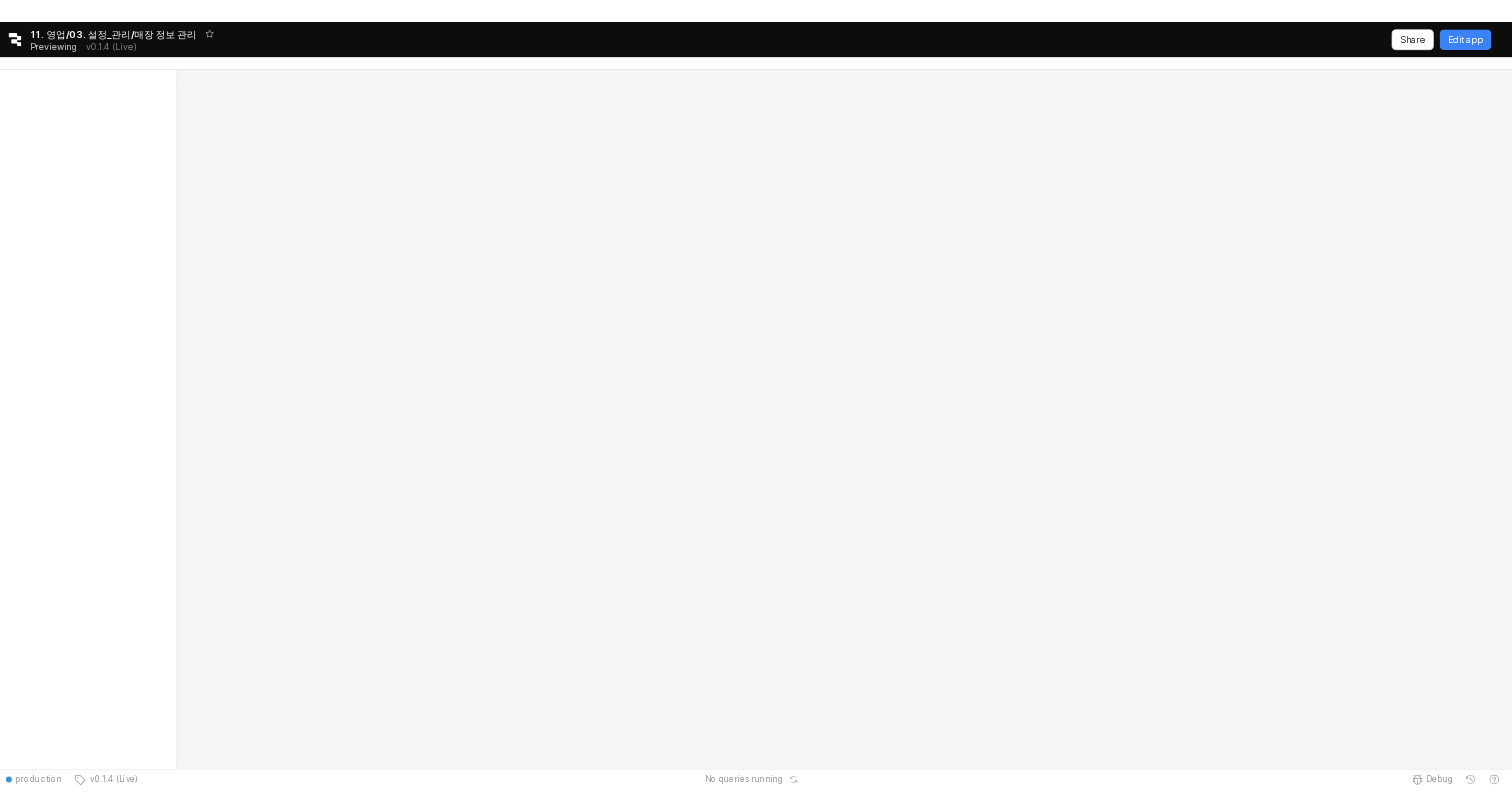 scroll, scrollTop: 0, scrollLeft: 0, axis: both 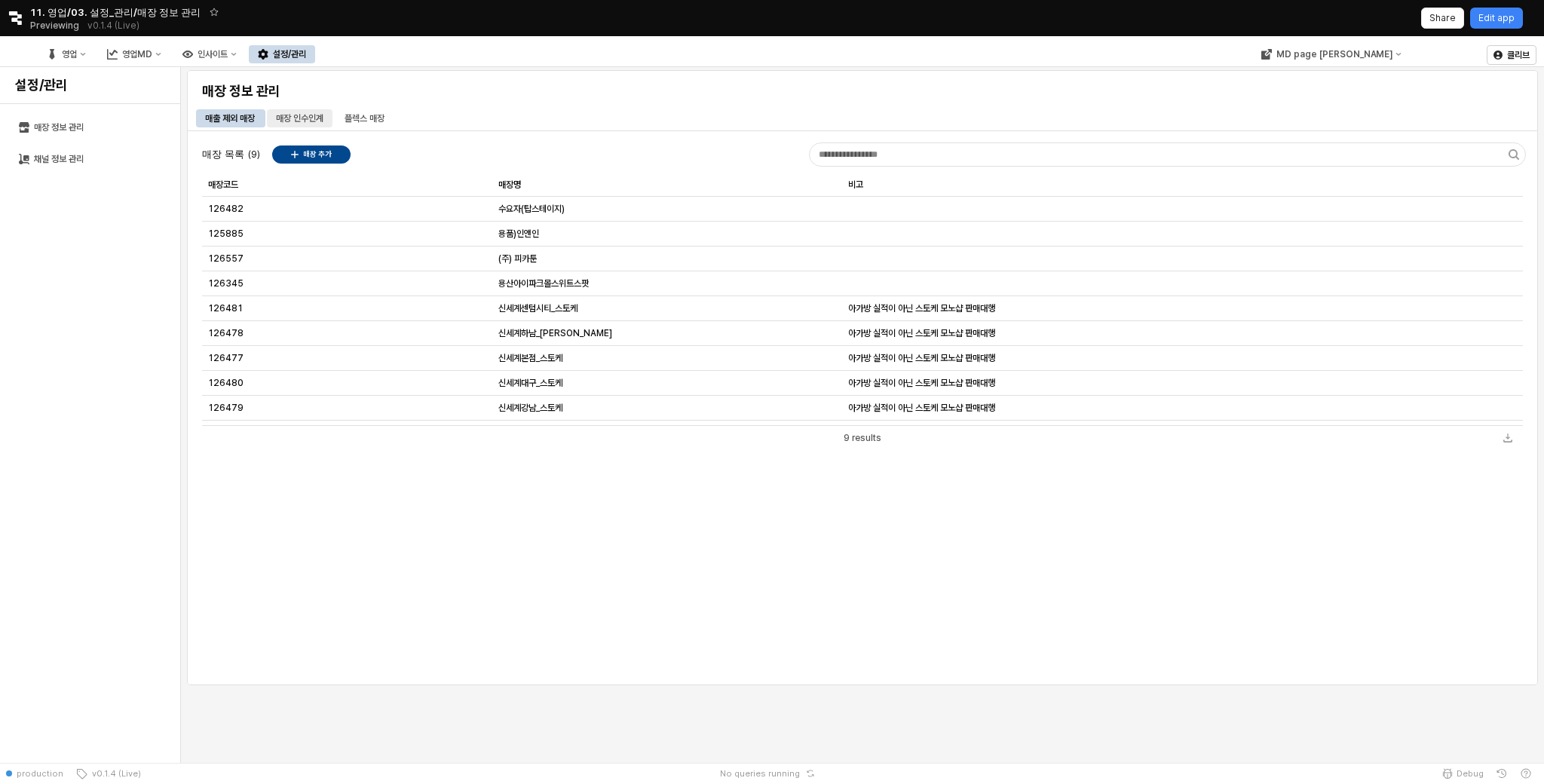 click on "매장 인수인계" at bounding box center (299, 118) 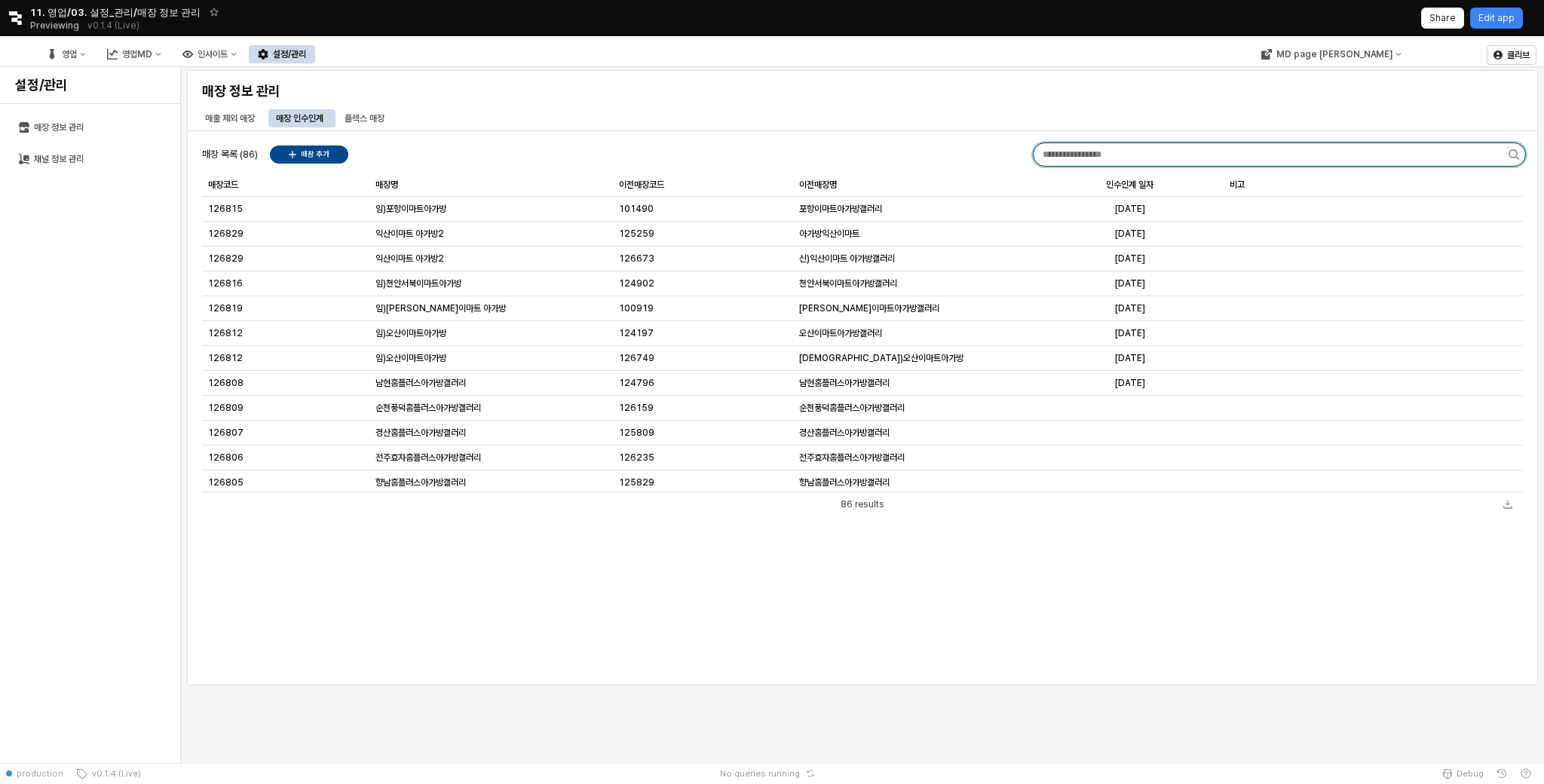 click at bounding box center [1271, 155] 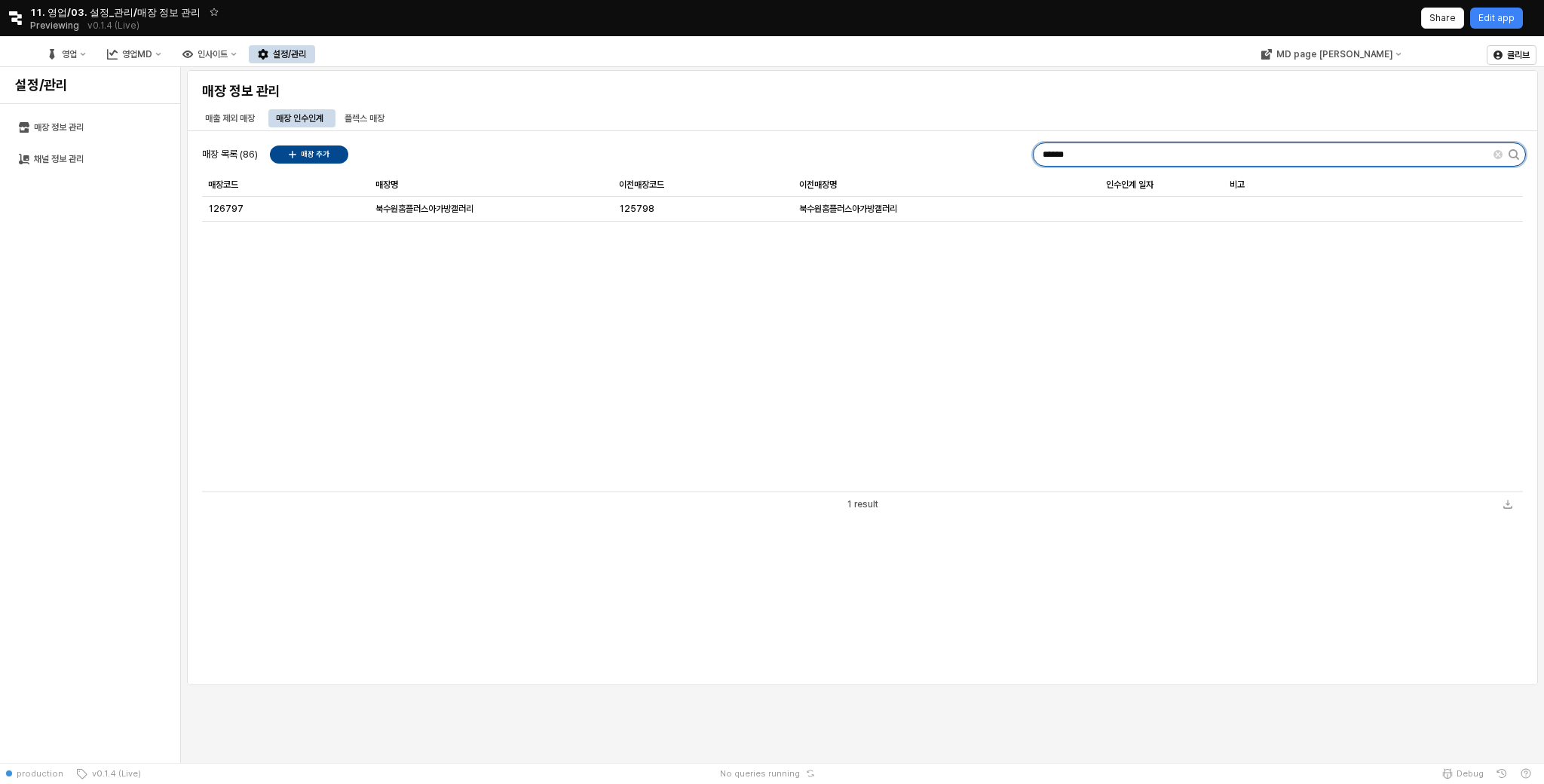click on "******" at bounding box center [1264, 155] 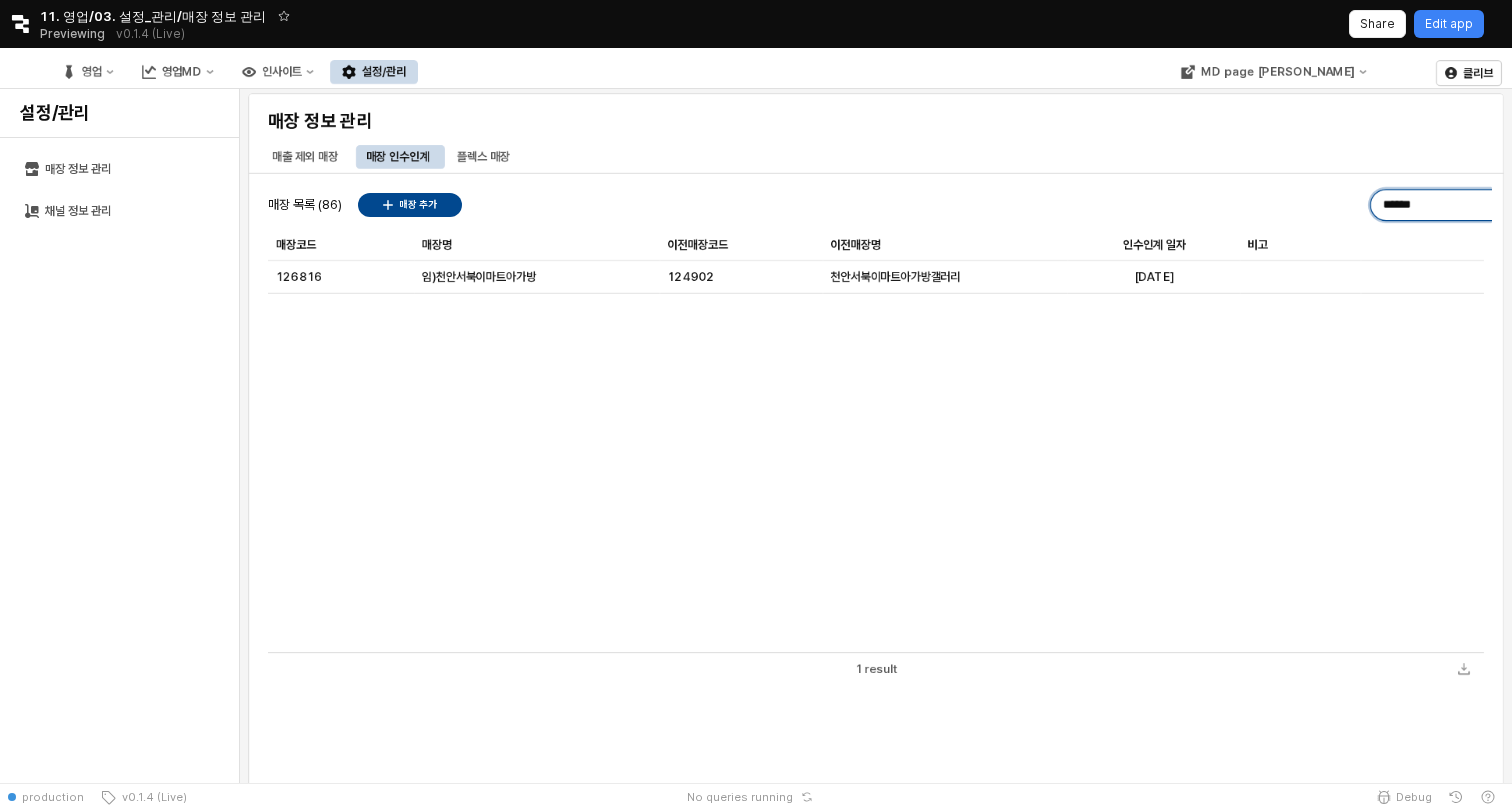 click on "******" at bounding box center [1443, 205] 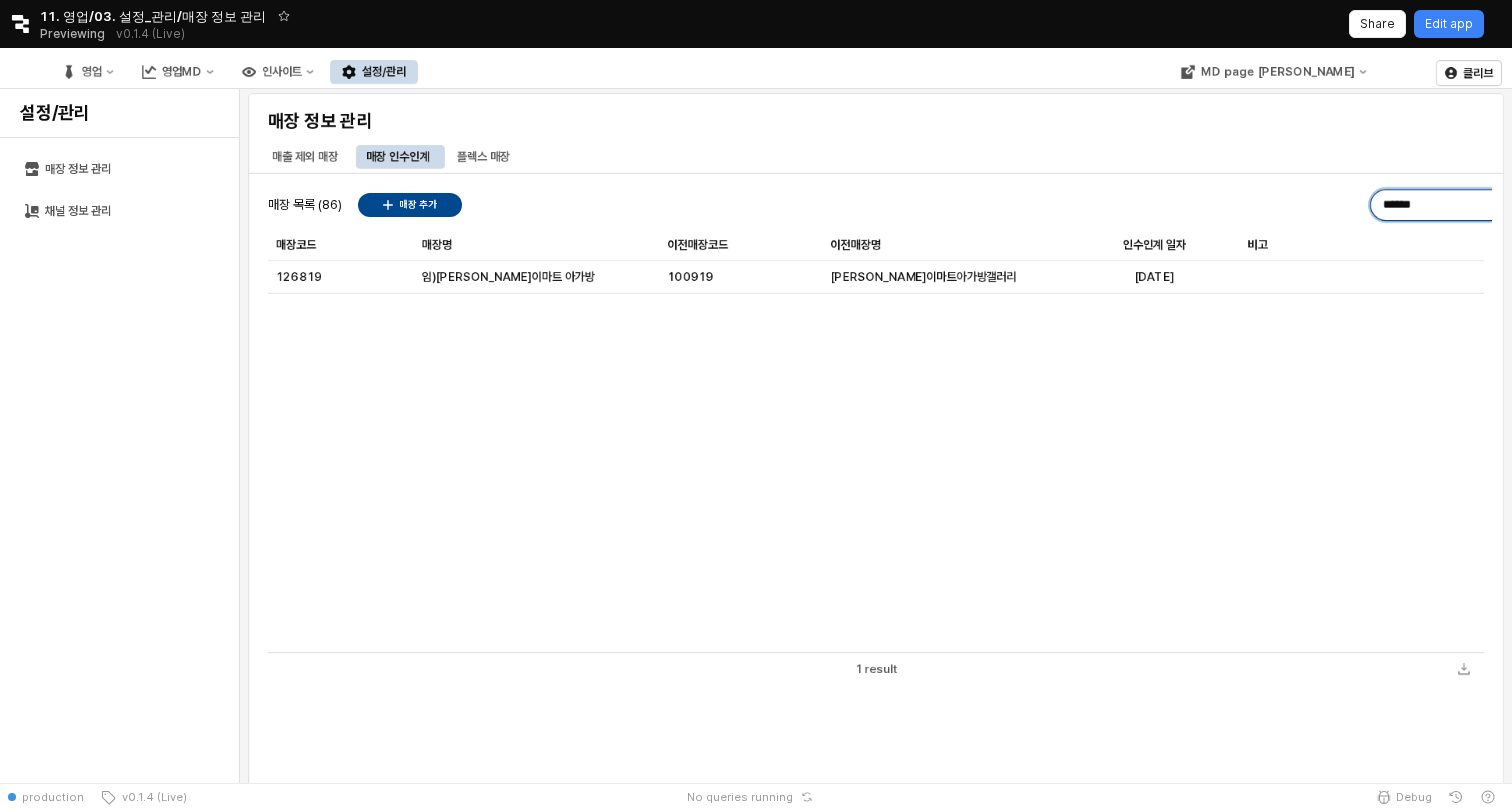 paste 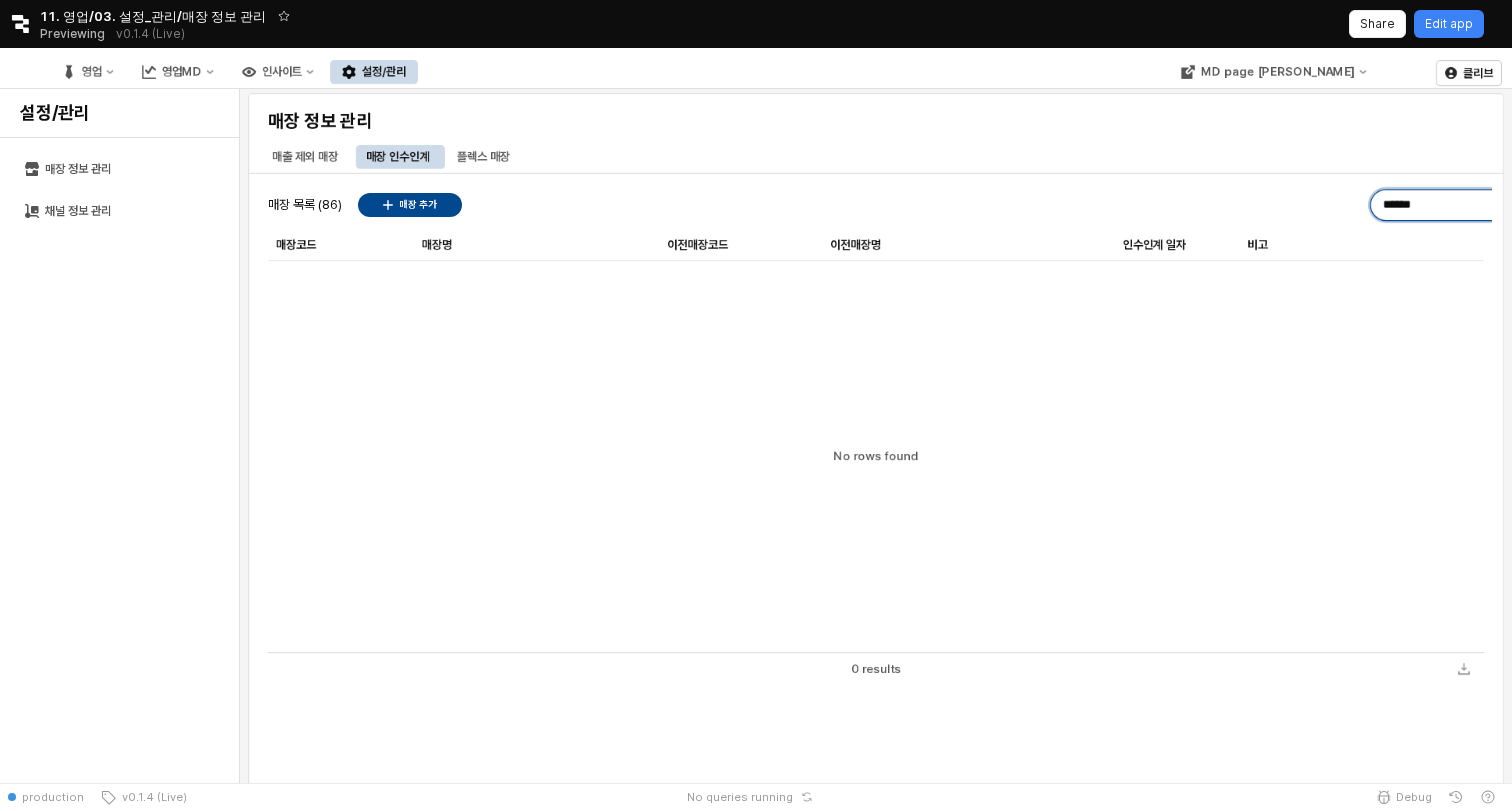 paste 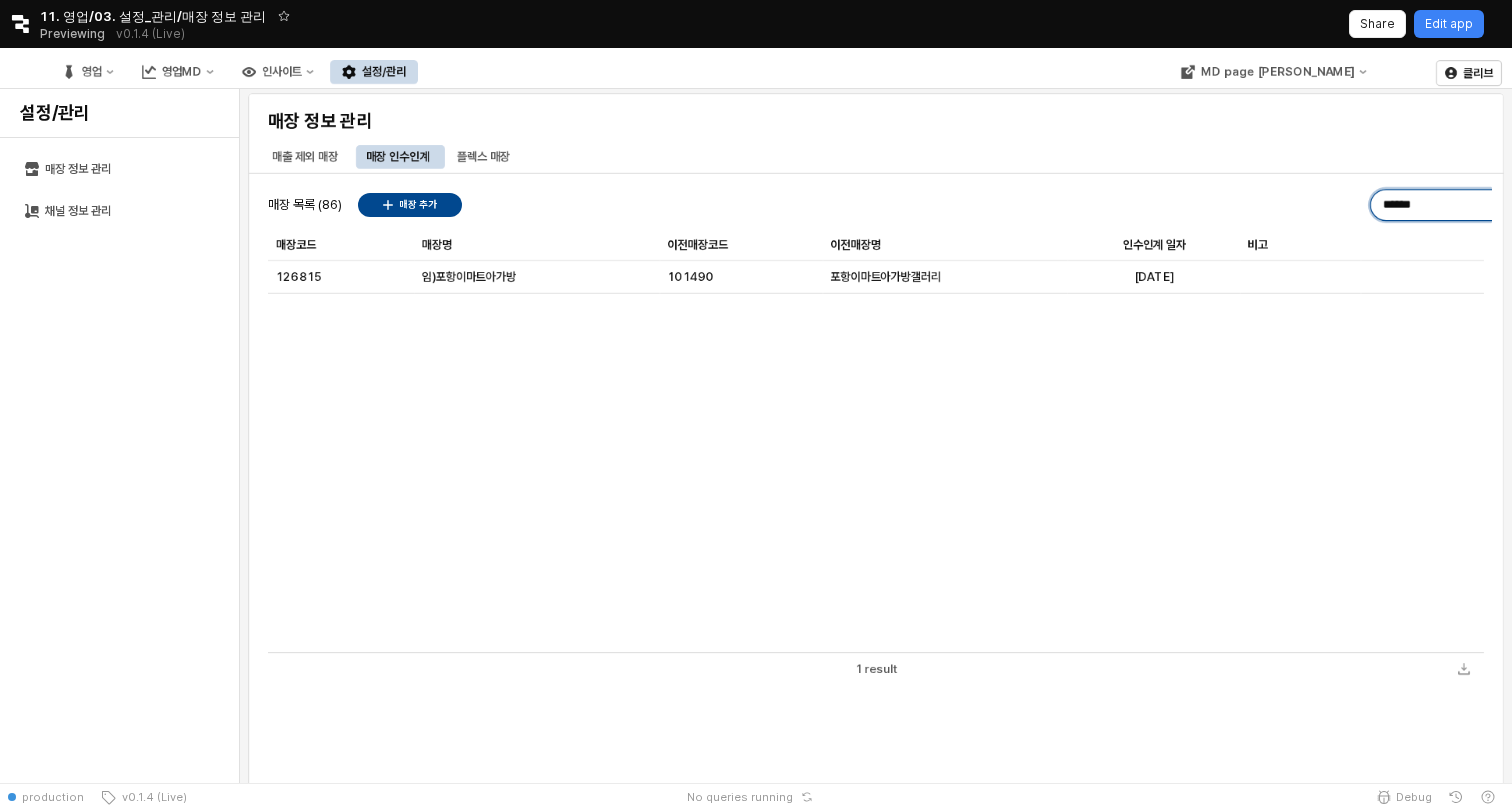 paste 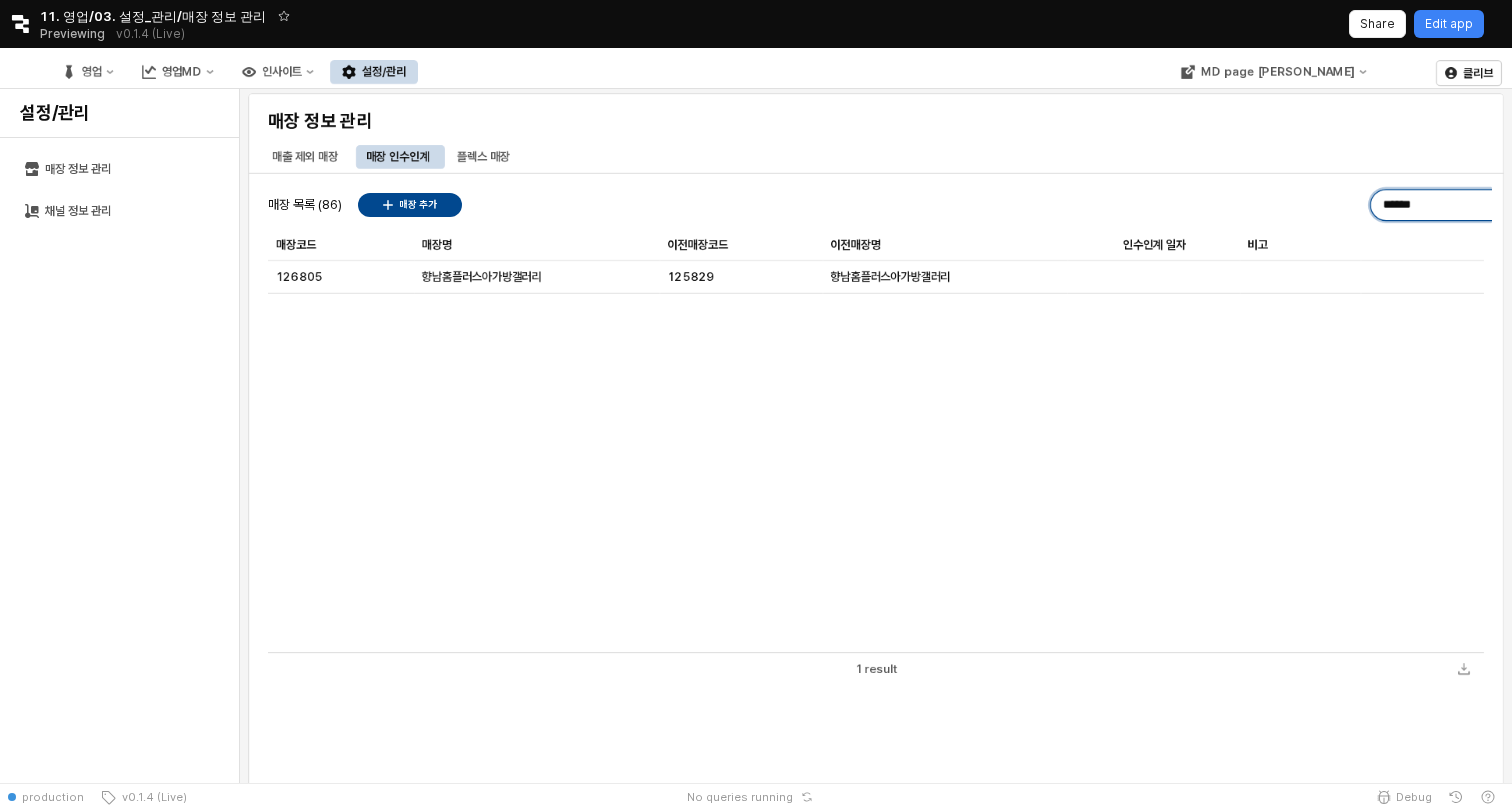 paste 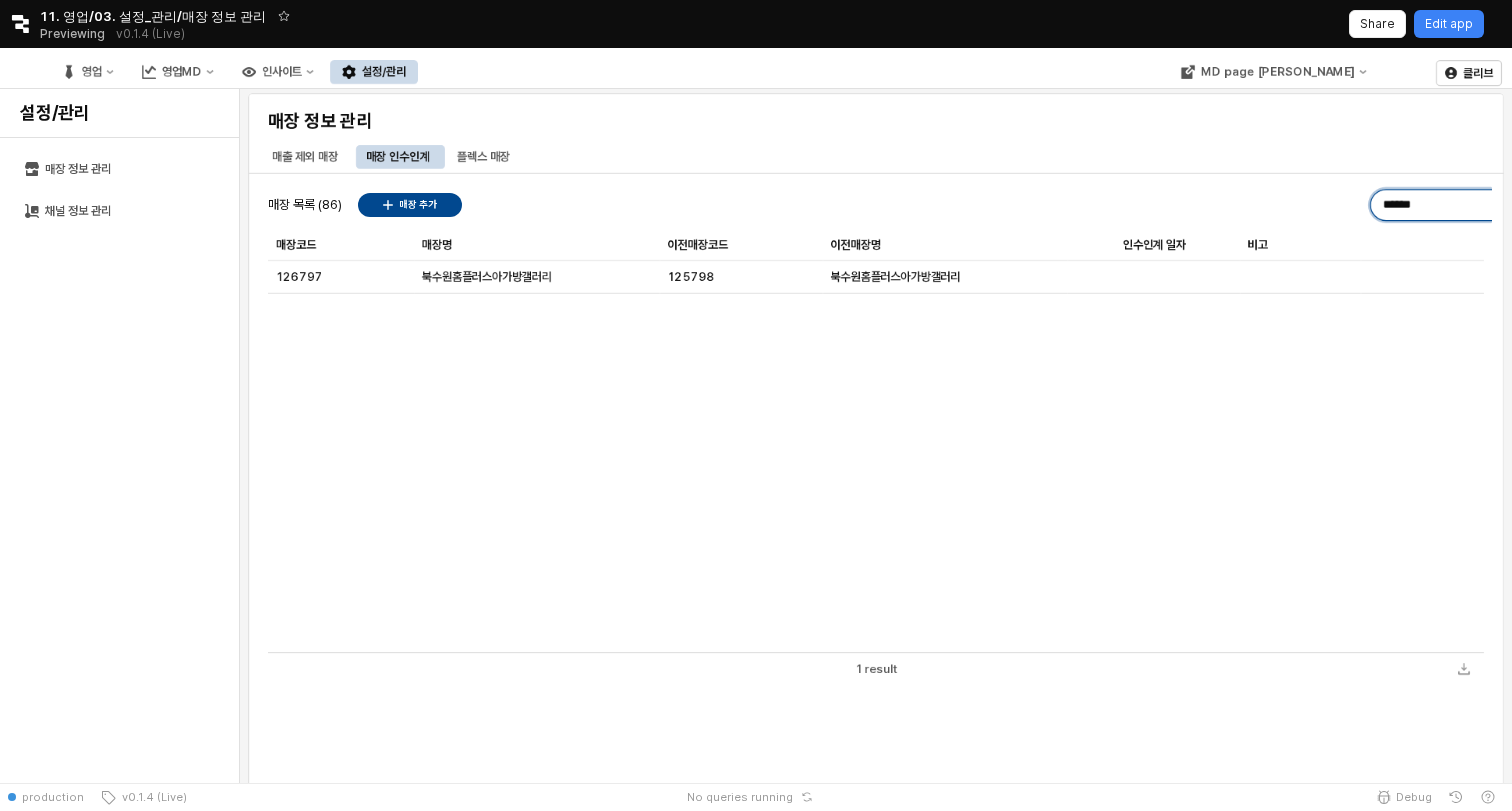 paste 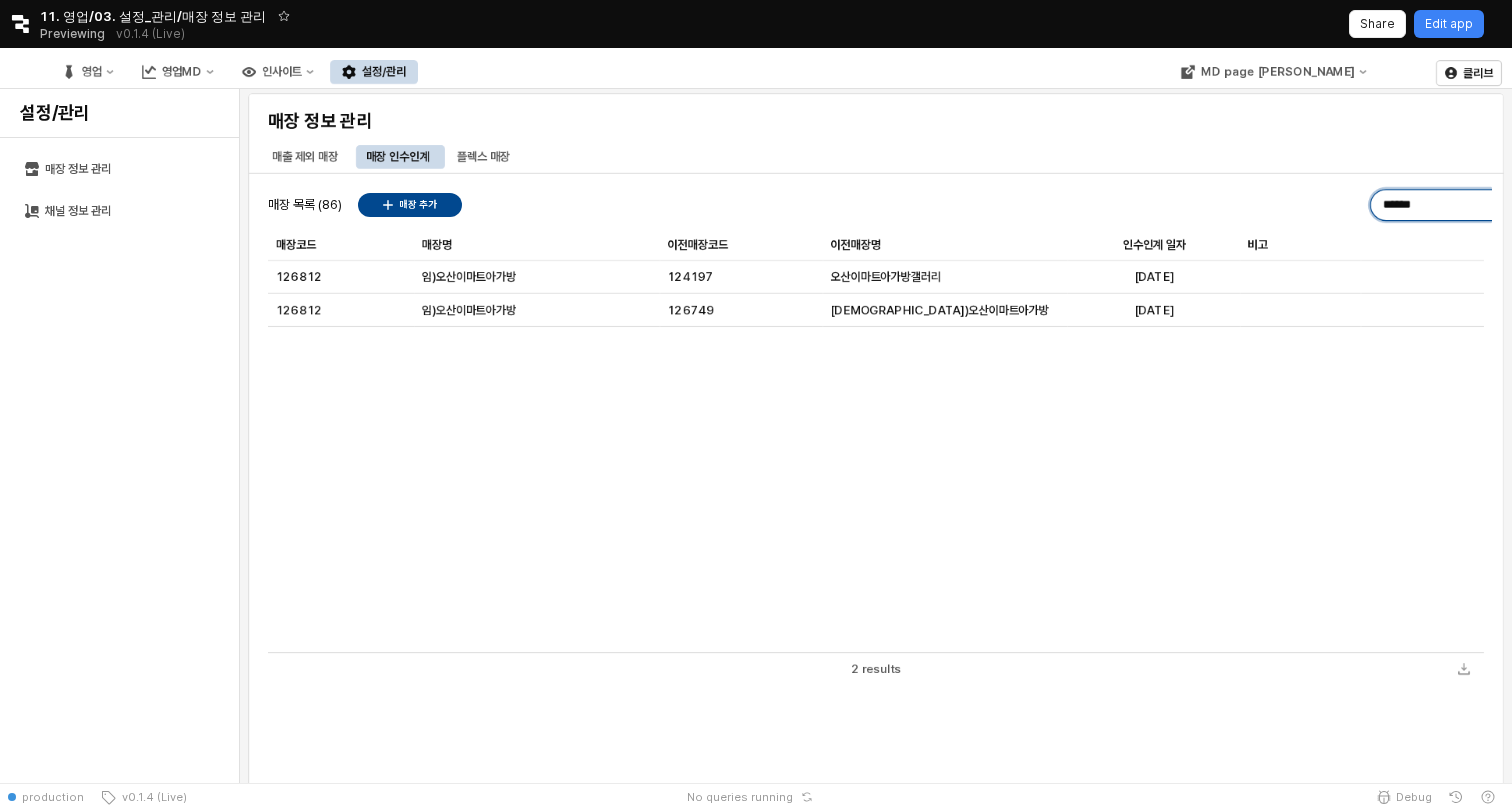 paste 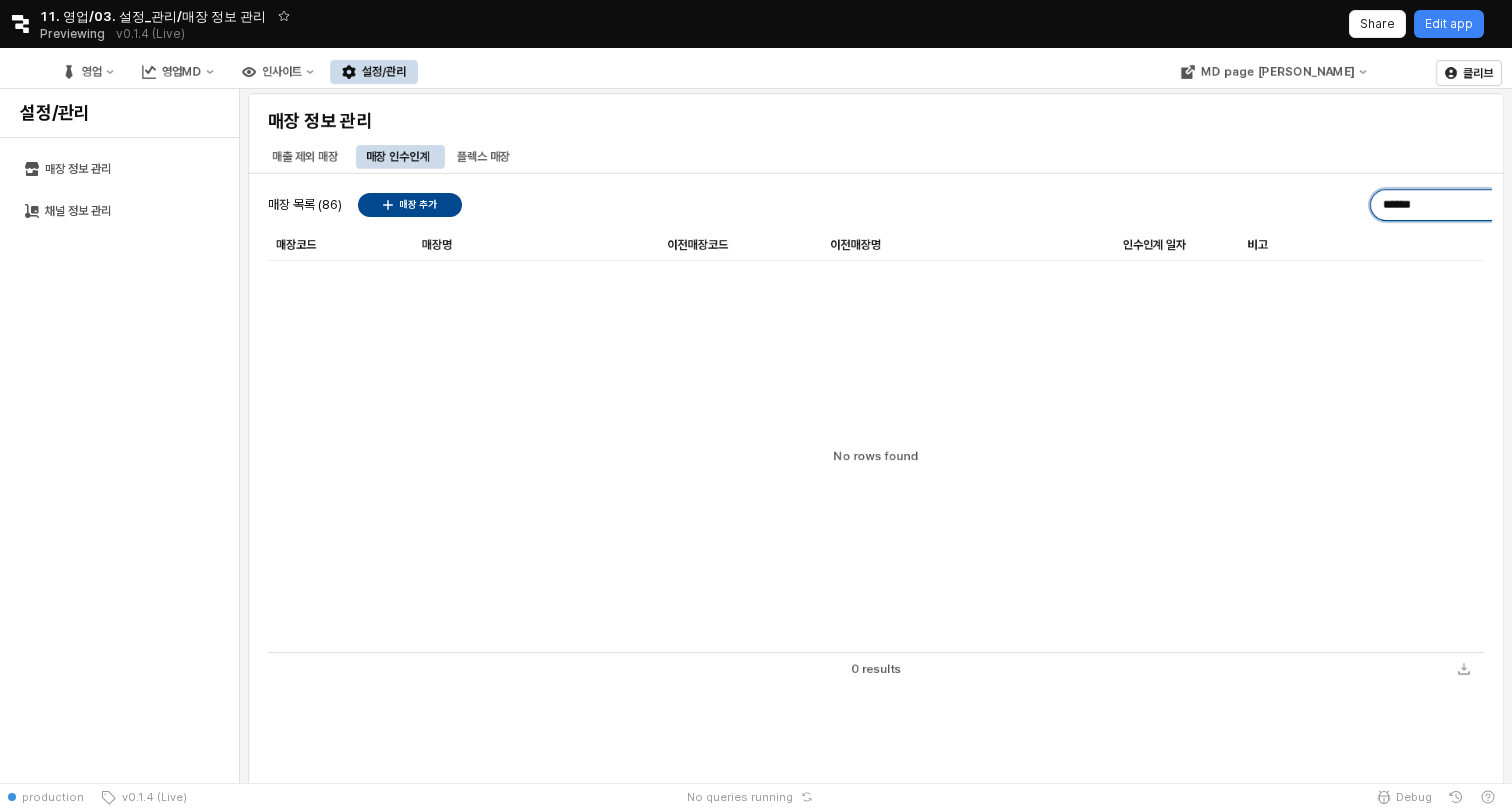 click on "******" at bounding box center (1443, 205) 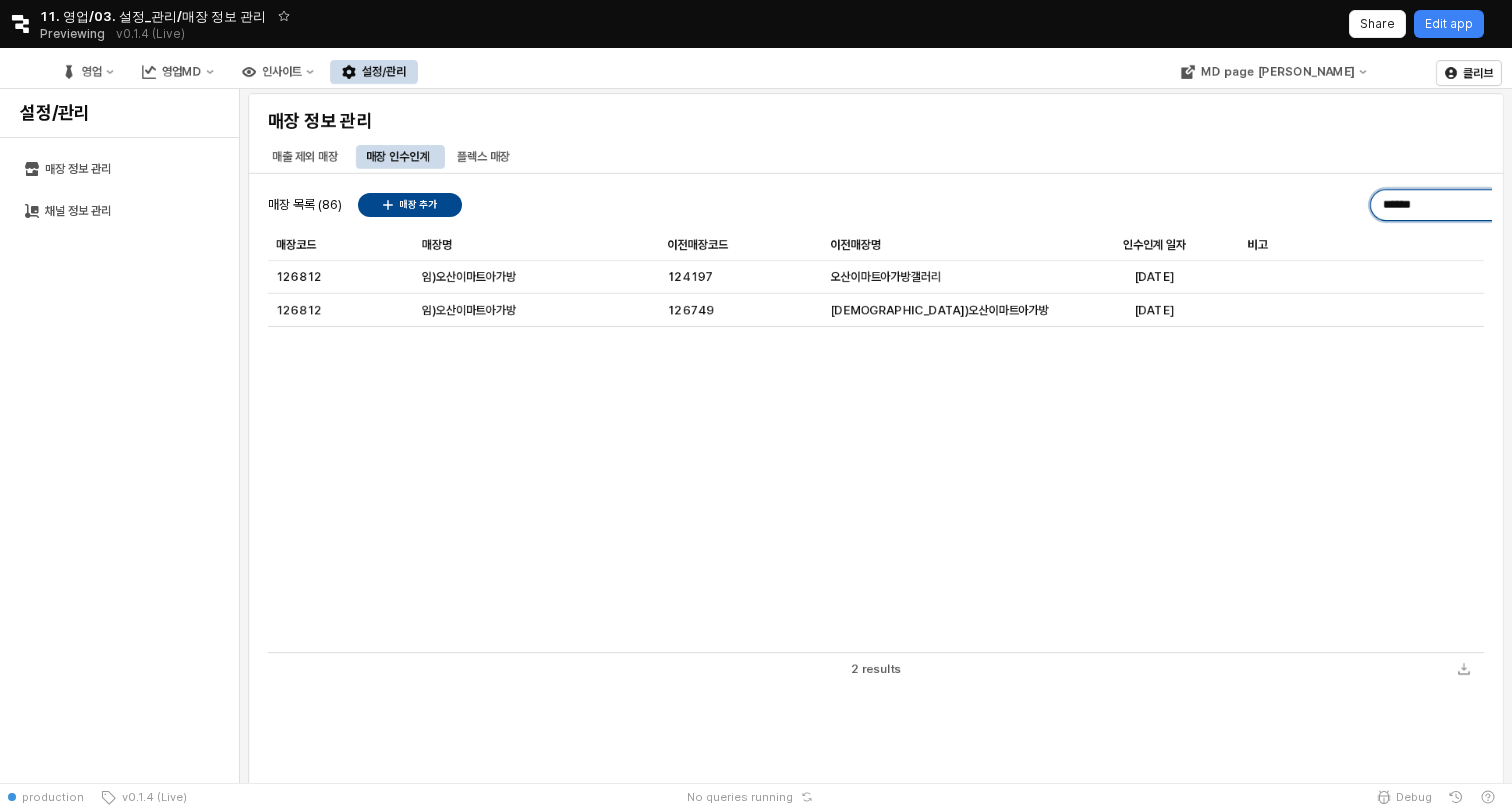 paste 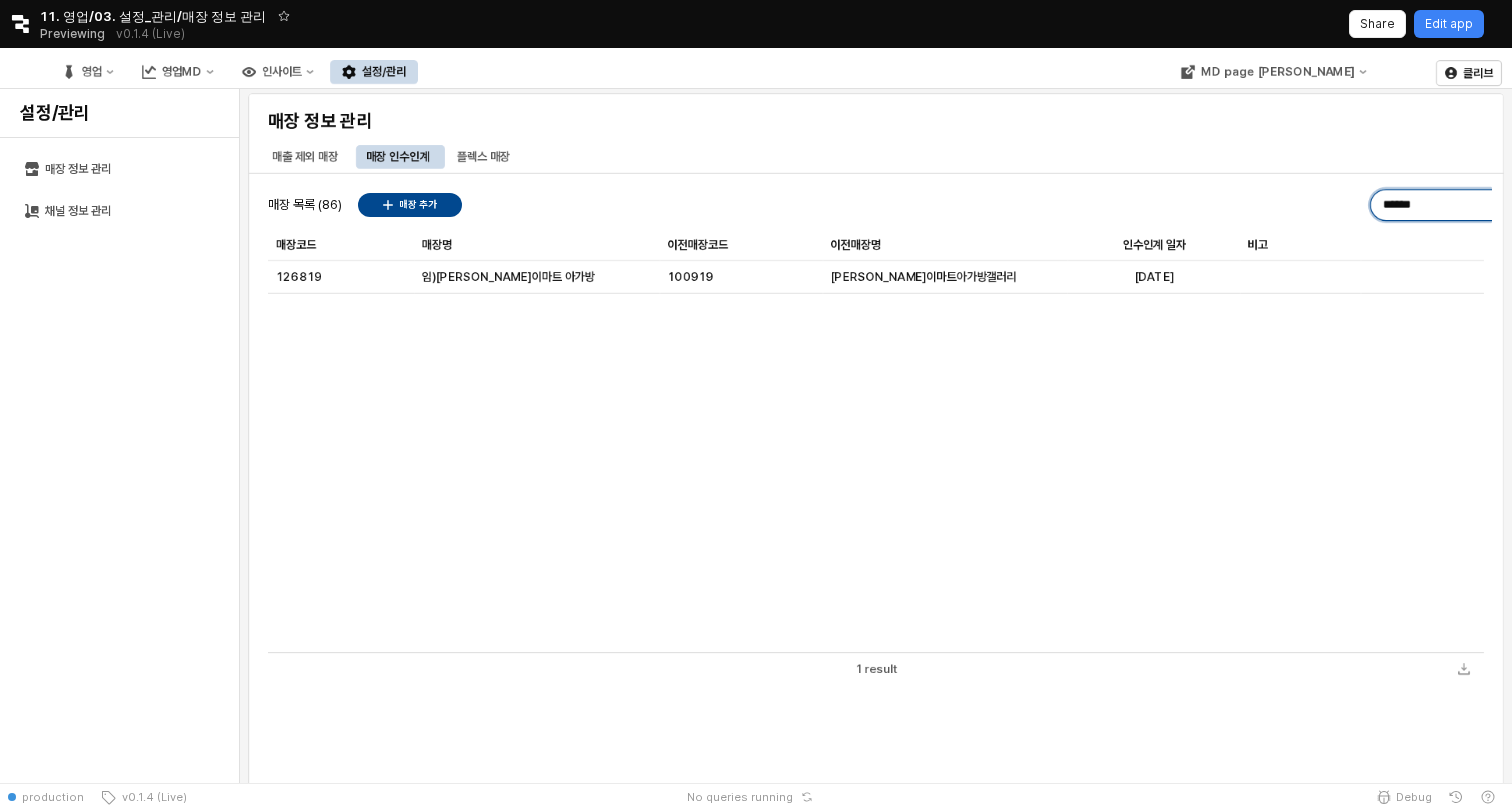 paste 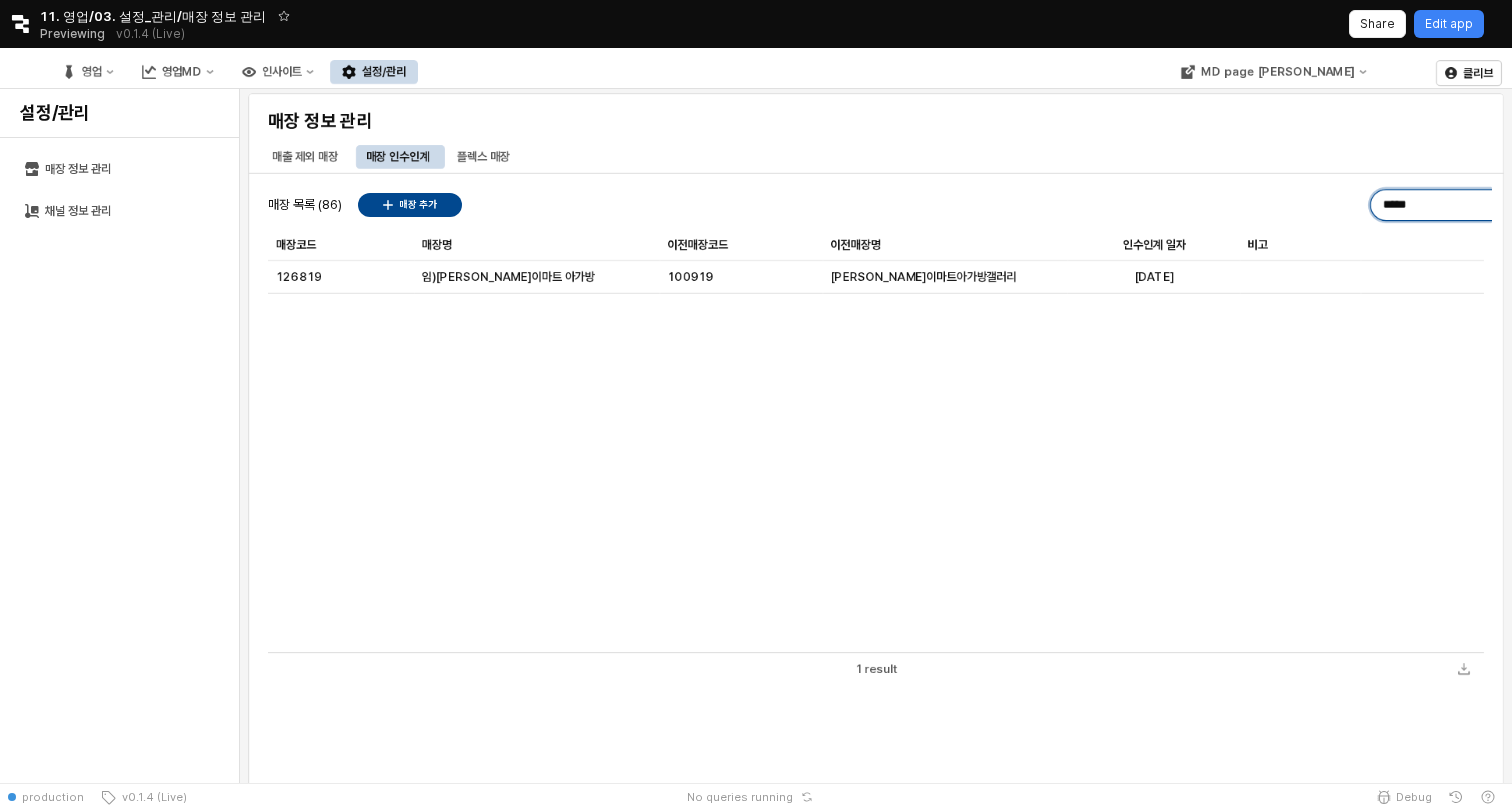 type on "****" 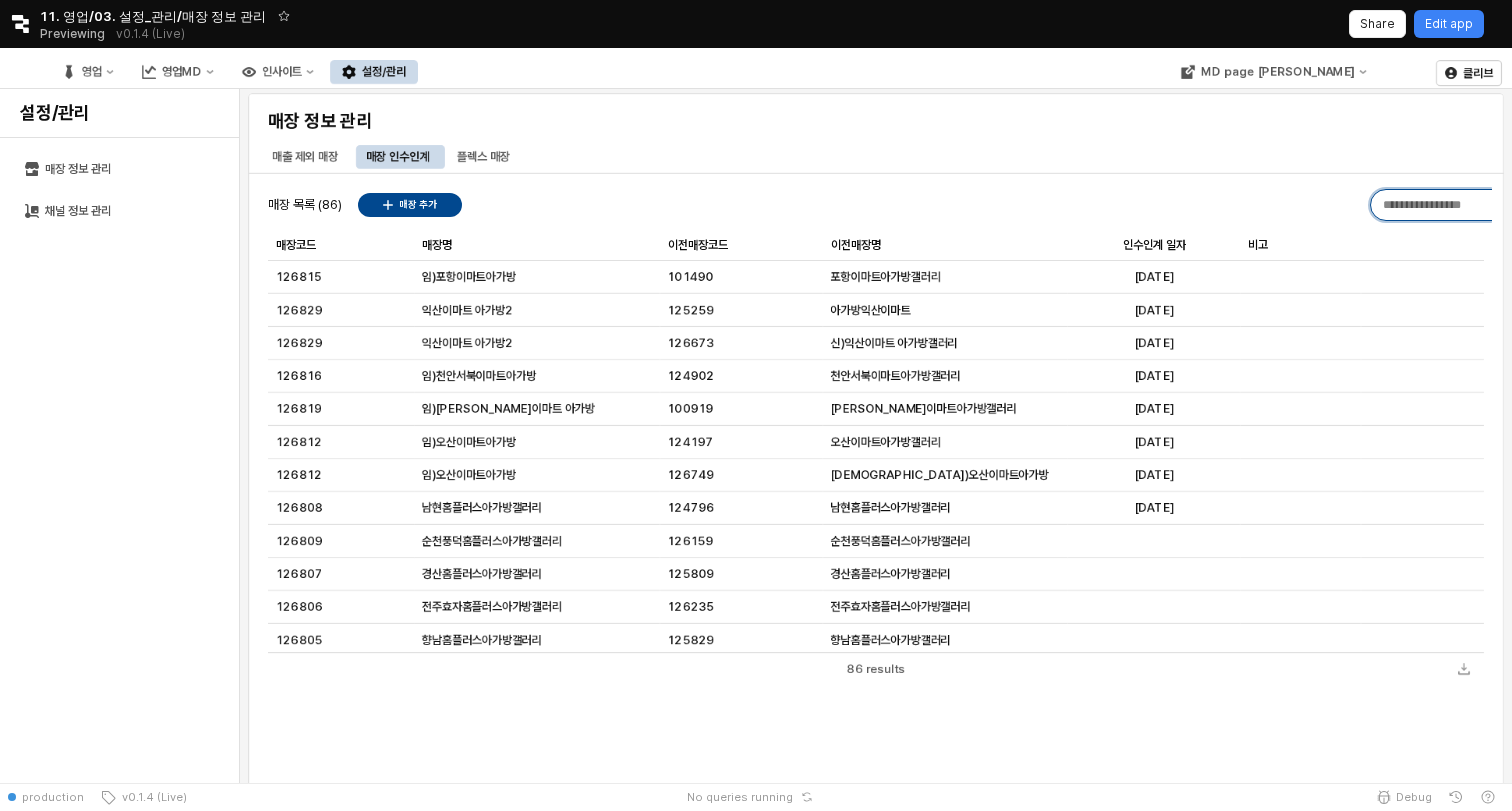 paste on "******" 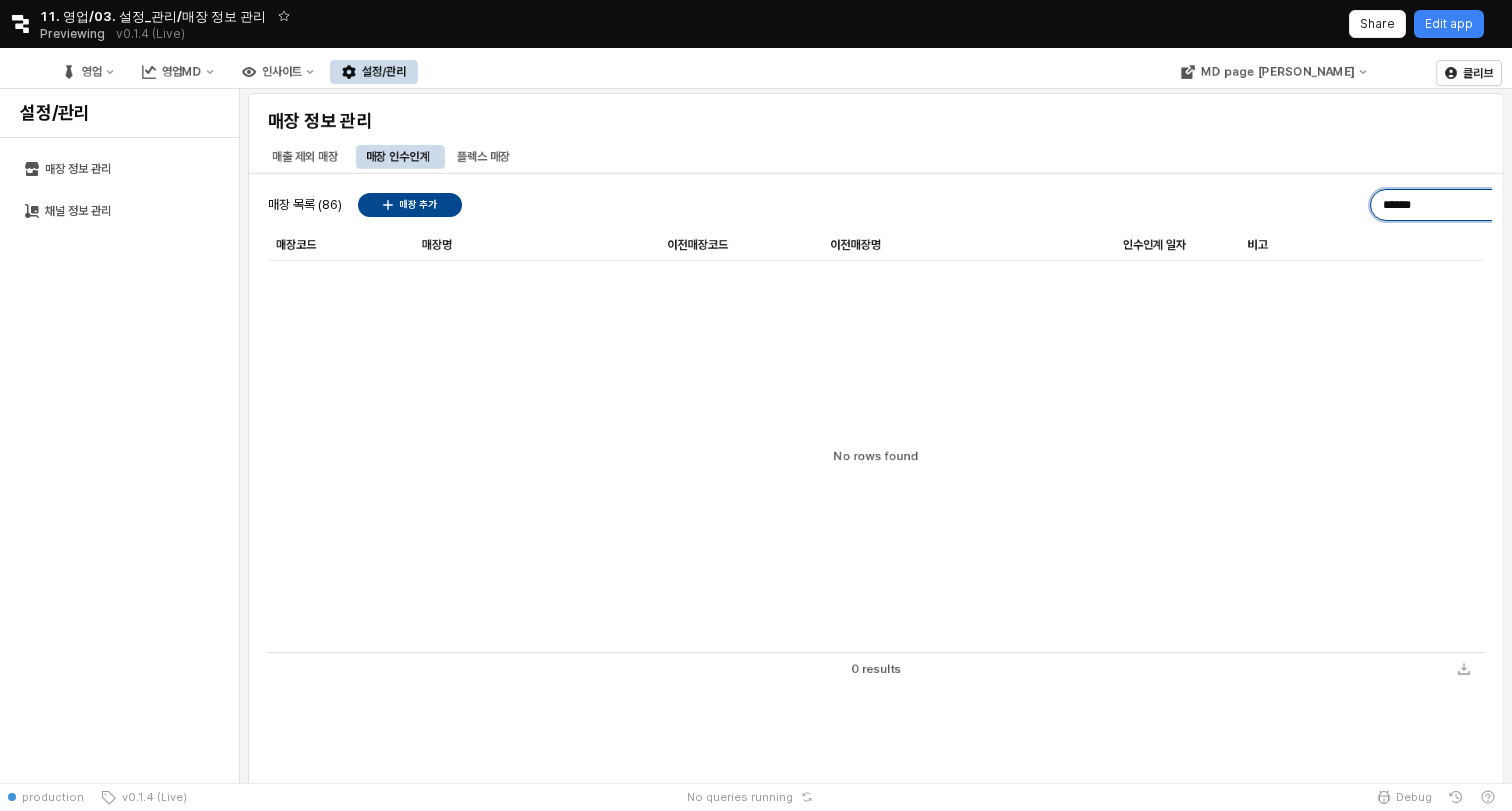 type on "******" 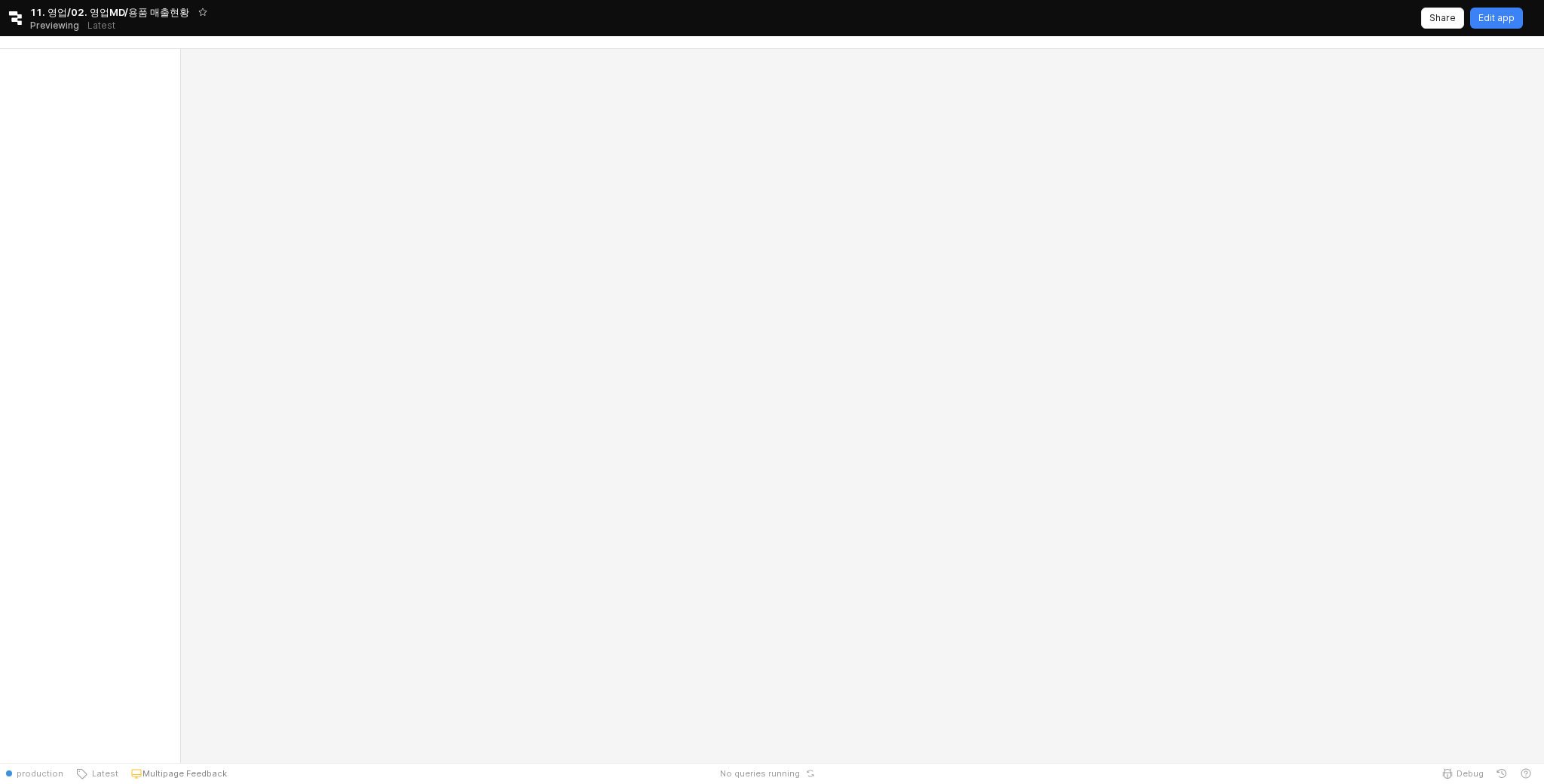 scroll, scrollTop: 0, scrollLeft: 0, axis: both 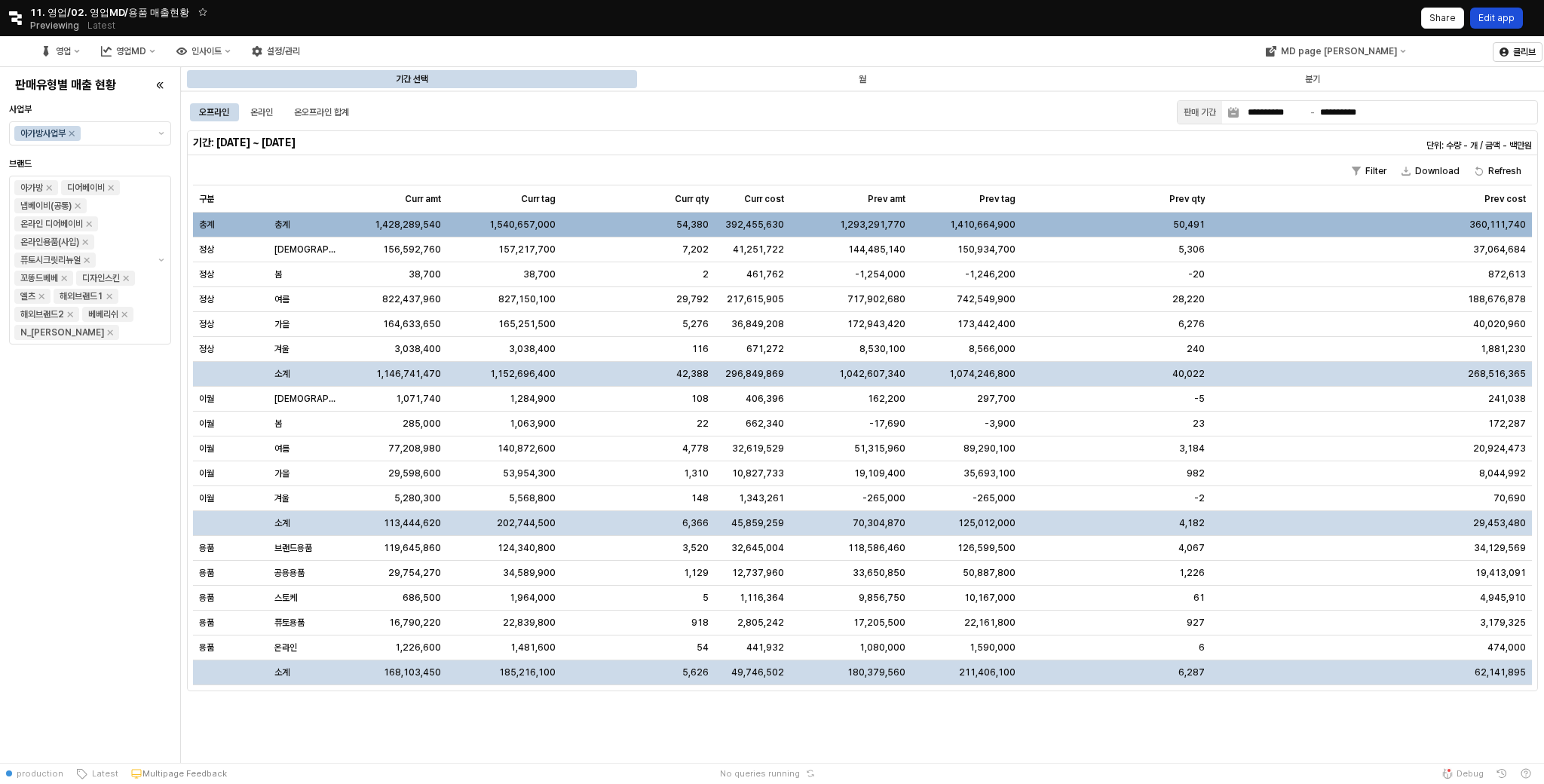 click on "Edit app" at bounding box center (1497, 18) 